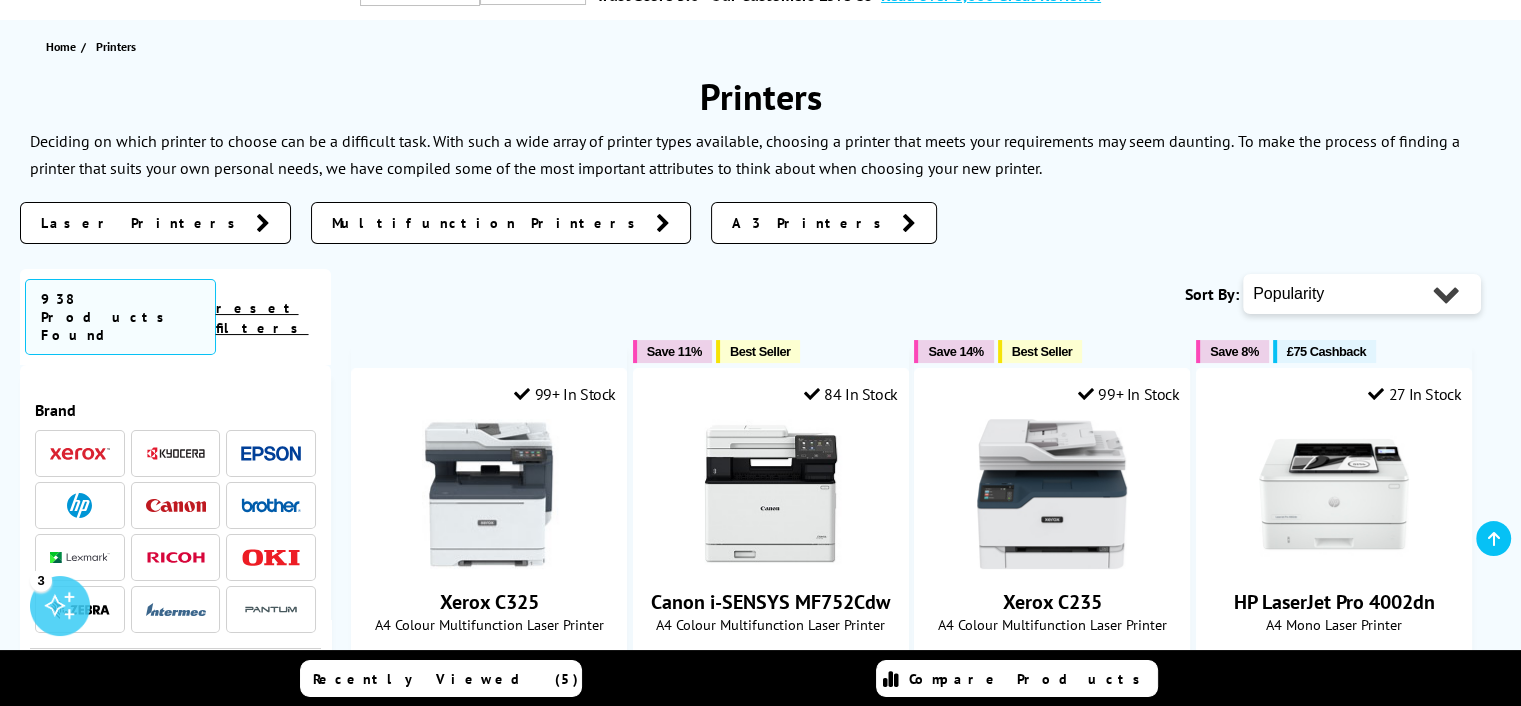 scroll, scrollTop: 0, scrollLeft: 0, axis: both 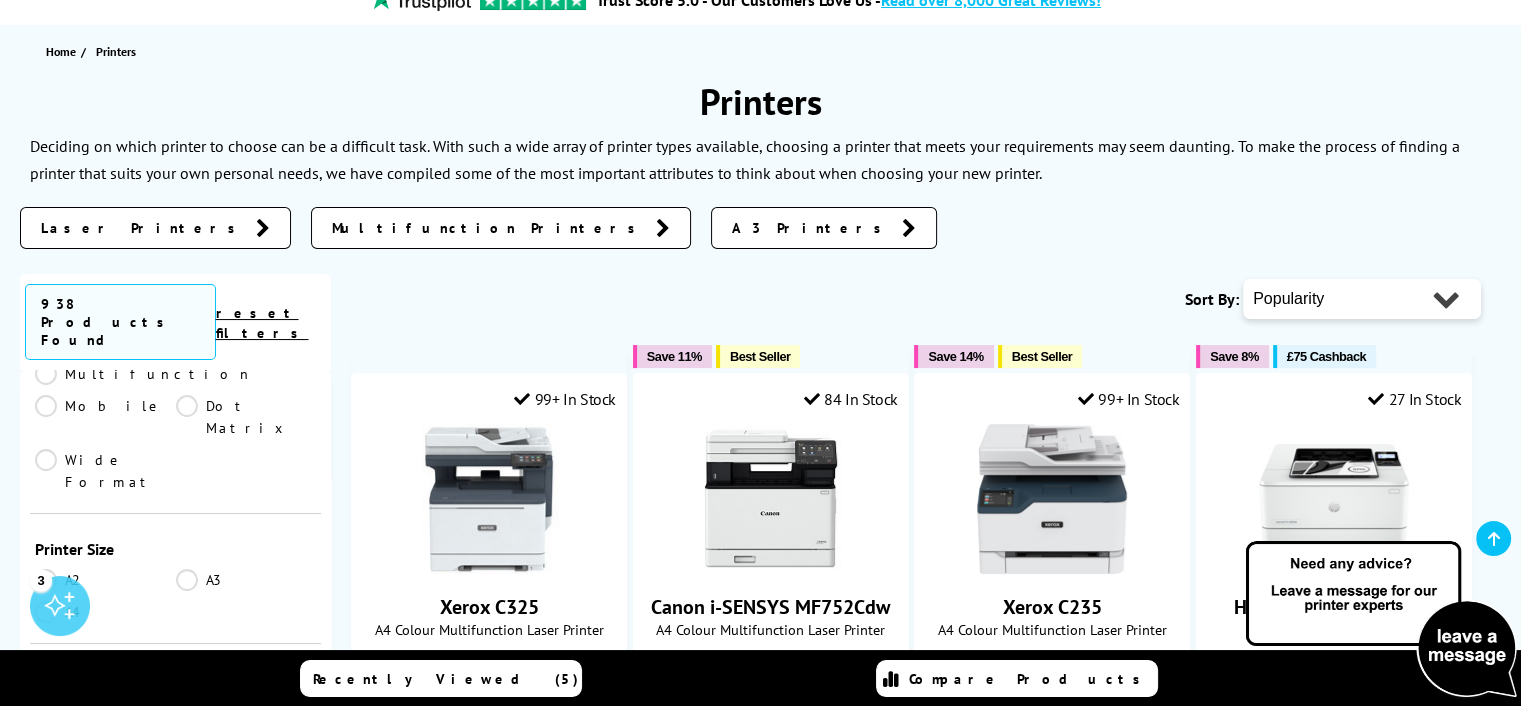 click on "A3" at bounding box center (246, 580) 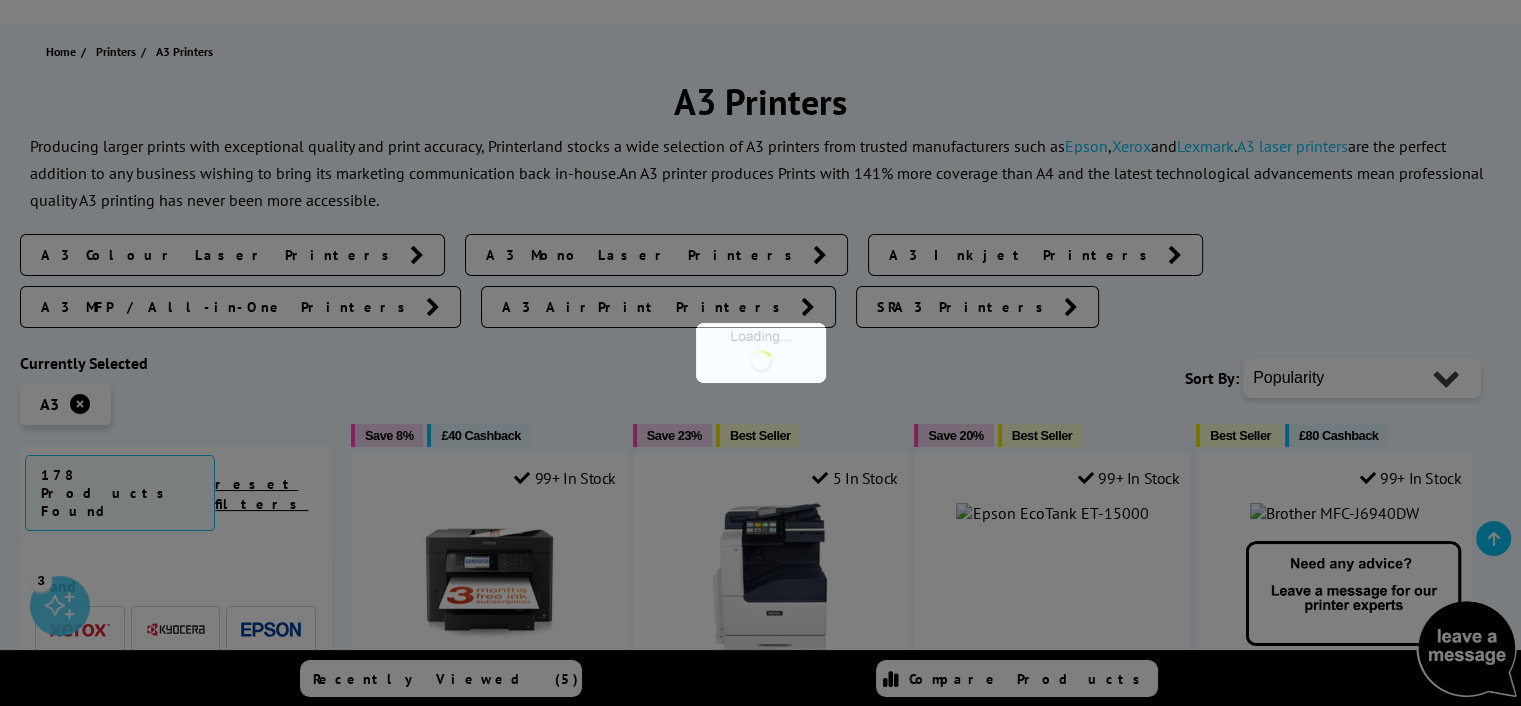 scroll, scrollTop: 400, scrollLeft: 0, axis: vertical 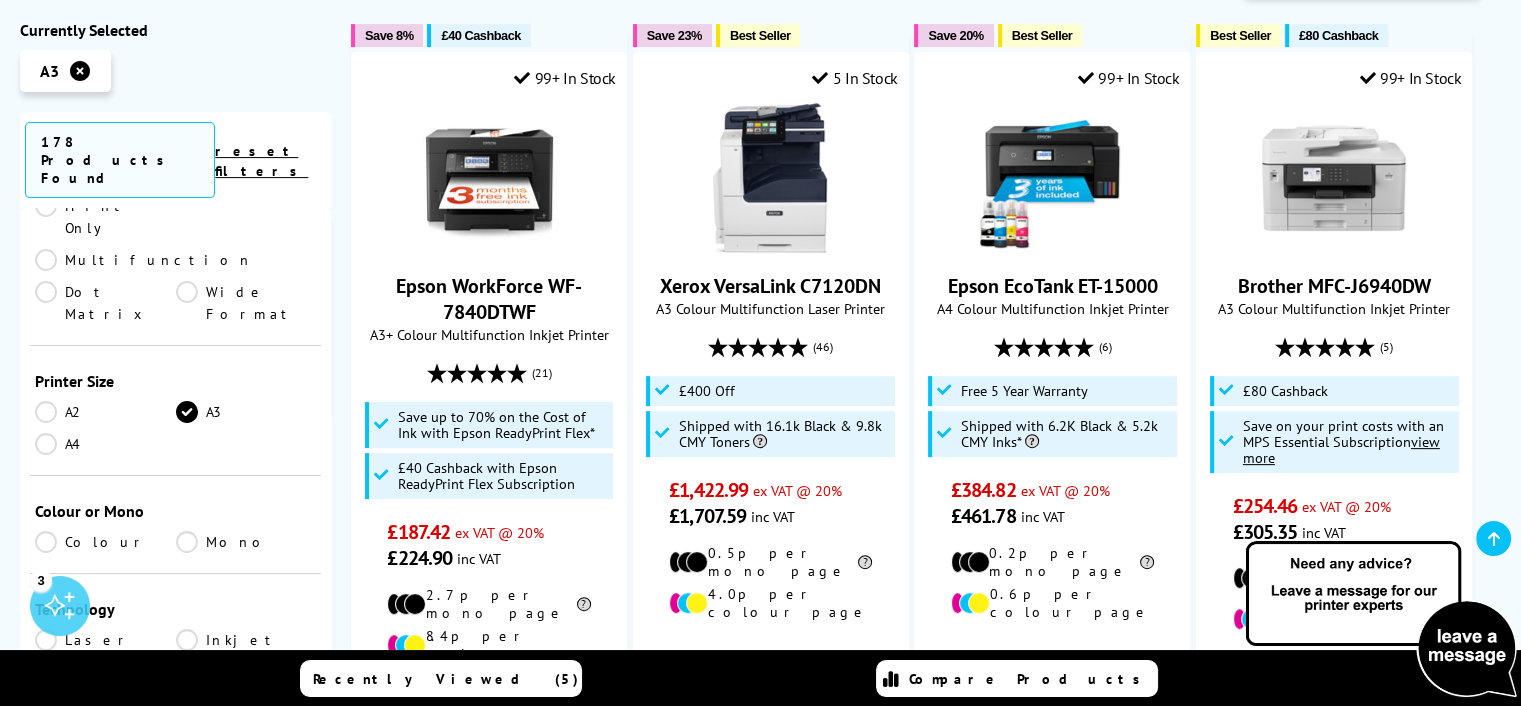 click on "Colour" at bounding box center (105, 542) 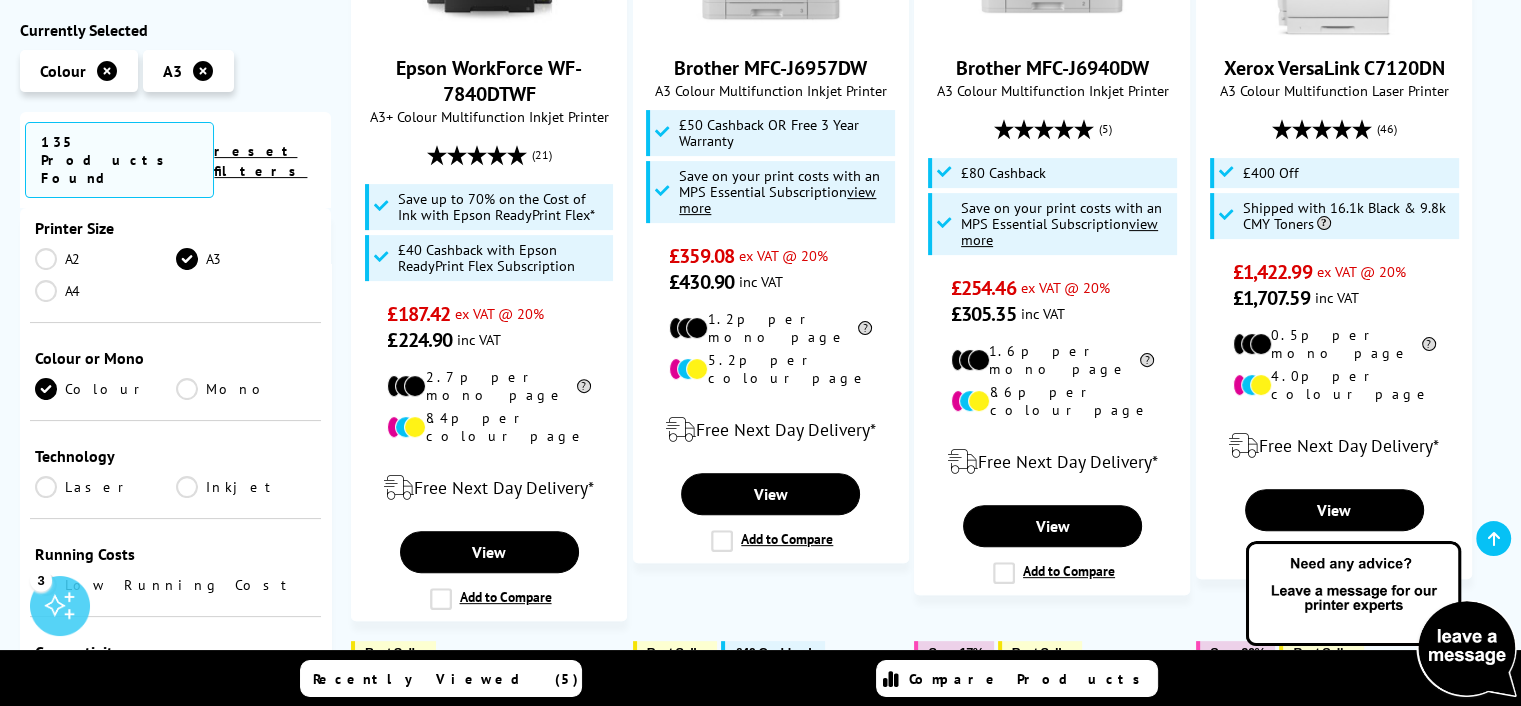 scroll, scrollTop: 500, scrollLeft: 0, axis: vertical 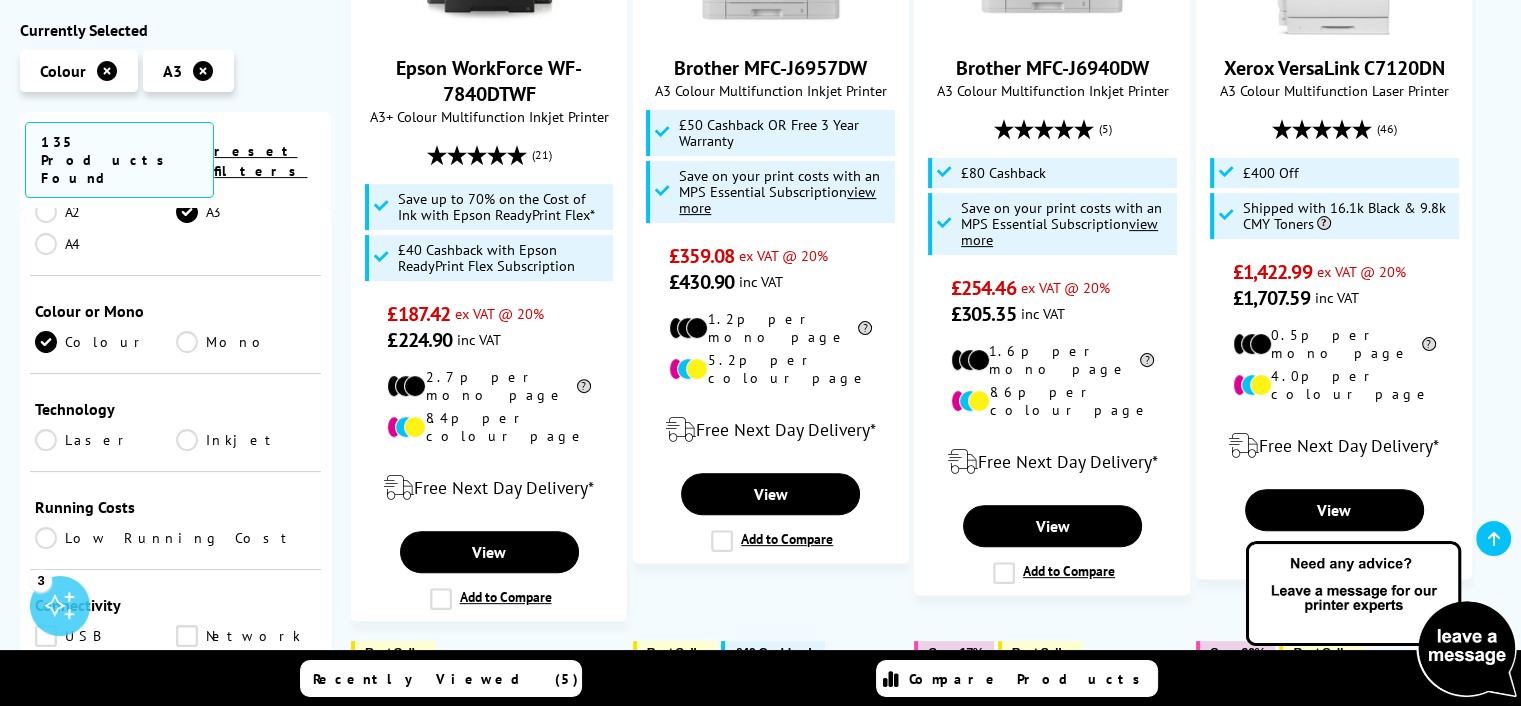 click on "Low Running Cost" at bounding box center [175, 538] 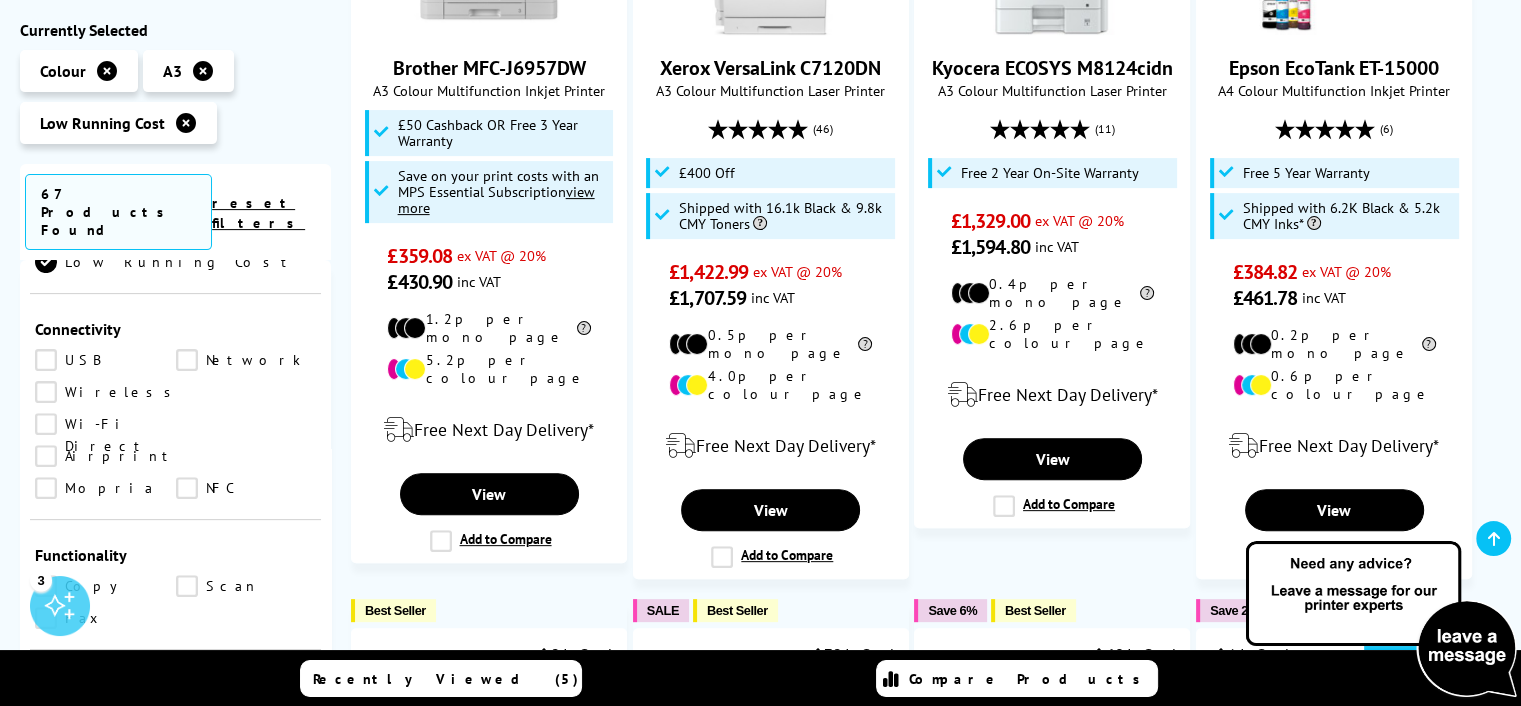 scroll, scrollTop: 1000, scrollLeft: 0, axis: vertical 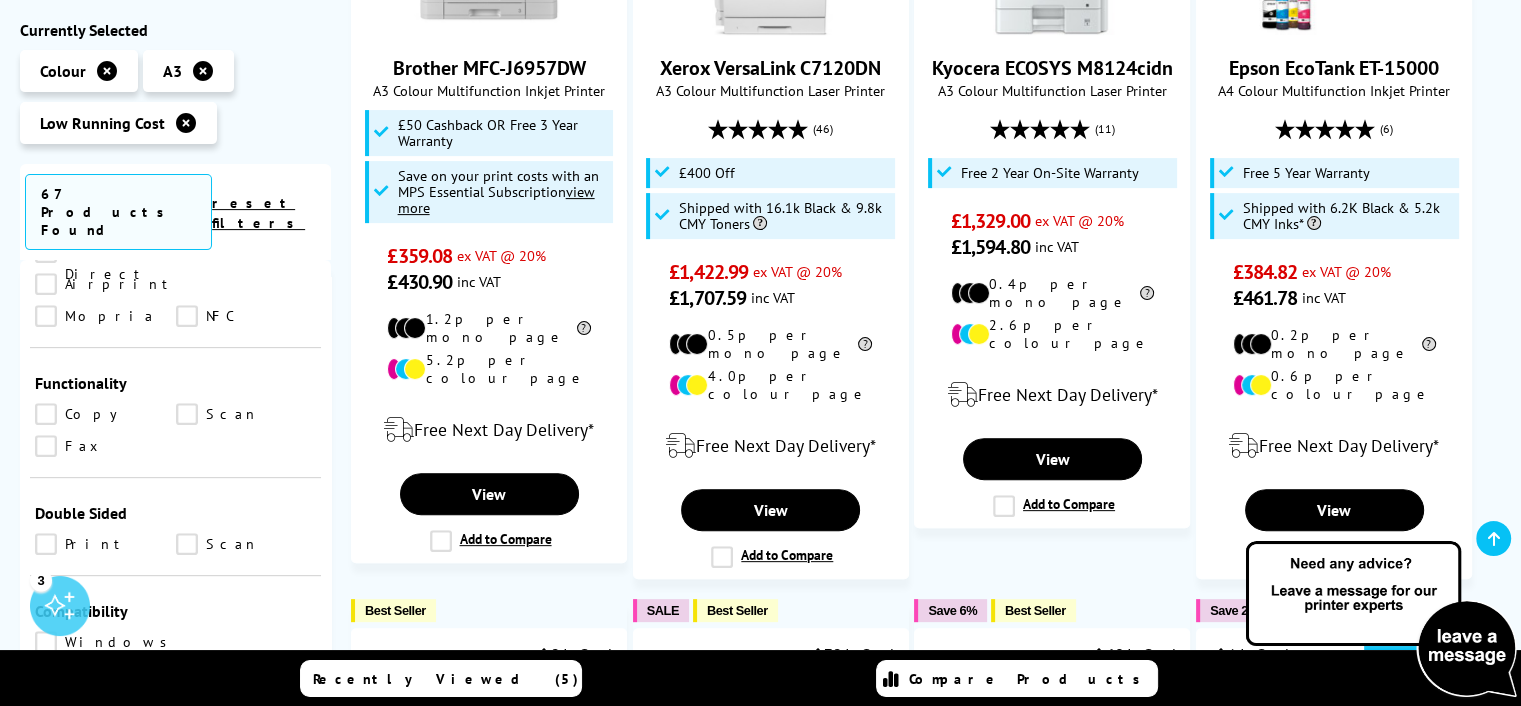 click on "Scan" at bounding box center [246, 414] 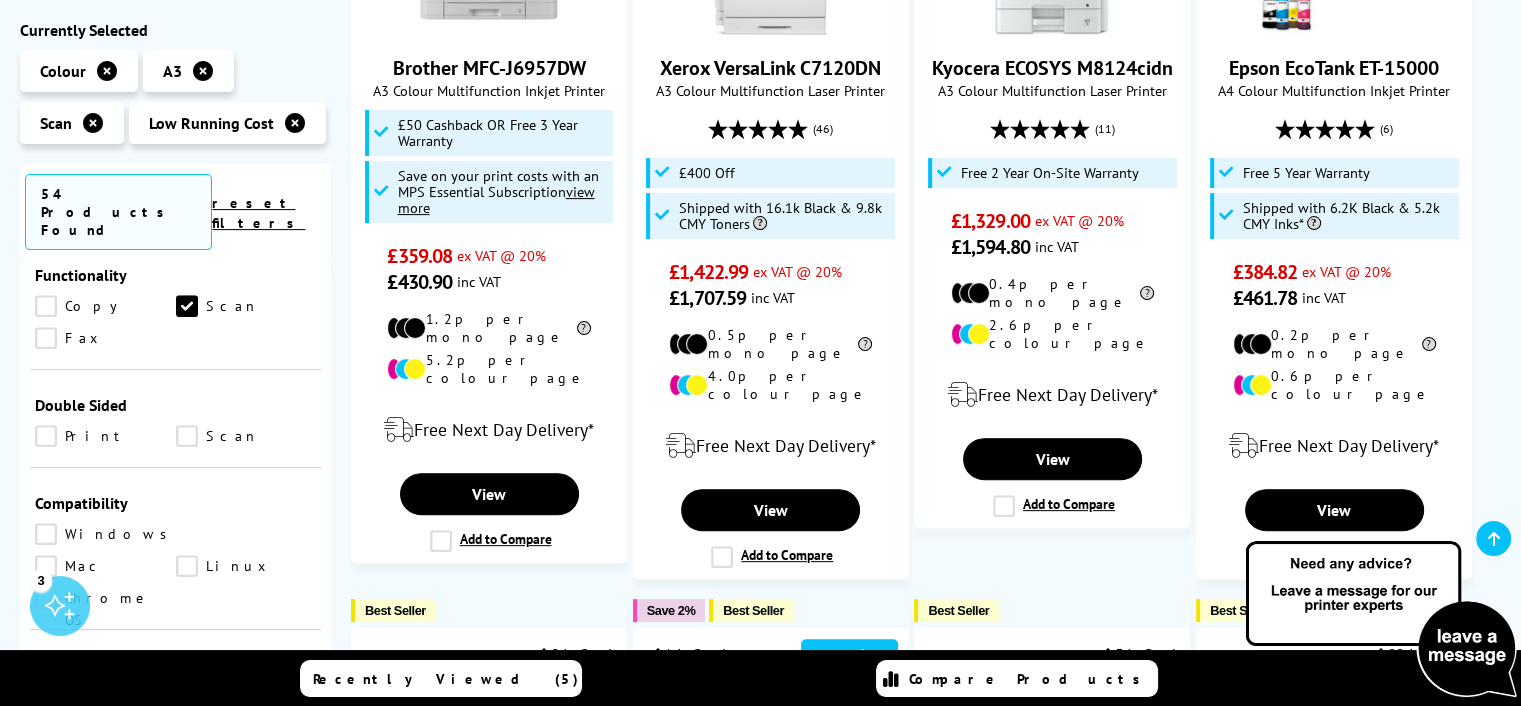 scroll, scrollTop: 900, scrollLeft: 0, axis: vertical 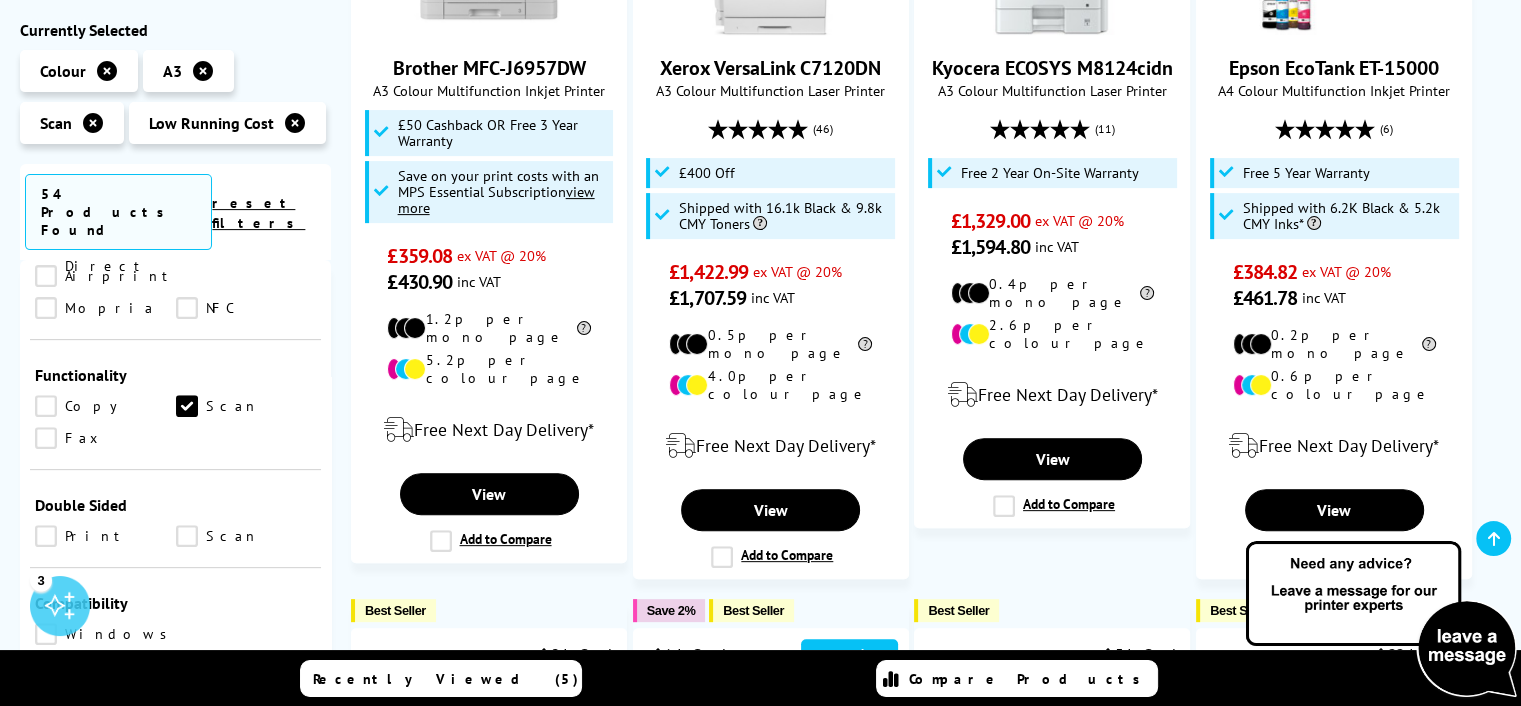 click on "Copy" at bounding box center (105, 406) 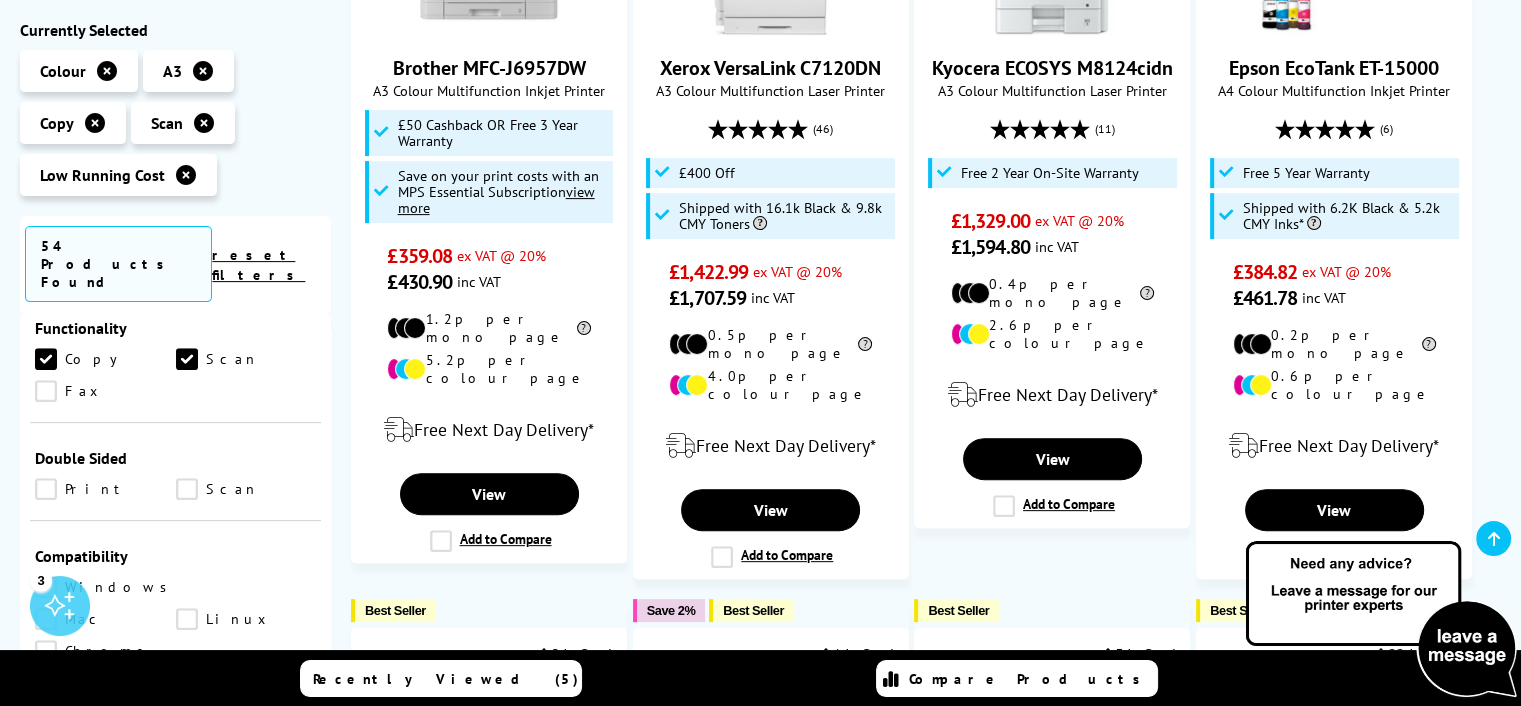 scroll, scrollTop: 1000, scrollLeft: 0, axis: vertical 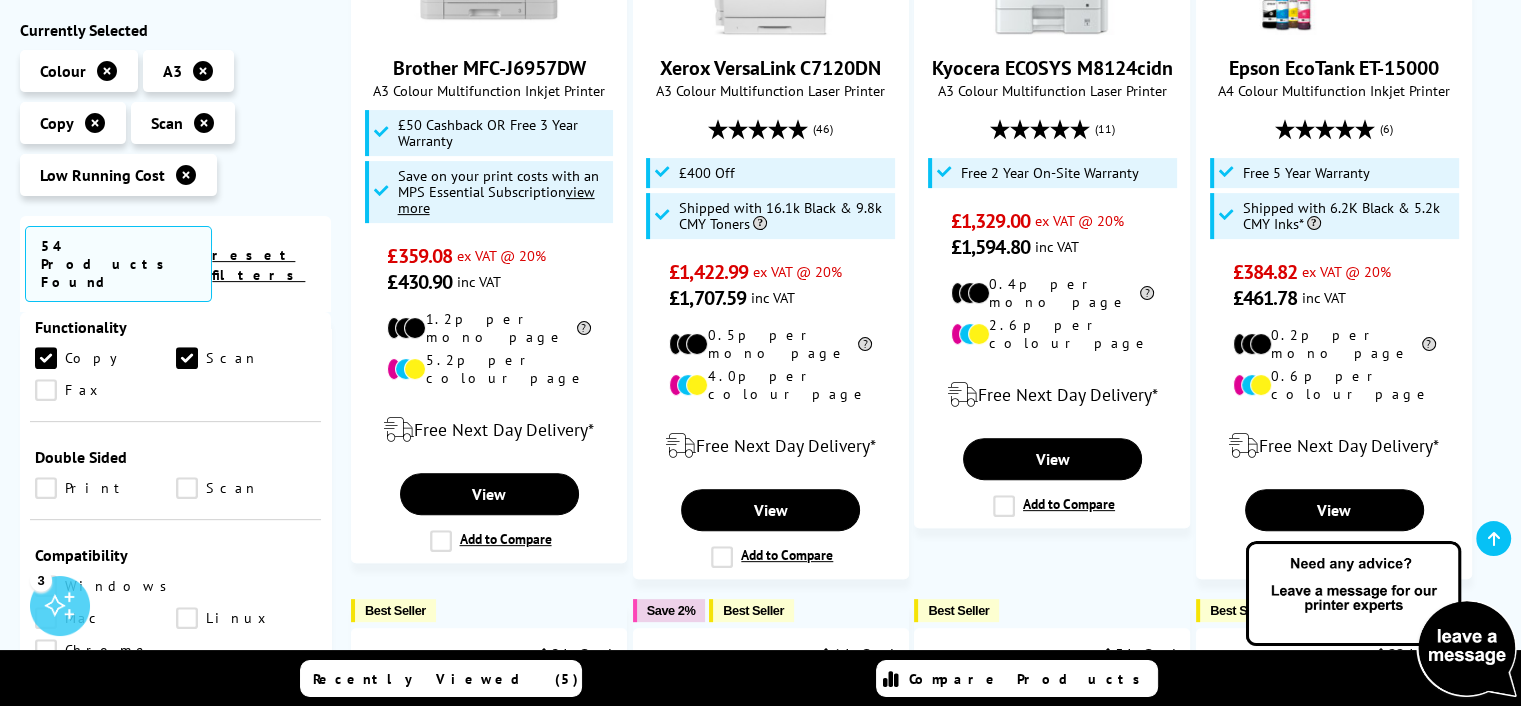 click on "Print" at bounding box center (105, 488) 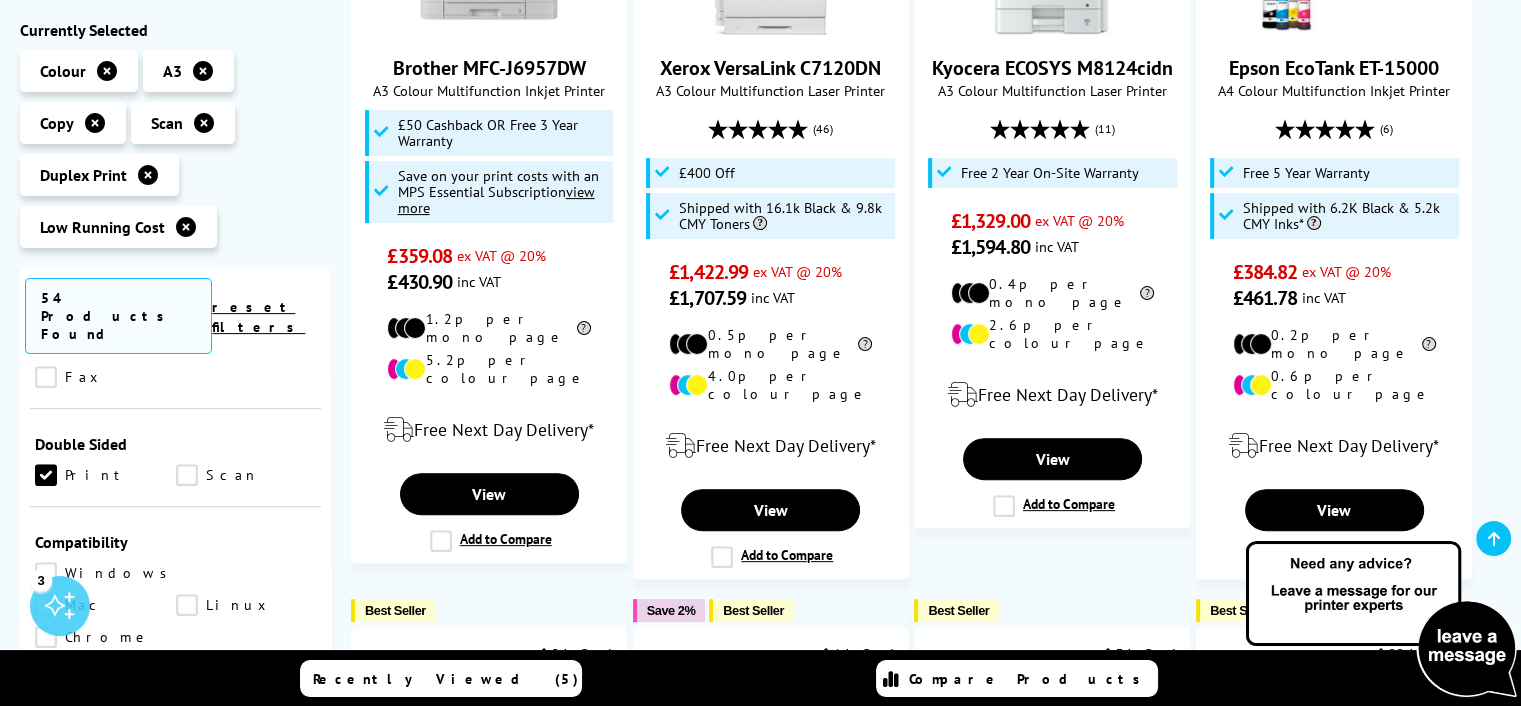 scroll, scrollTop: 1100, scrollLeft: 0, axis: vertical 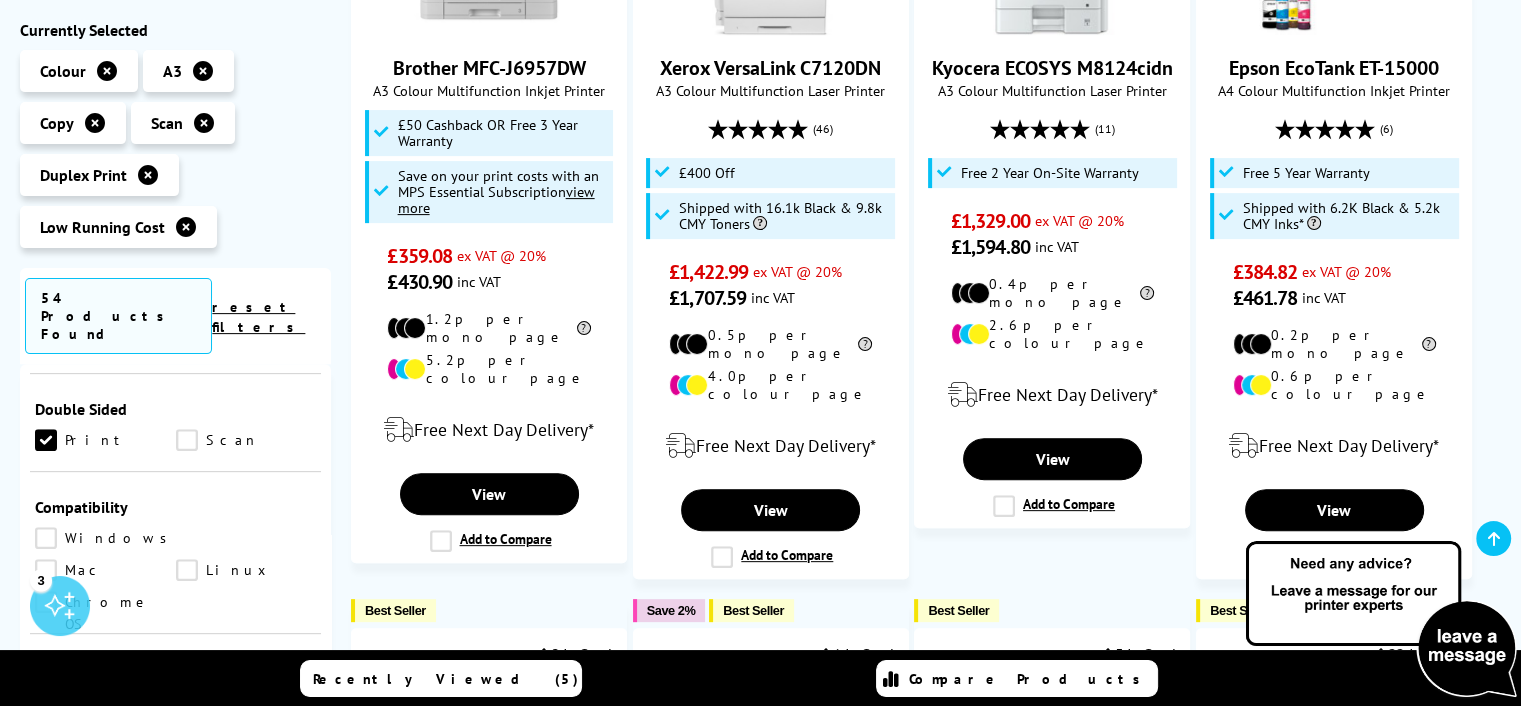 click on "Scan" at bounding box center (246, 440) 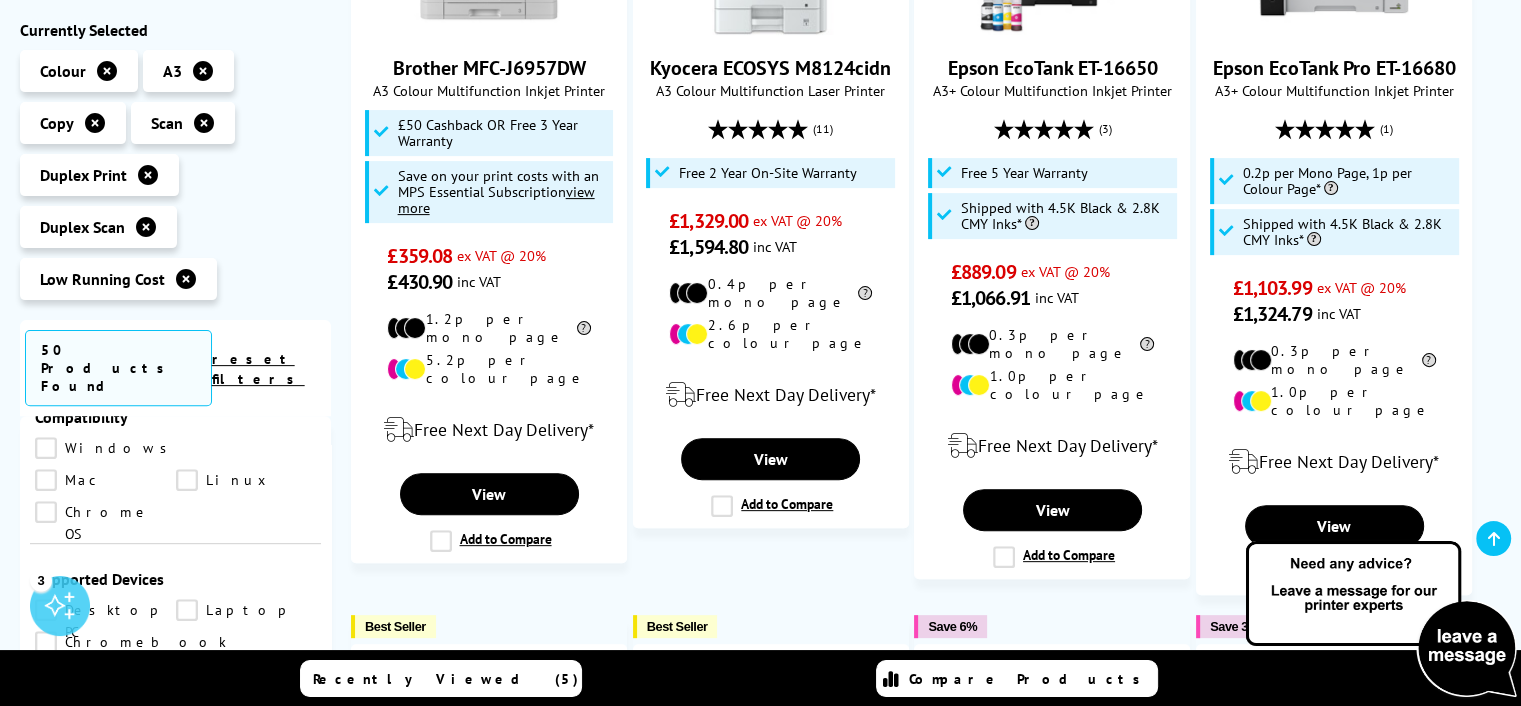 scroll, scrollTop: 1200, scrollLeft: 0, axis: vertical 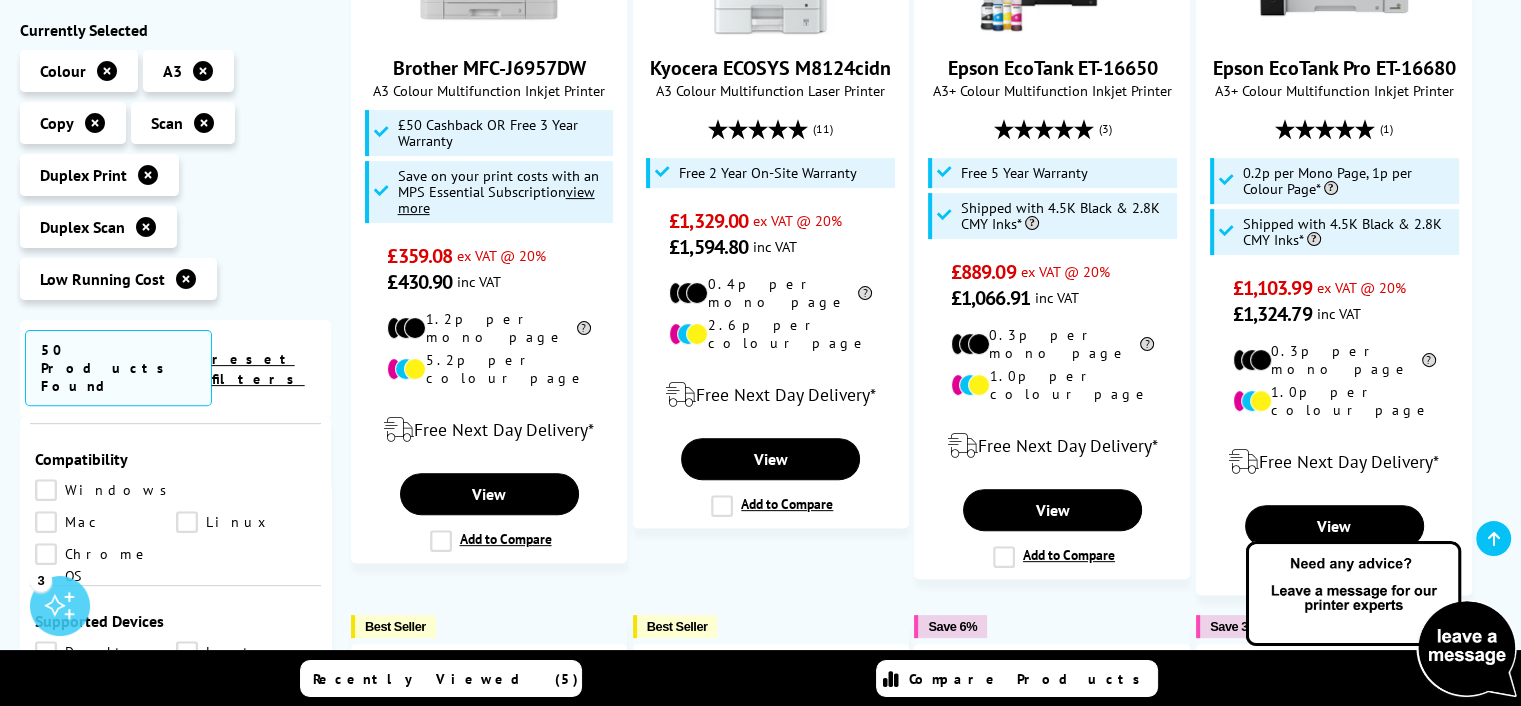 click on "Windows" at bounding box center [106, 490] 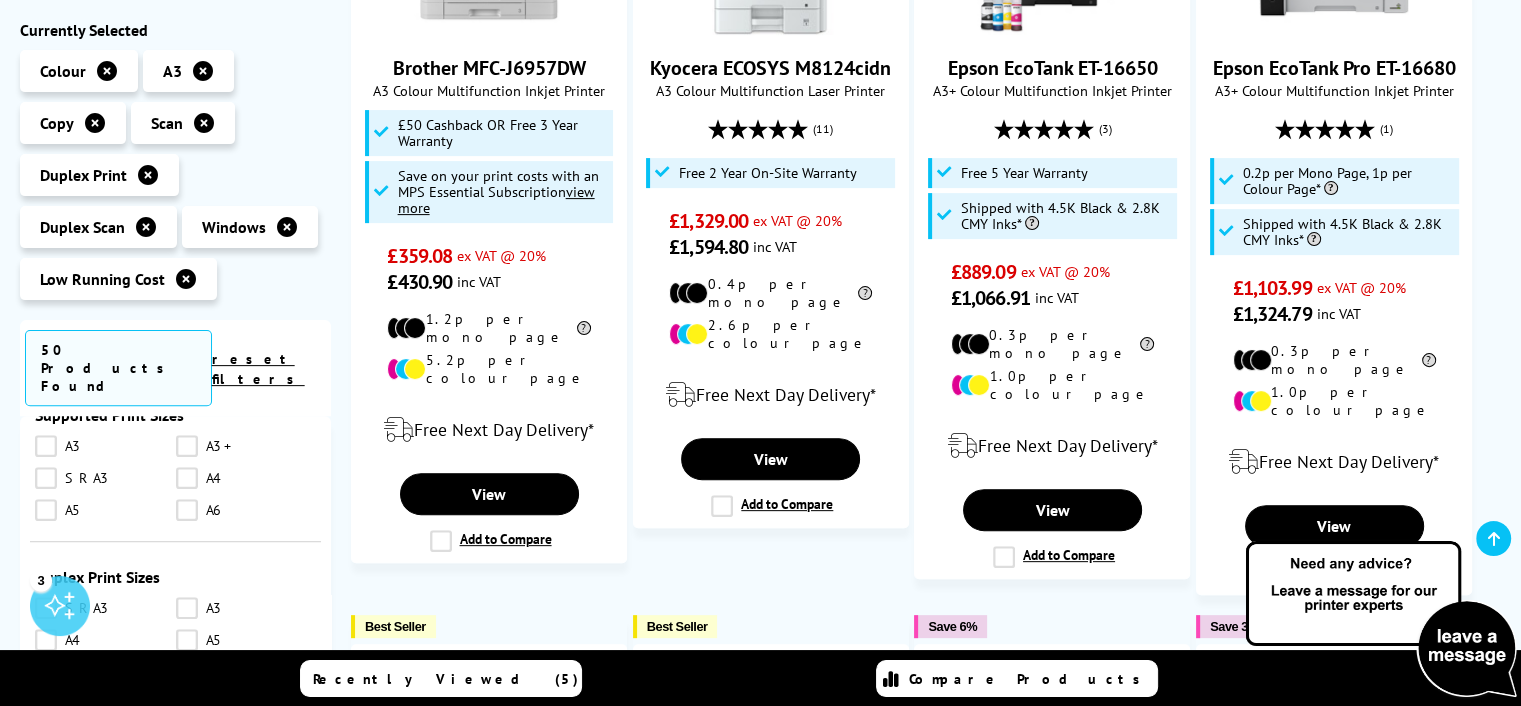 scroll, scrollTop: 1500, scrollLeft: 0, axis: vertical 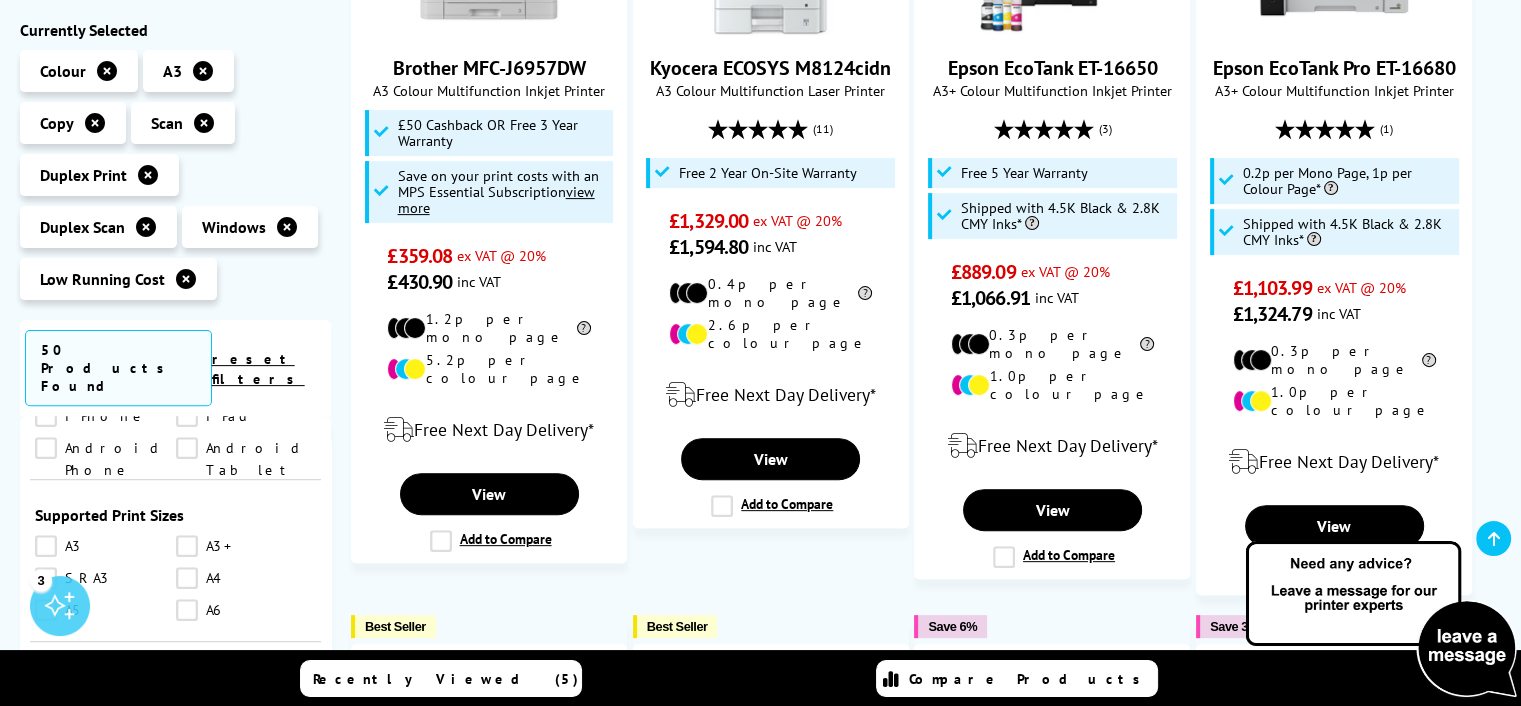 click on "A3" at bounding box center (105, 546) 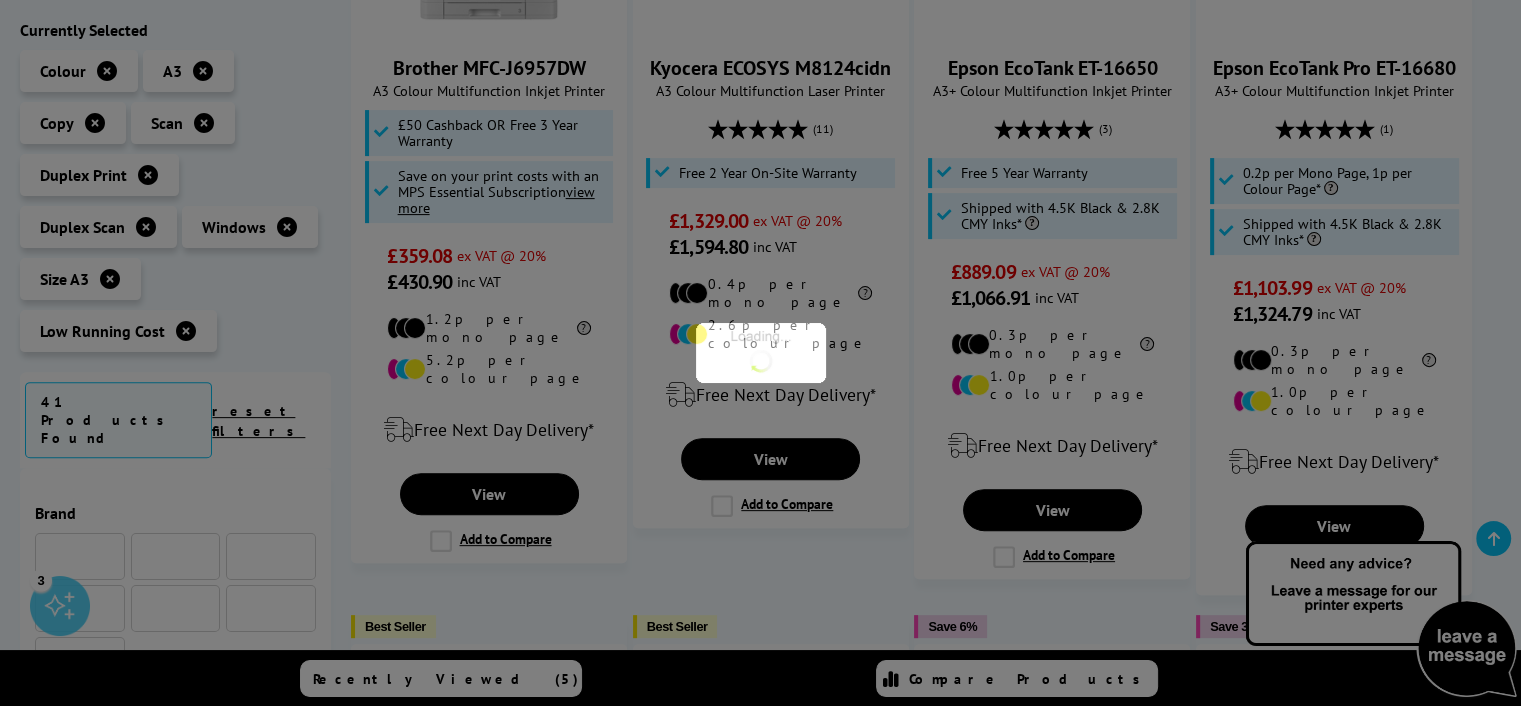 scroll, scrollTop: 1500, scrollLeft: 0, axis: vertical 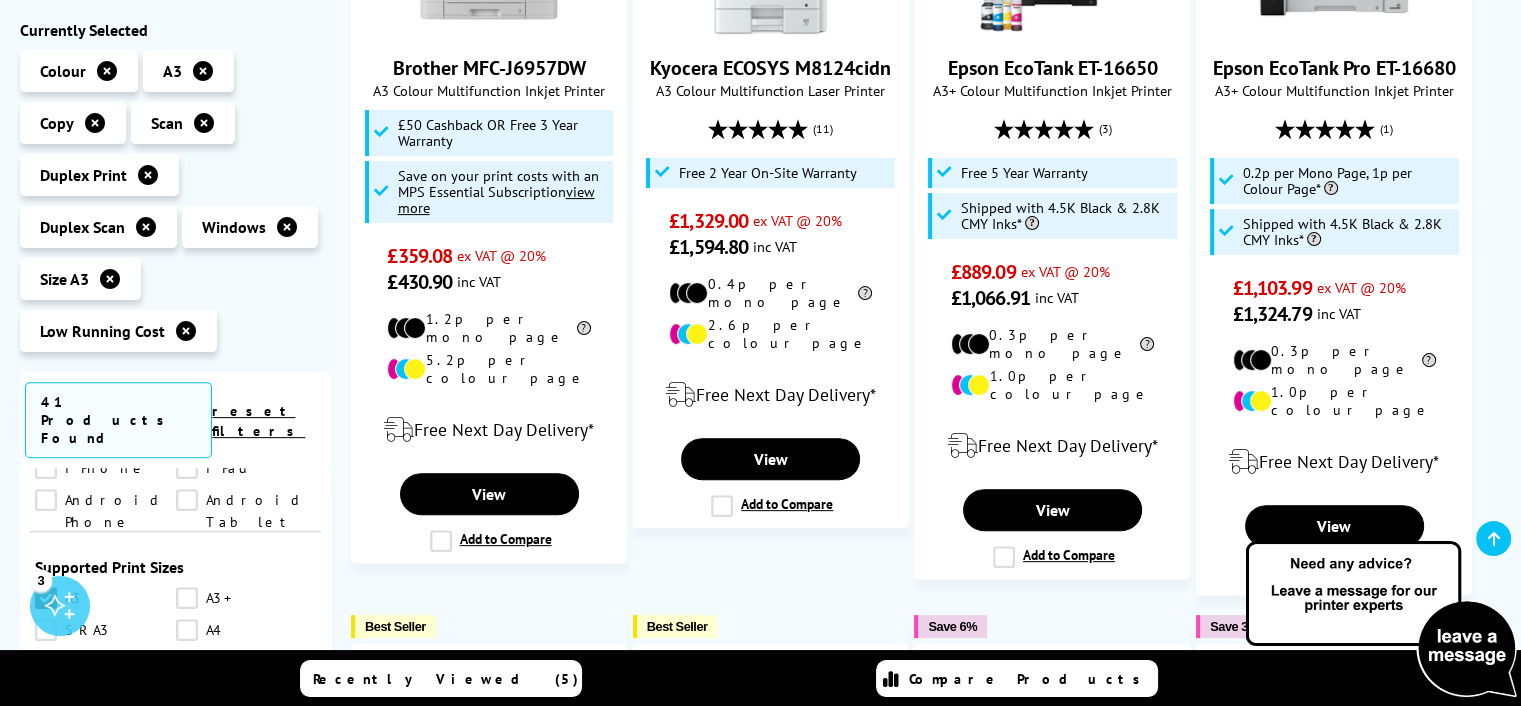 click on "A4" at bounding box center (246, 630) 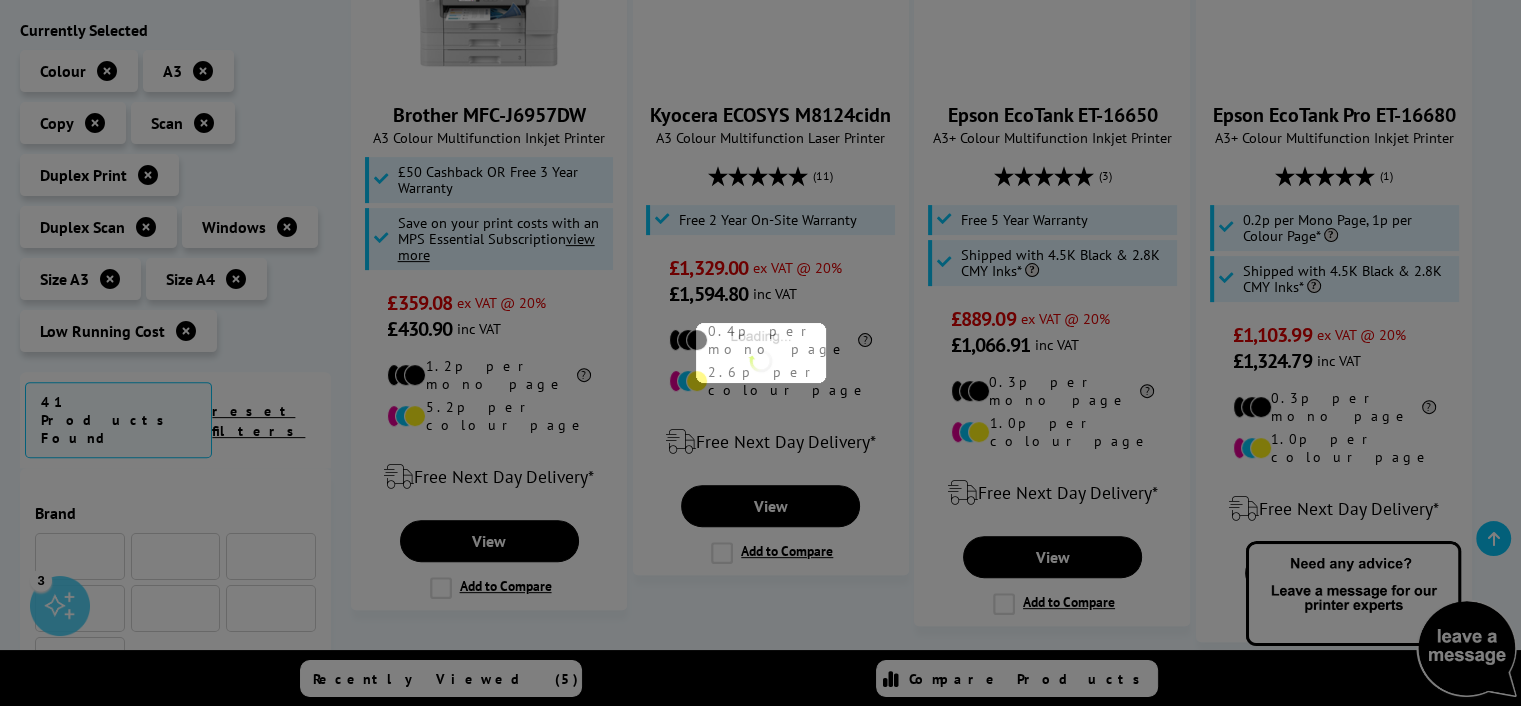 scroll, scrollTop: 1500, scrollLeft: 0, axis: vertical 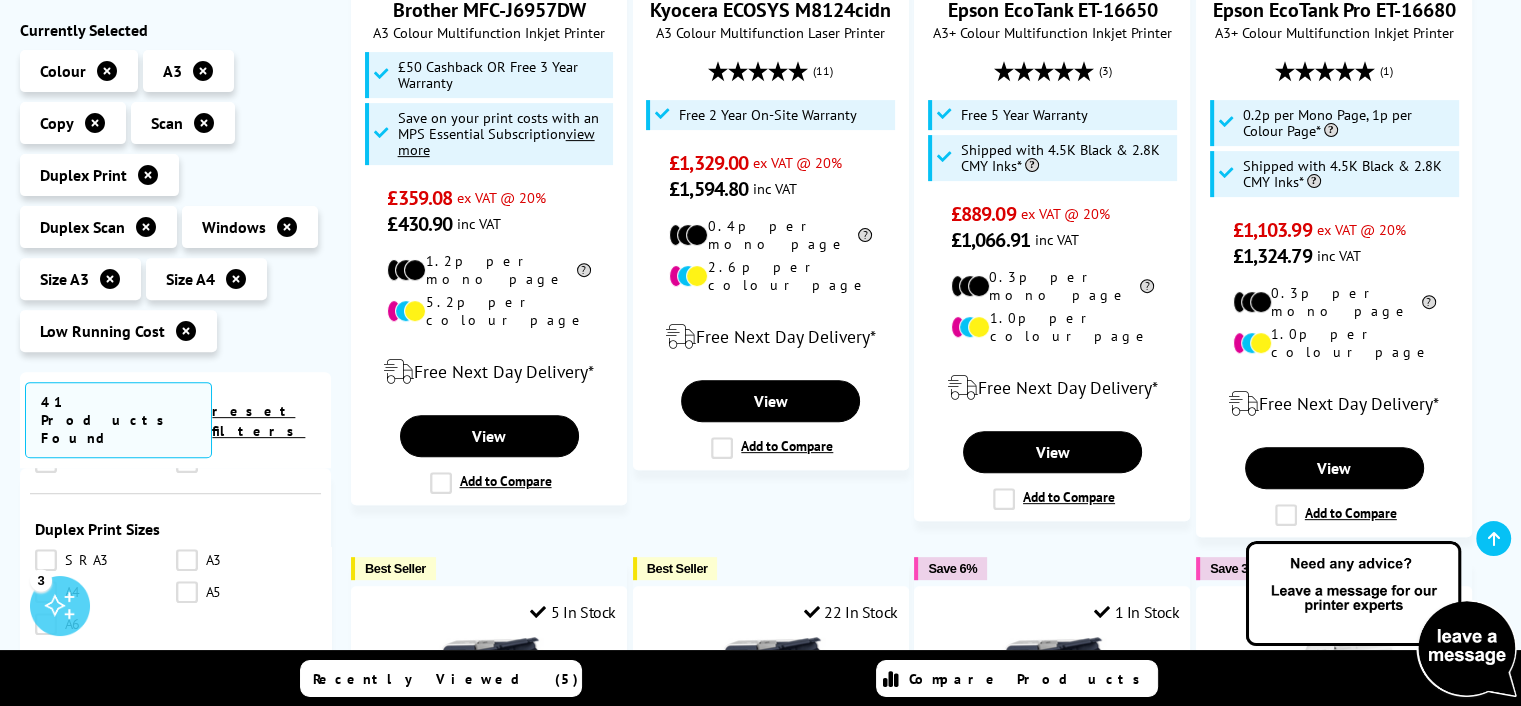 click on "A3" at bounding box center (246, 560) 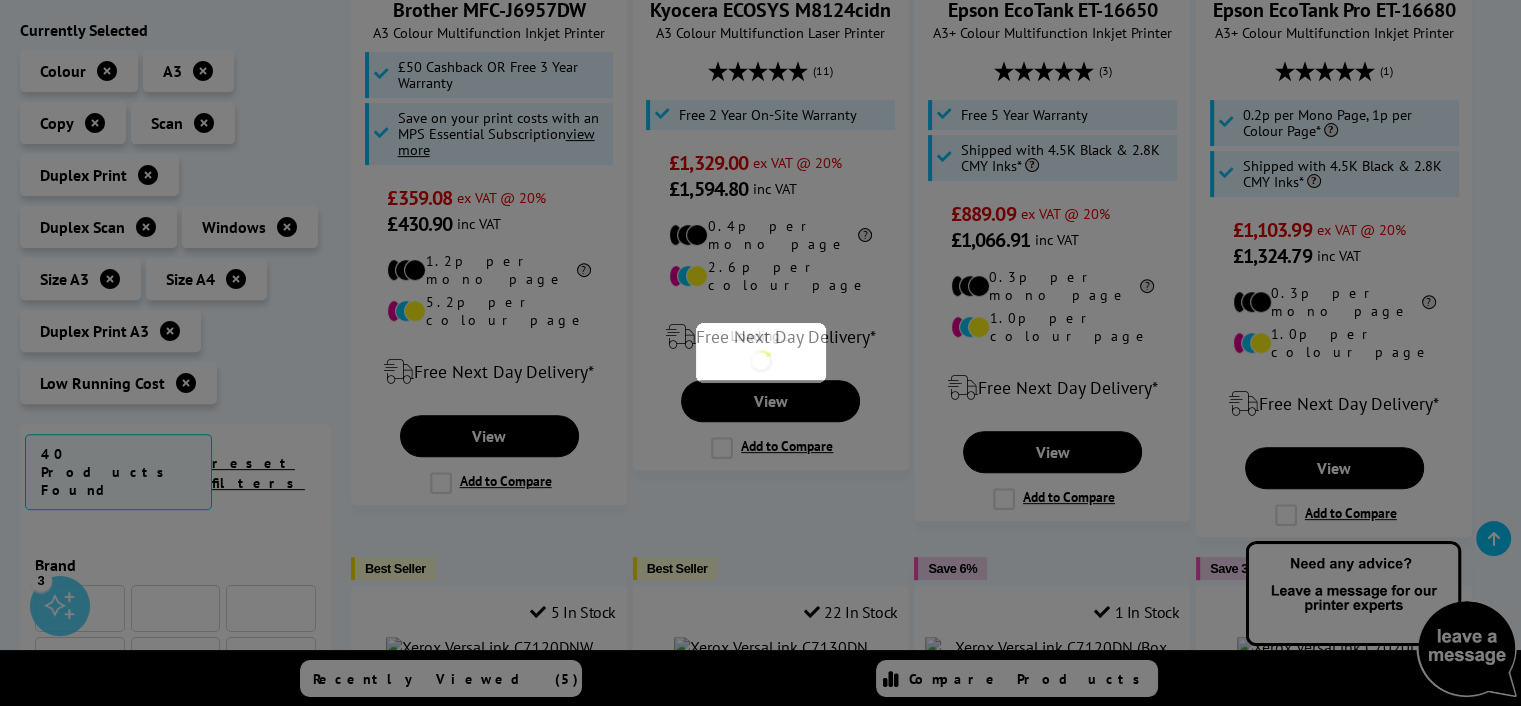 scroll, scrollTop: 1700, scrollLeft: 0, axis: vertical 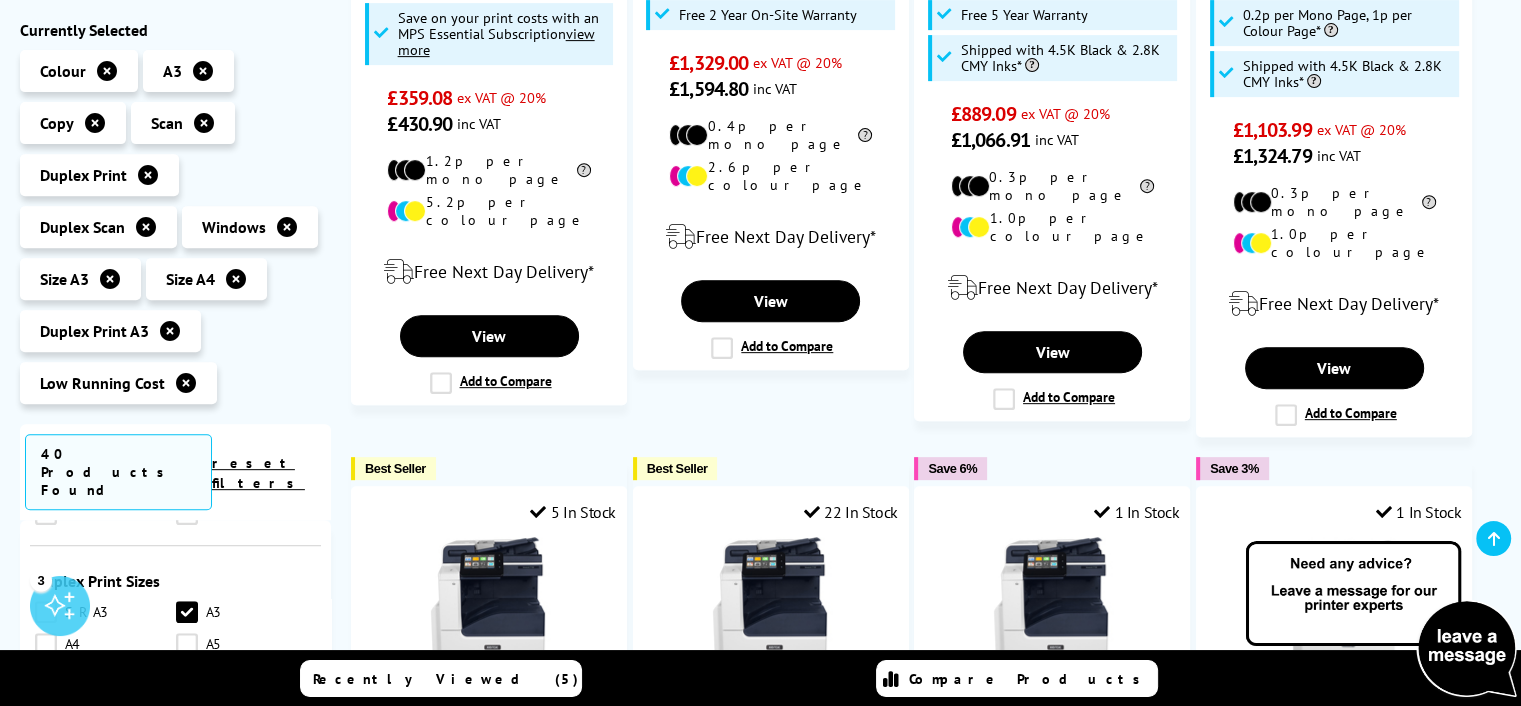 click on "A4" at bounding box center [105, 644] 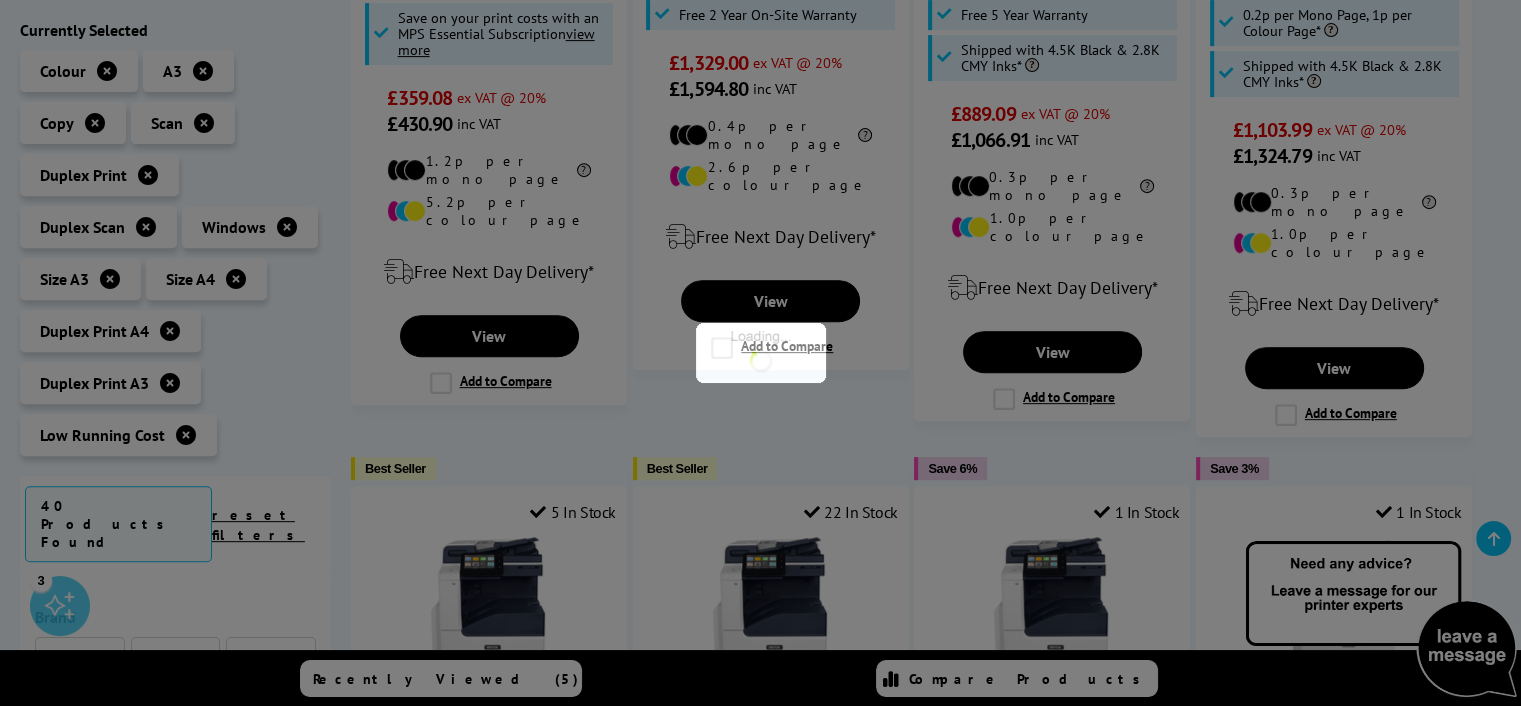 scroll, scrollTop: 1700, scrollLeft: 0, axis: vertical 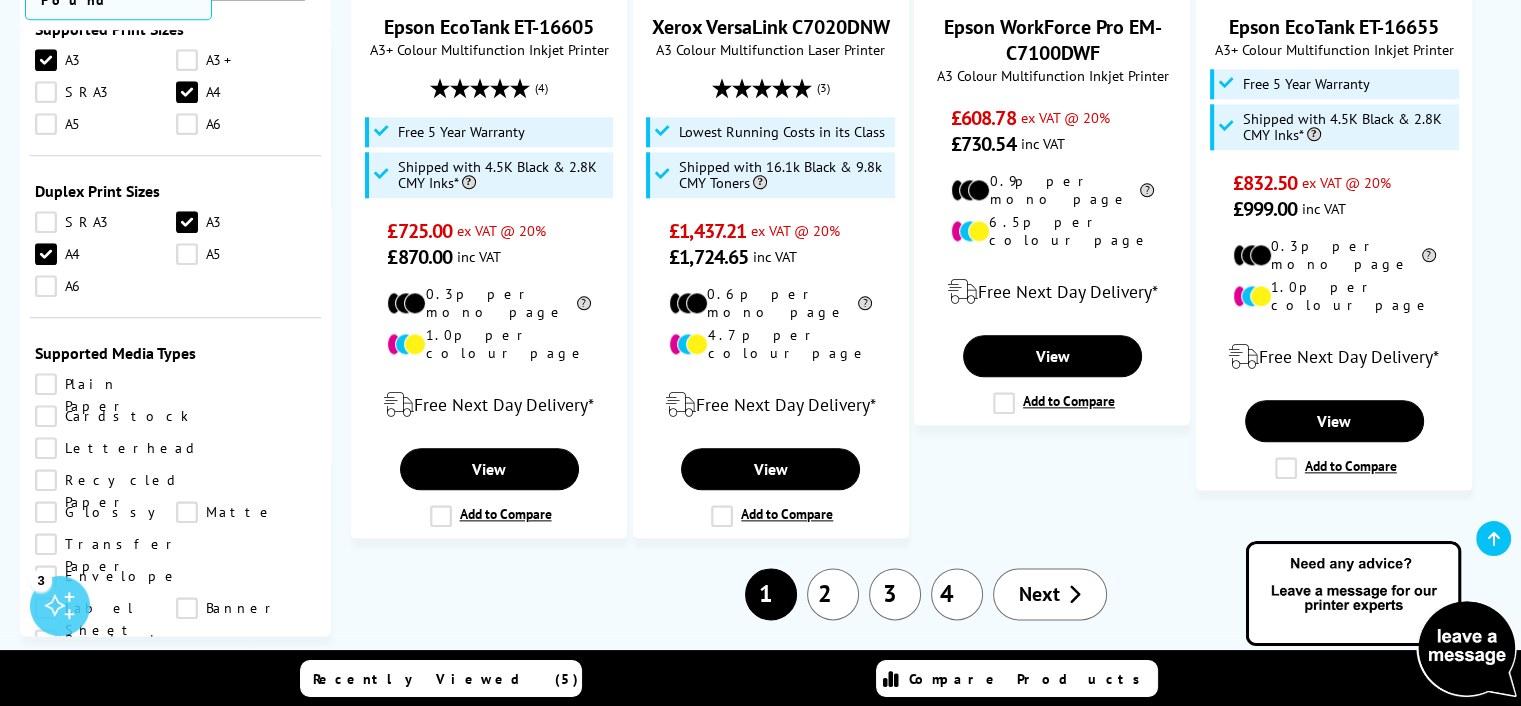 click on "Envelope" at bounding box center [107, 576] 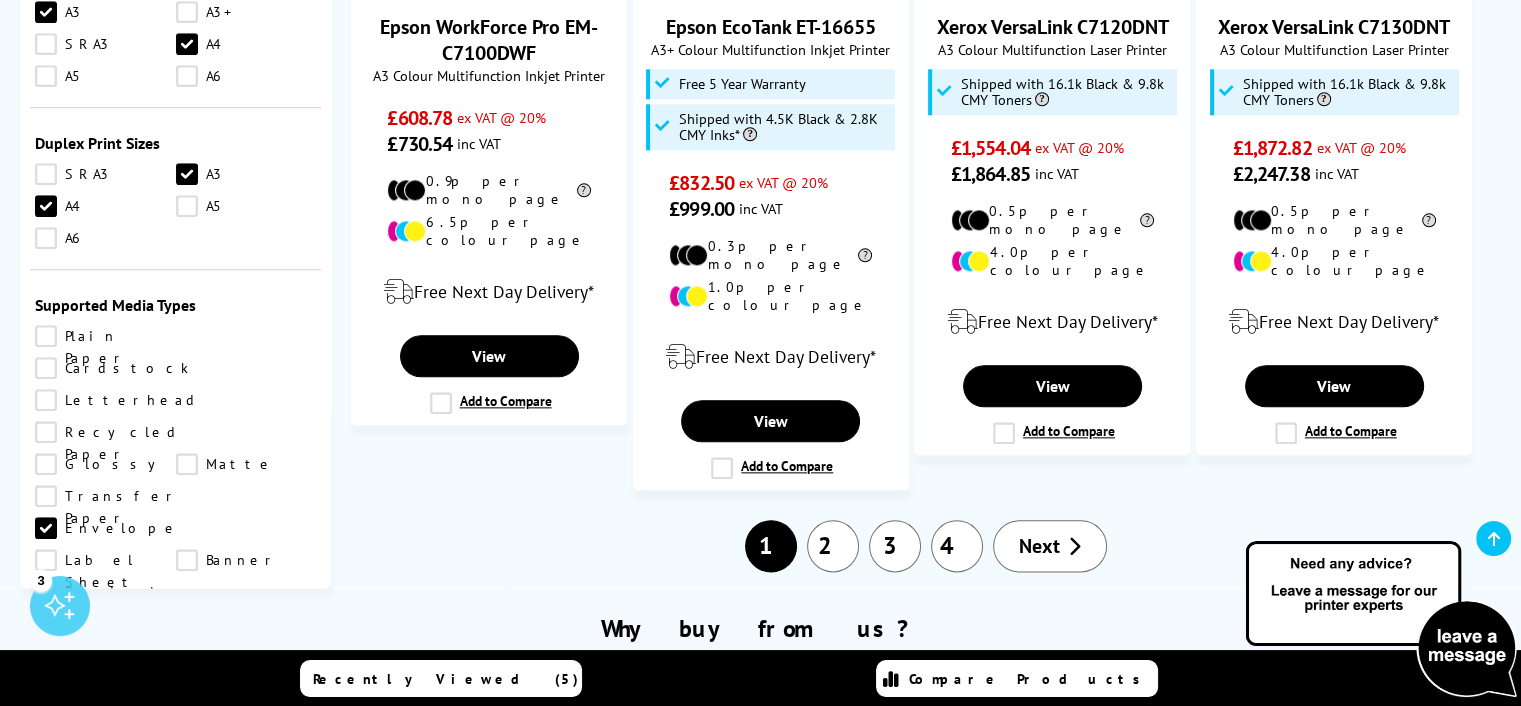 click on "Envelope" at bounding box center (107, 528) 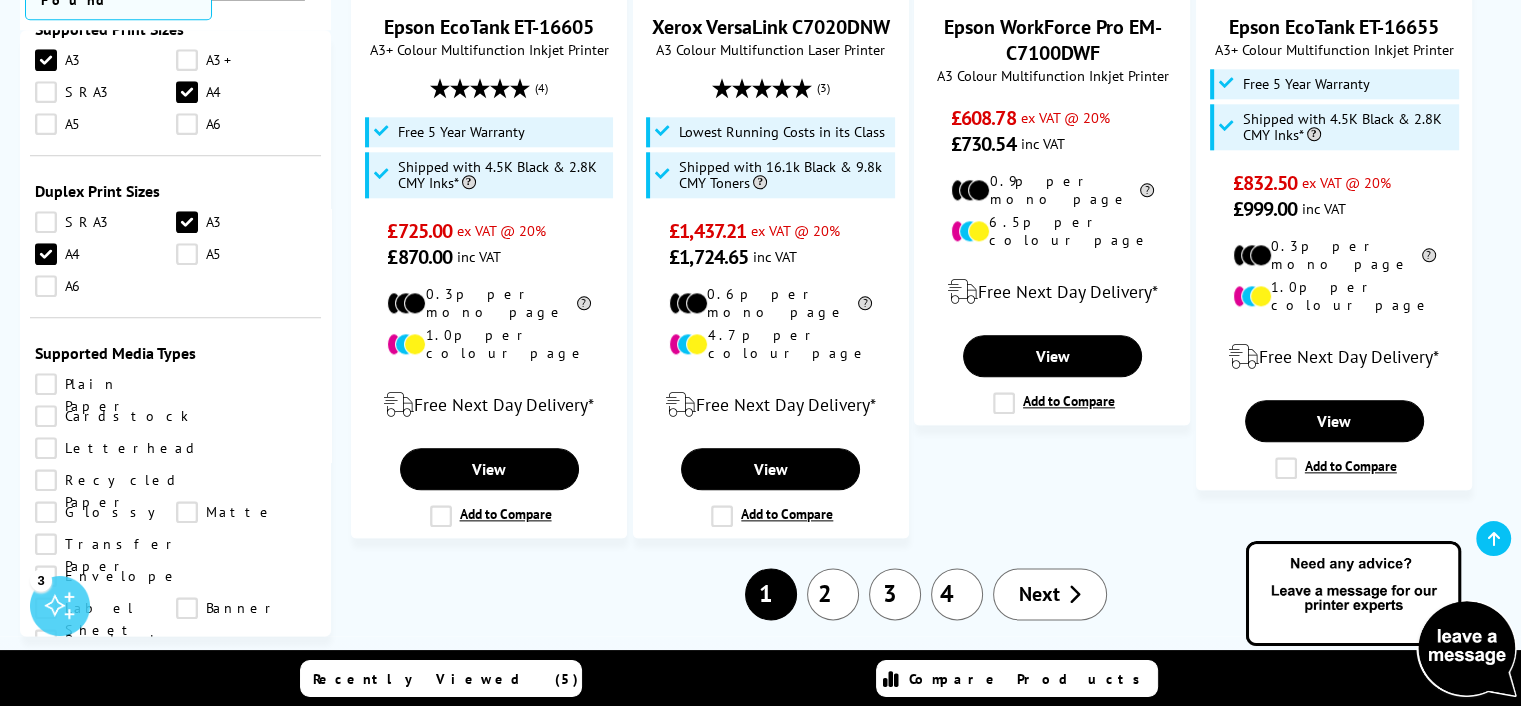 click on "Glossy" at bounding box center [105, 512] 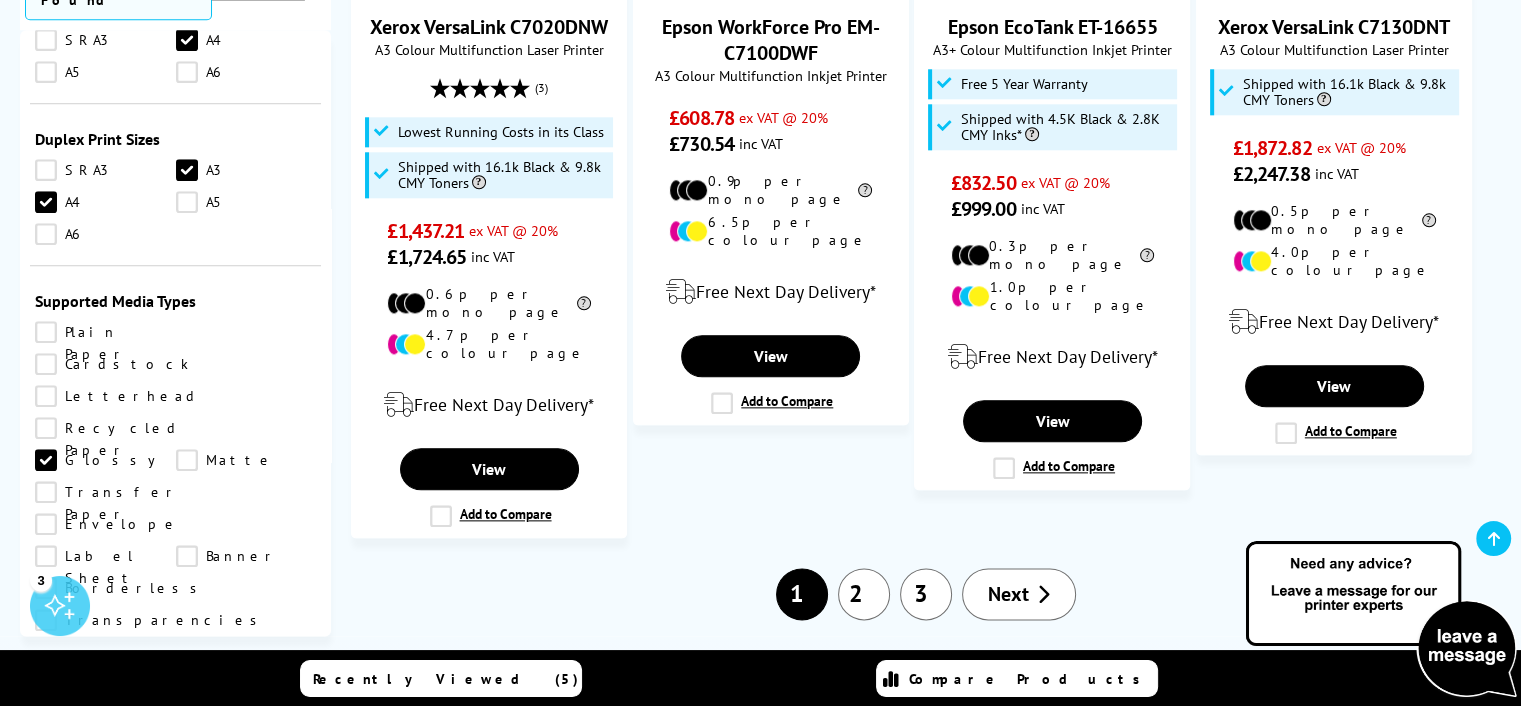 click on "Glossy" at bounding box center (105, 460) 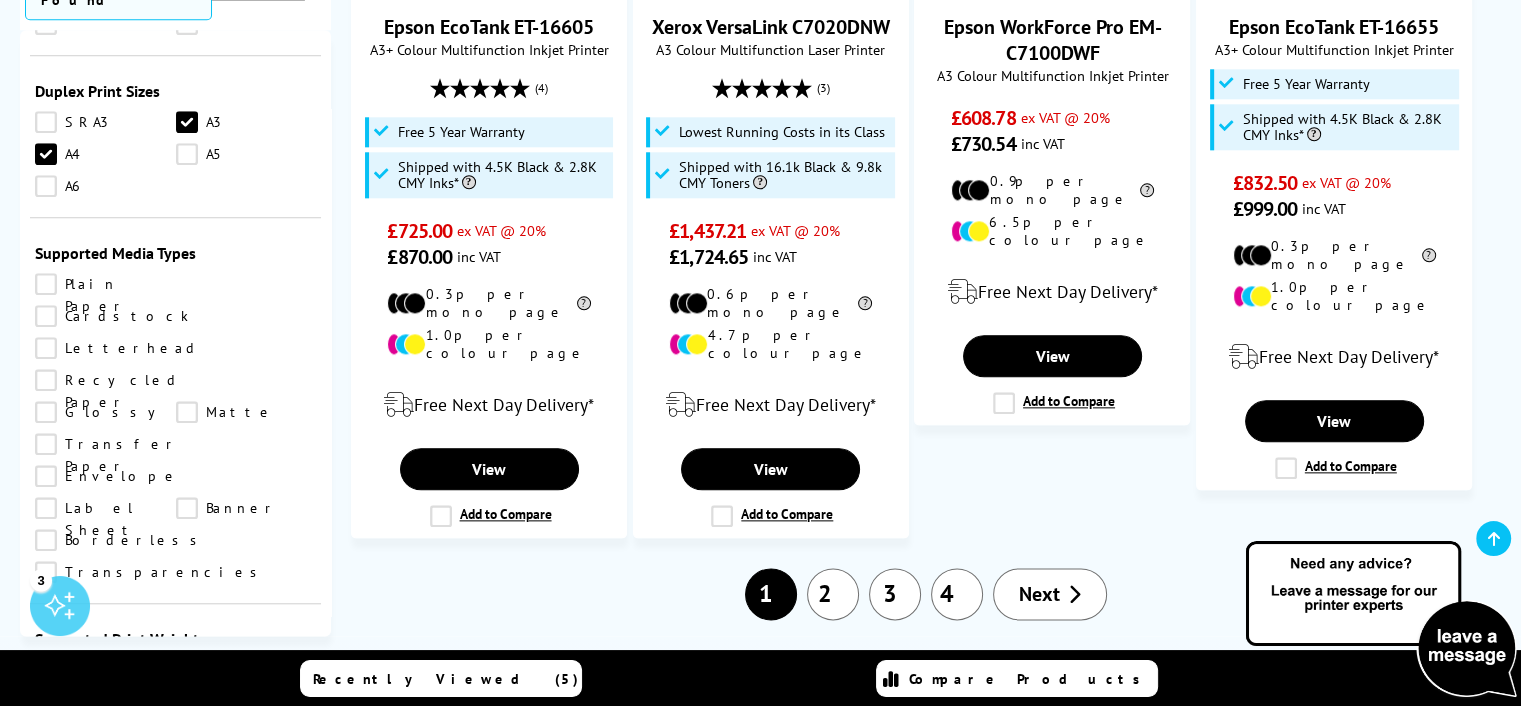 click on "Borderless" at bounding box center [121, 540] 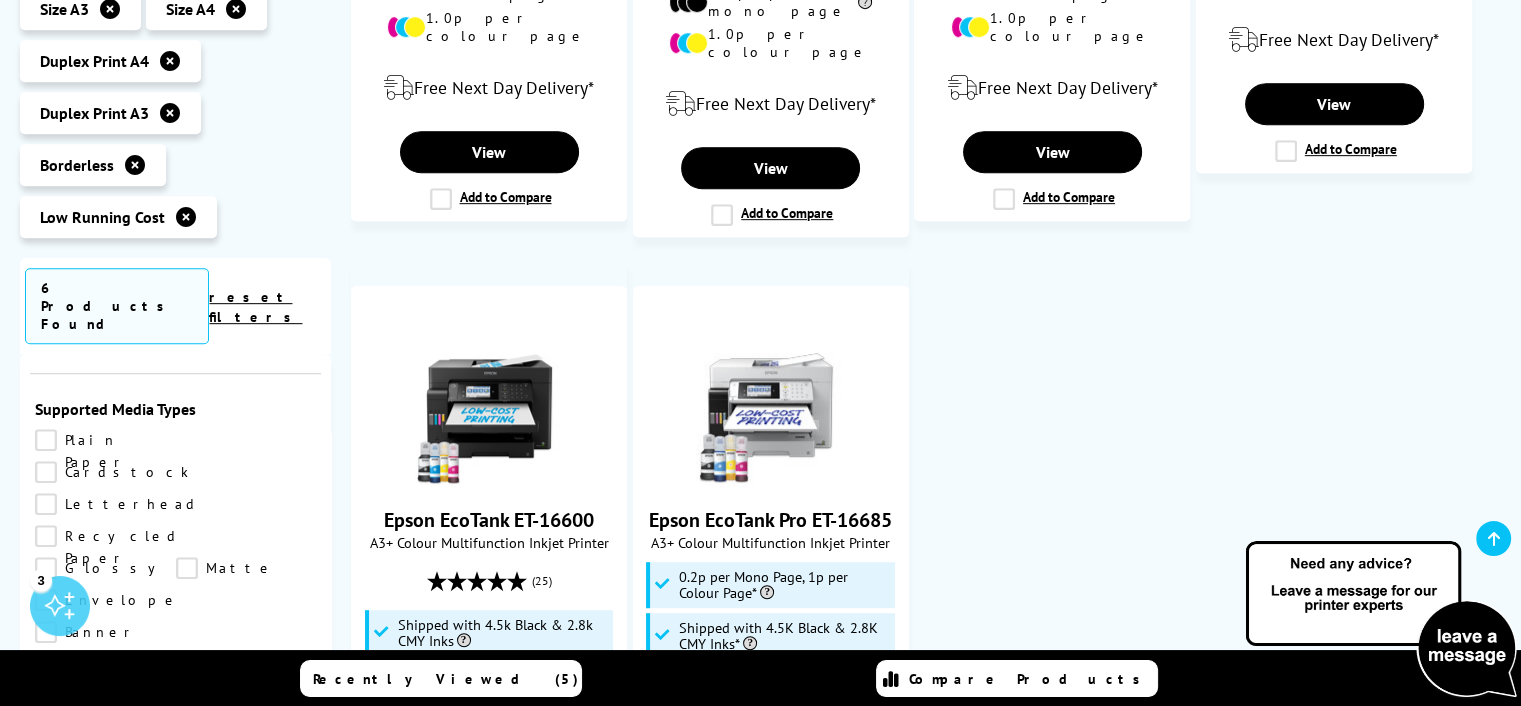 click on "Borderless" at bounding box center (121, 664) 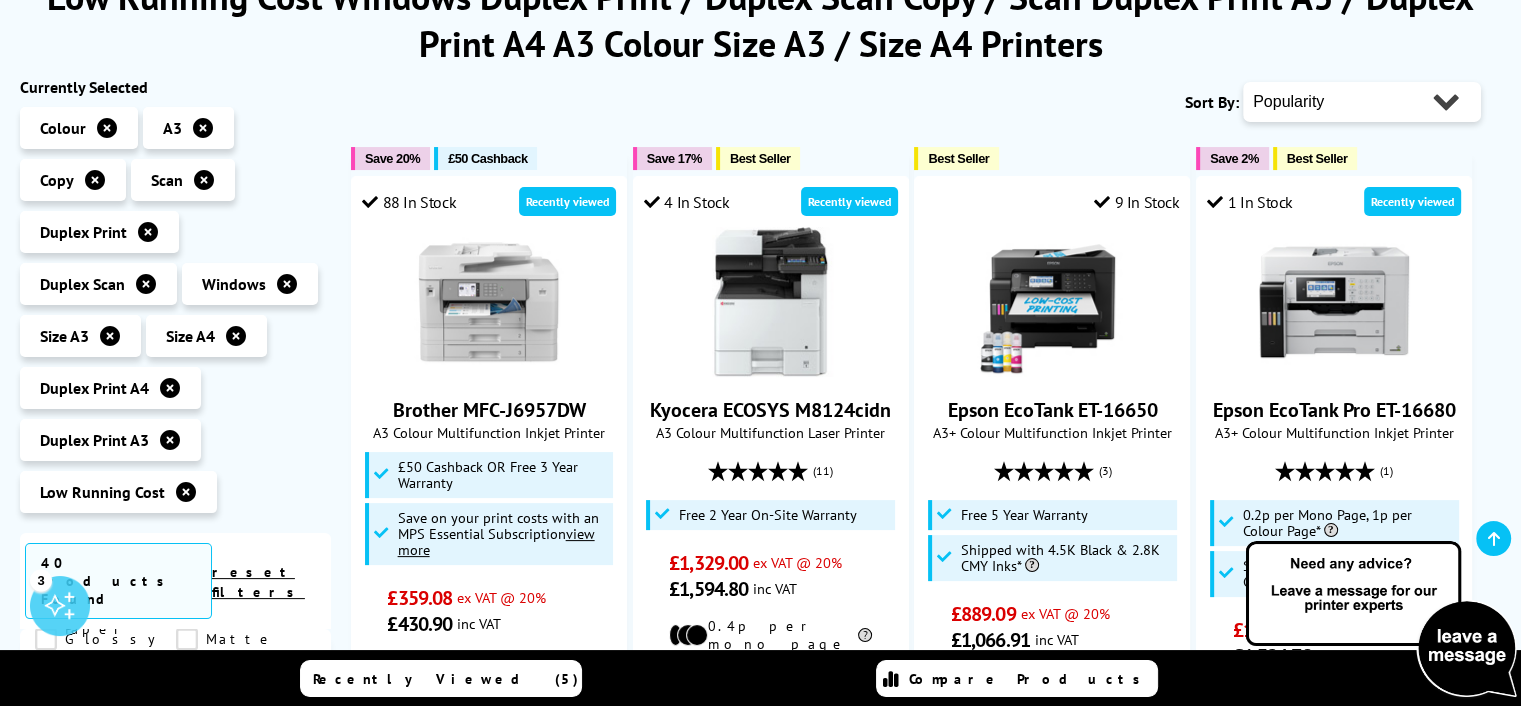 click on "Popularity
Rating
Price - Low to High
Price - High to Low
Running Costs - Low to High
Size - Small to Large" at bounding box center [1362, 102] 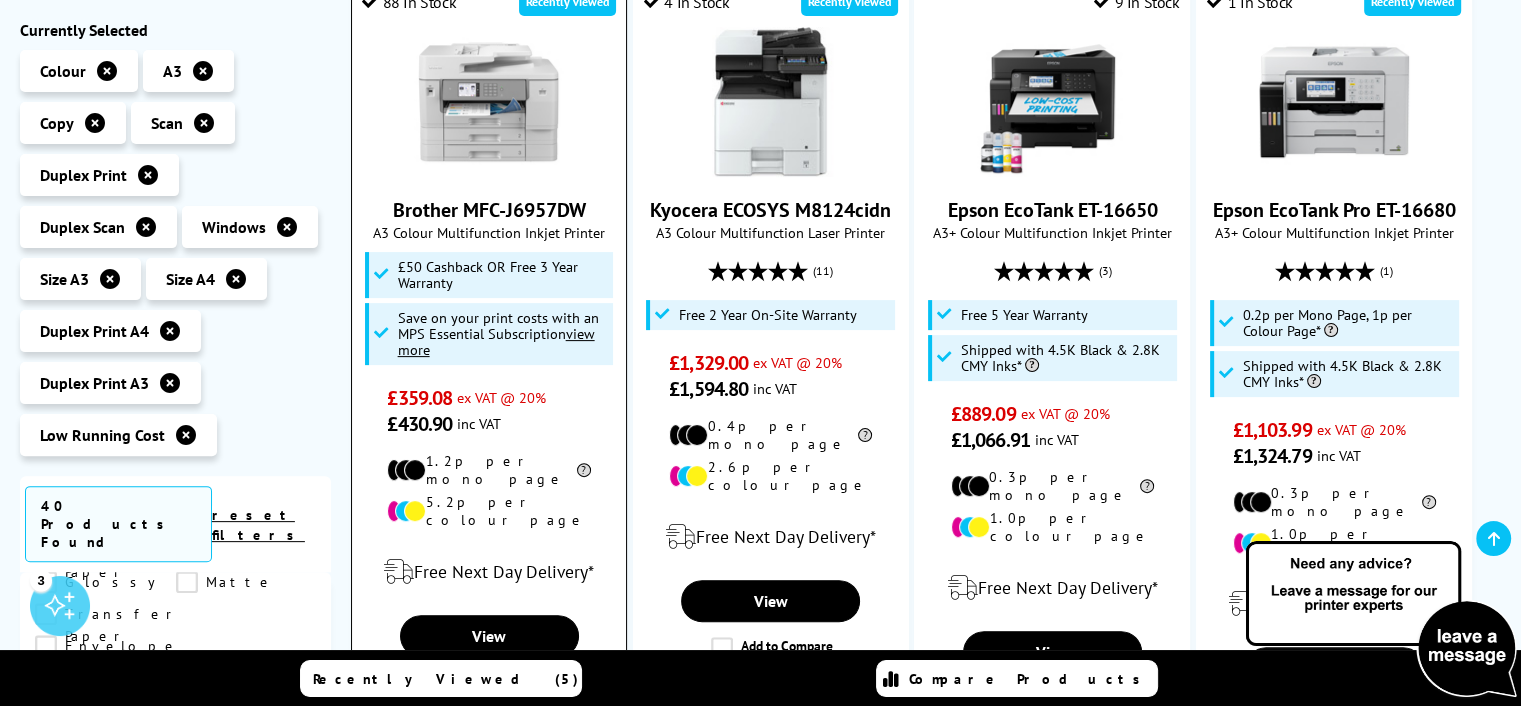 click on "Brother MFC-J6957DW" at bounding box center (489, 210) 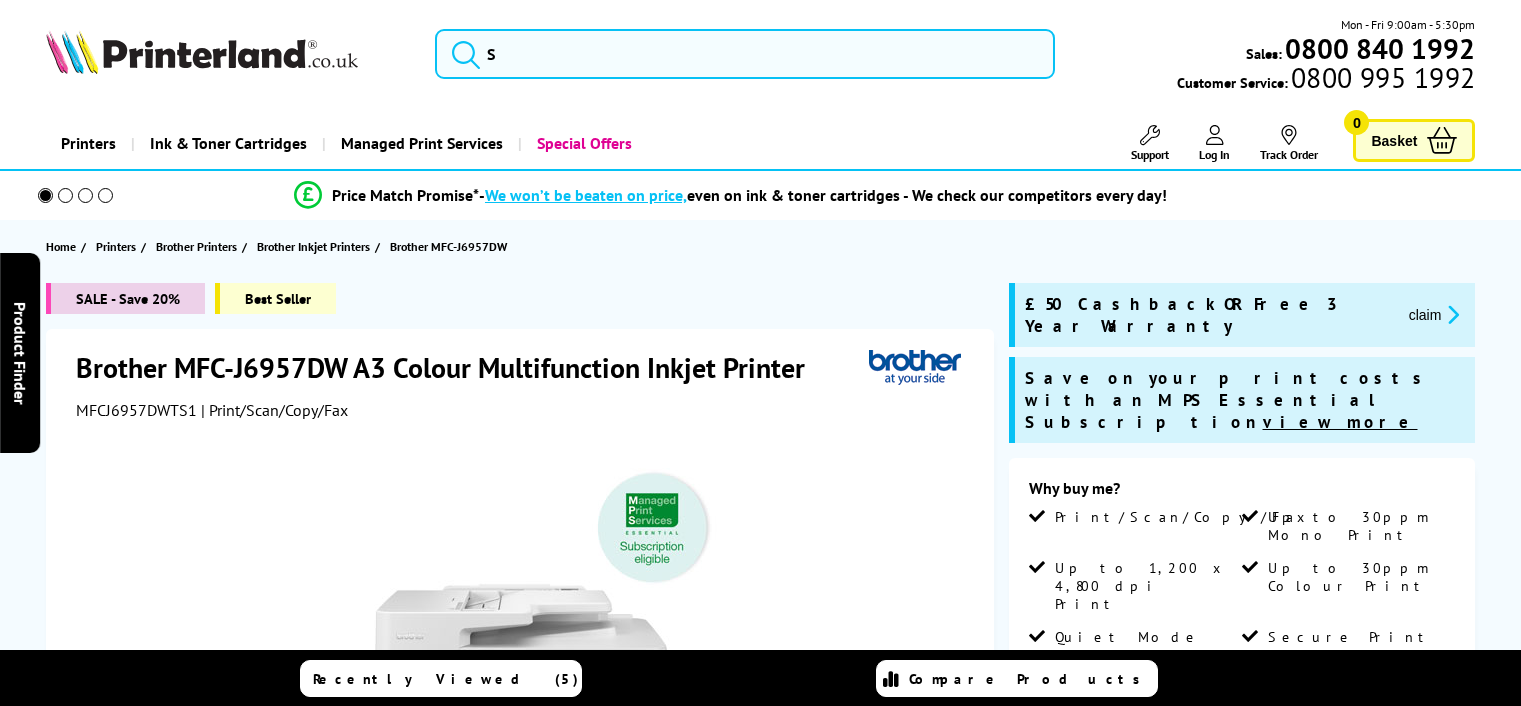 scroll, scrollTop: 0, scrollLeft: 0, axis: both 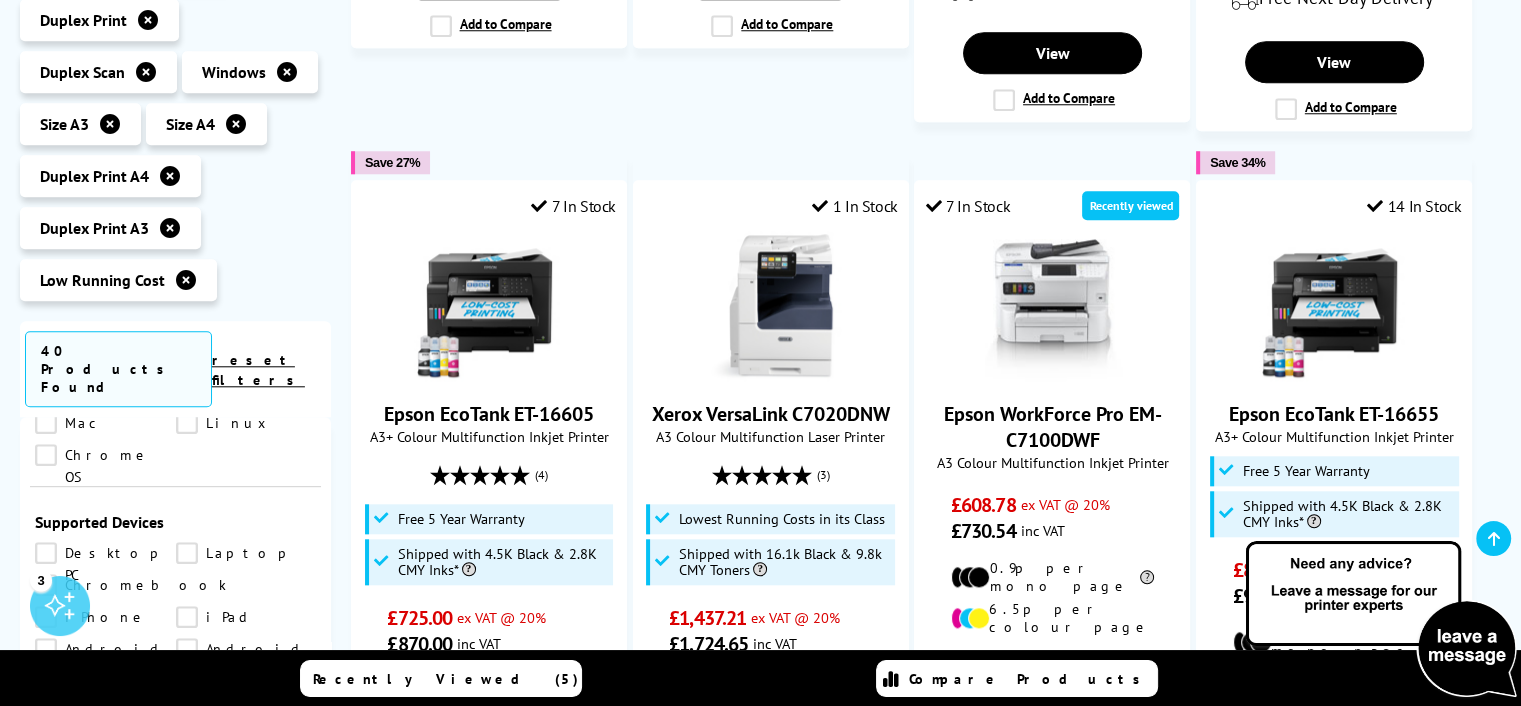 click on "Desktop PC" at bounding box center (105, 553) 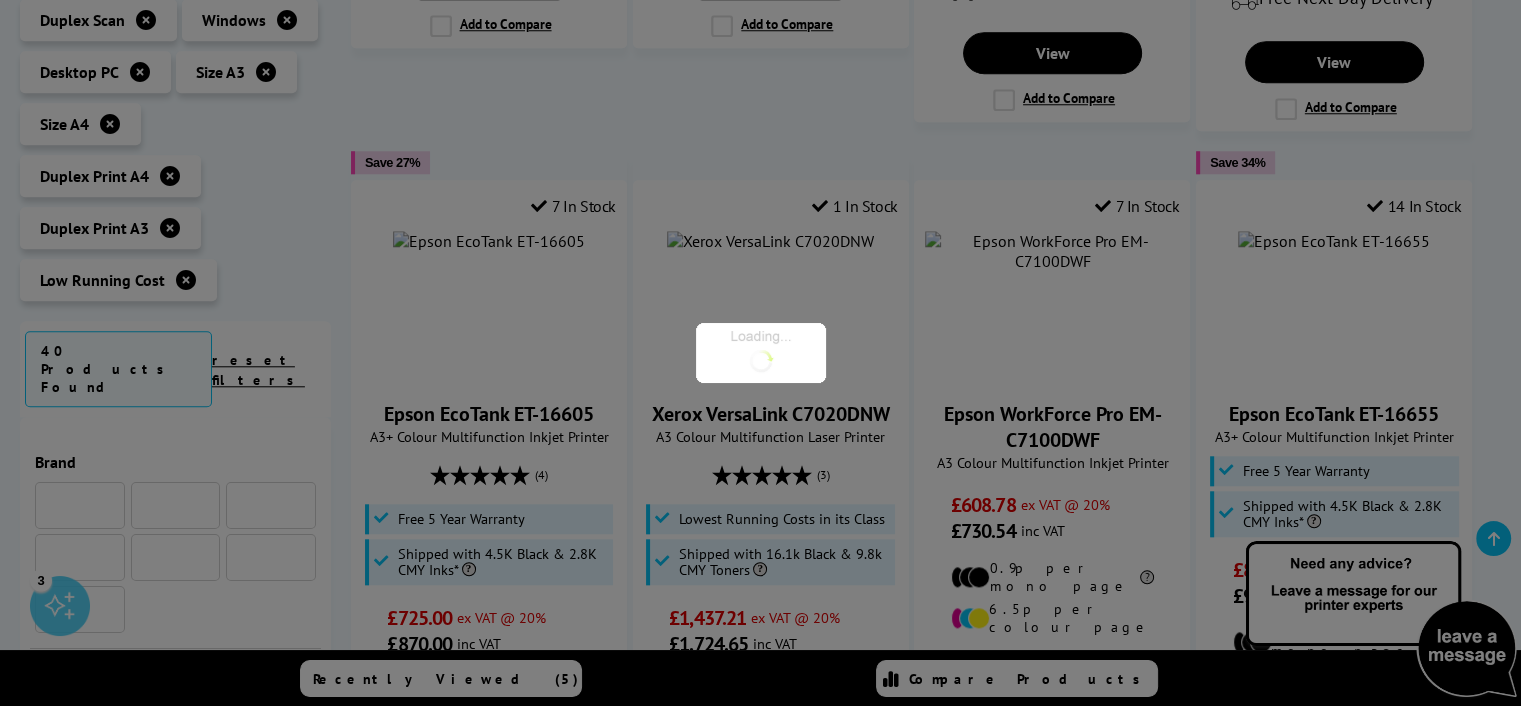 scroll, scrollTop: 1300, scrollLeft: 0, axis: vertical 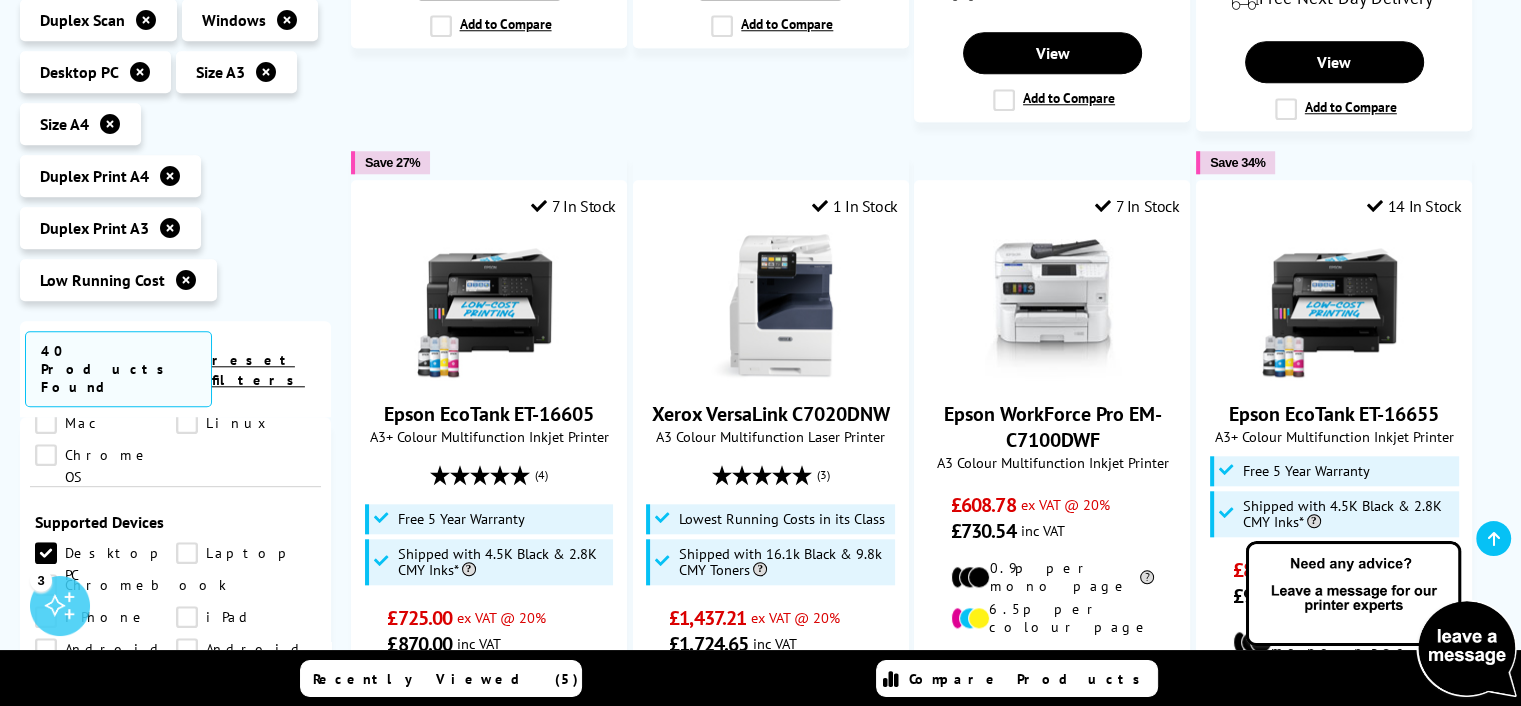 click on "Laptop" at bounding box center [246, 553] 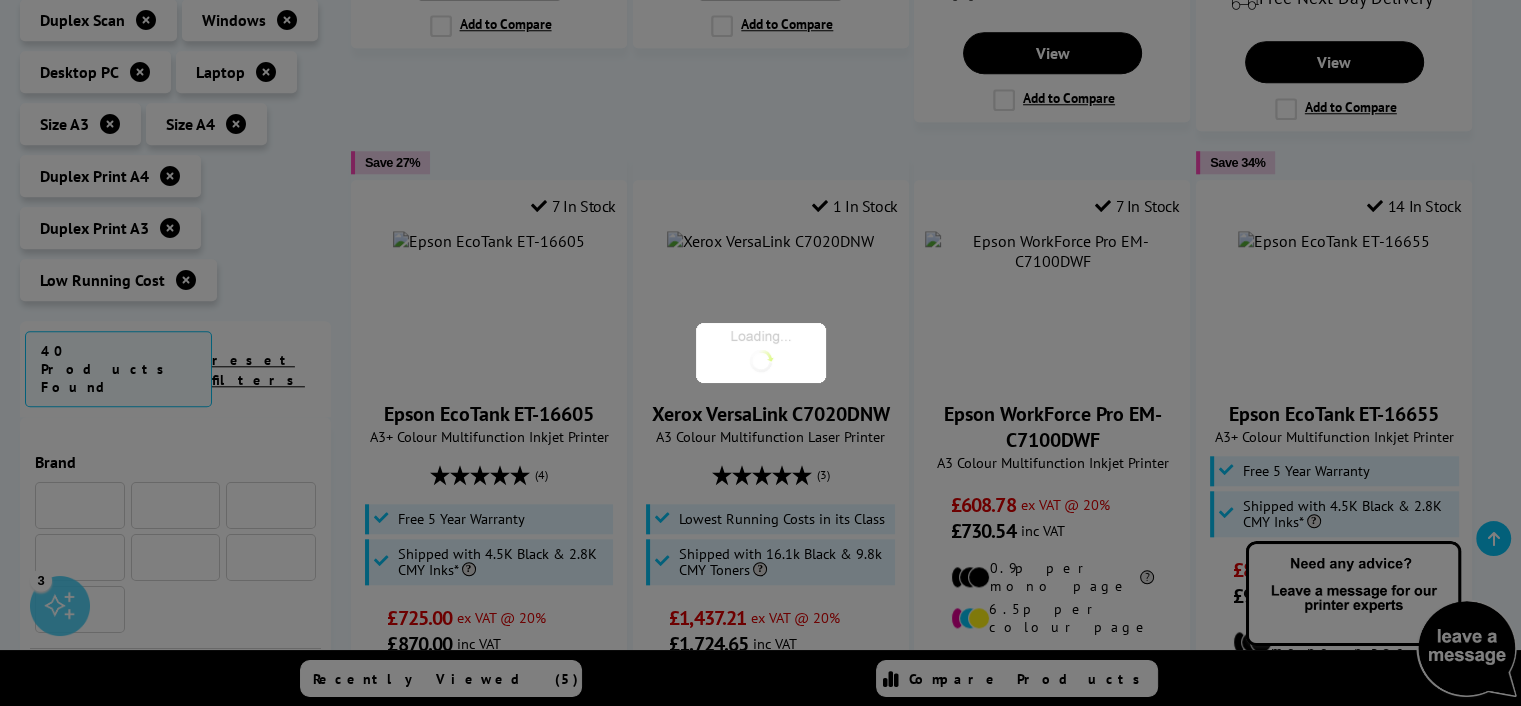 scroll, scrollTop: 1300, scrollLeft: 0, axis: vertical 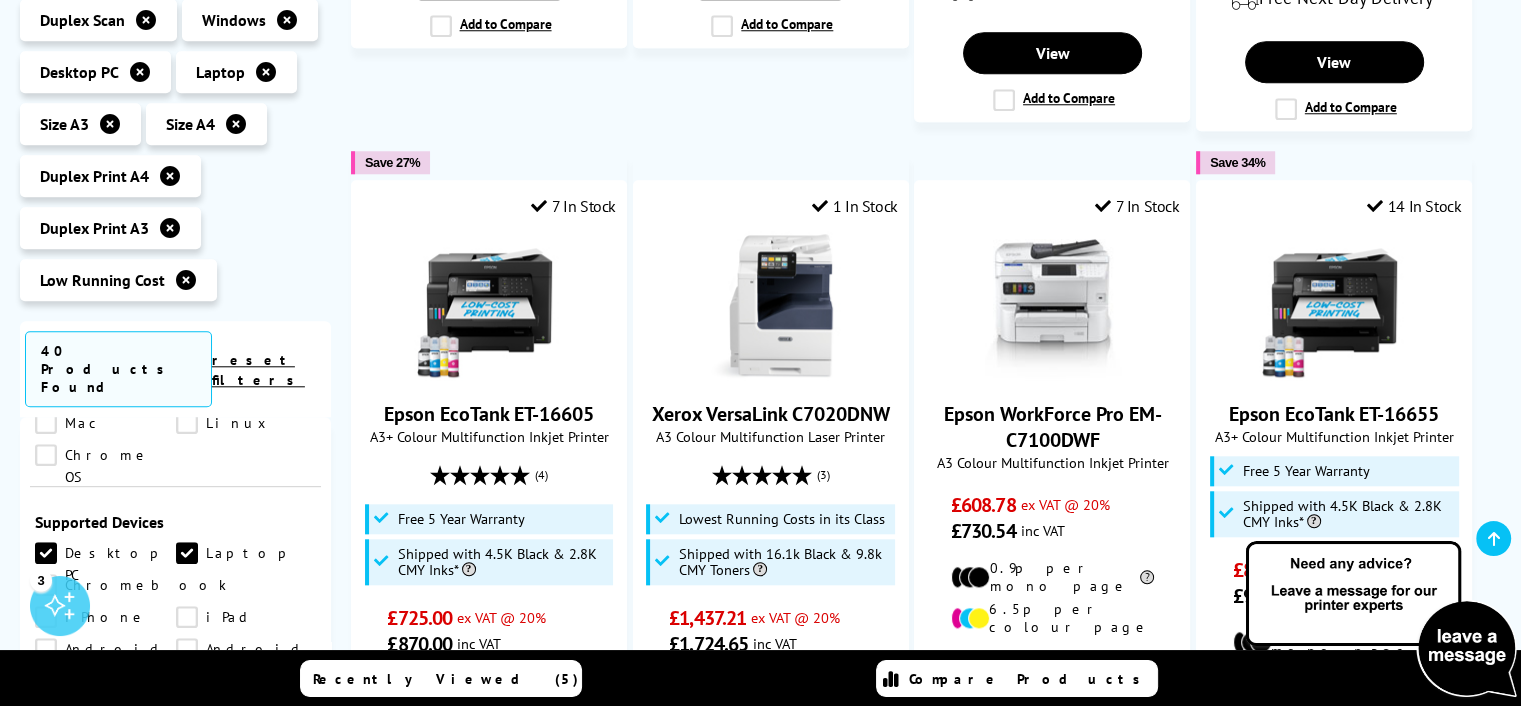 click on "iPhone" at bounding box center [105, 617] 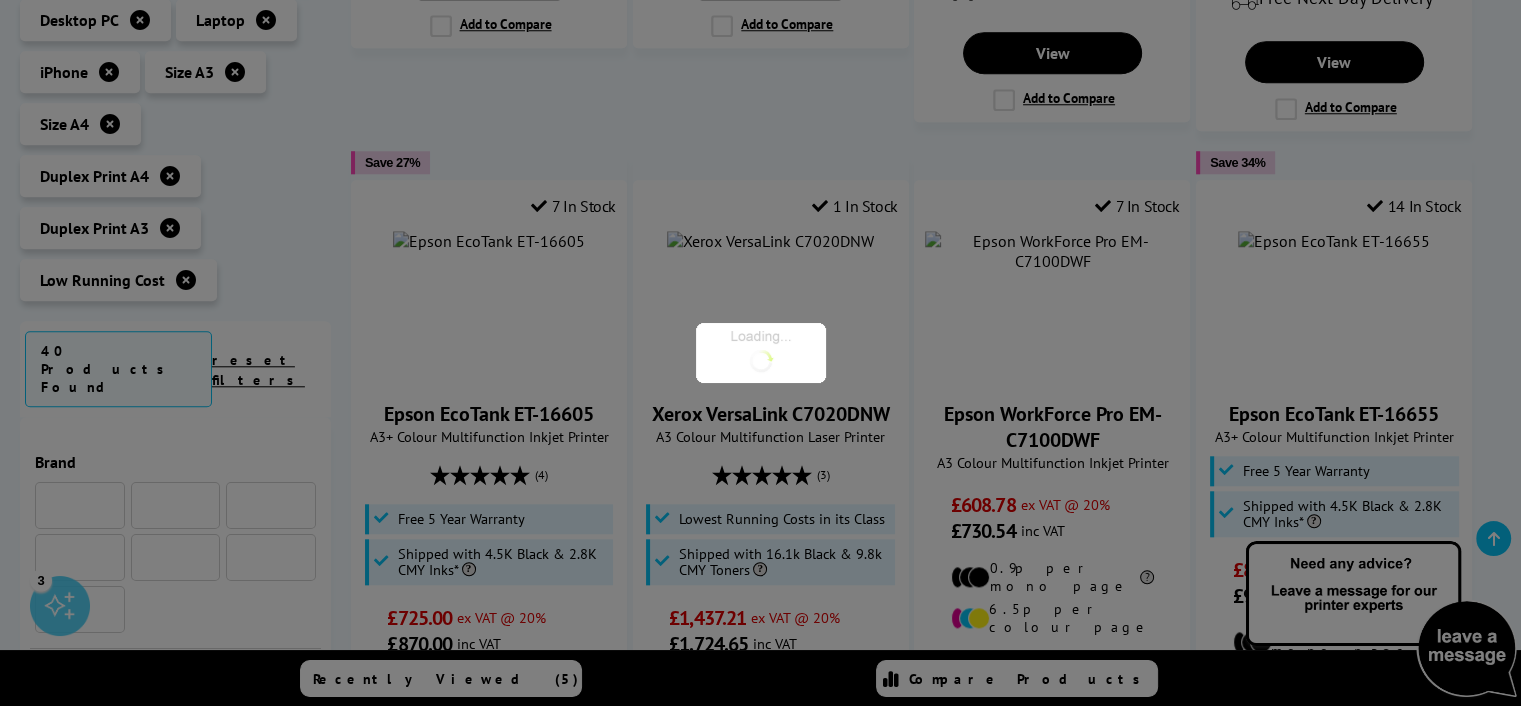 scroll, scrollTop: 1300, scrollLeft: 0, axis: vertical 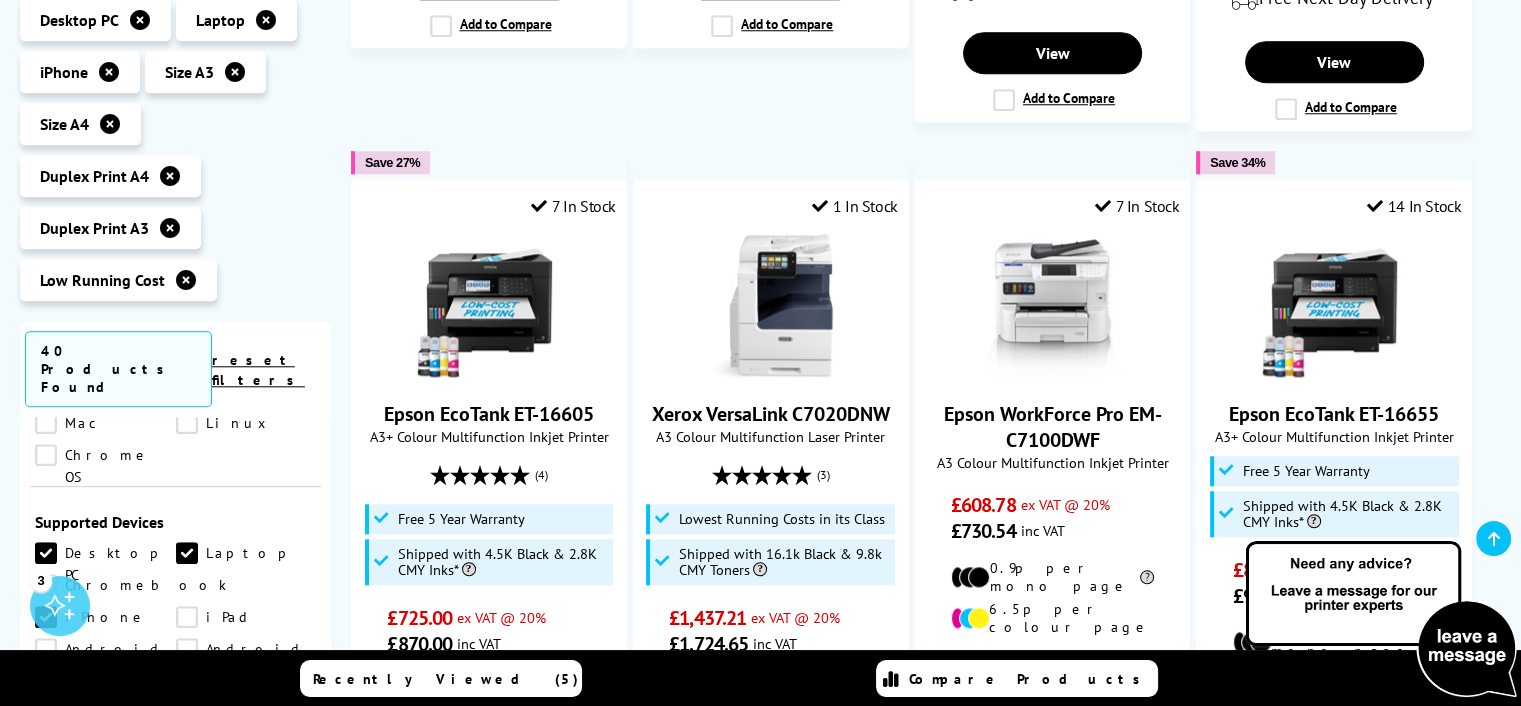 click on "Android Phone" at bounding box center [105, 649] 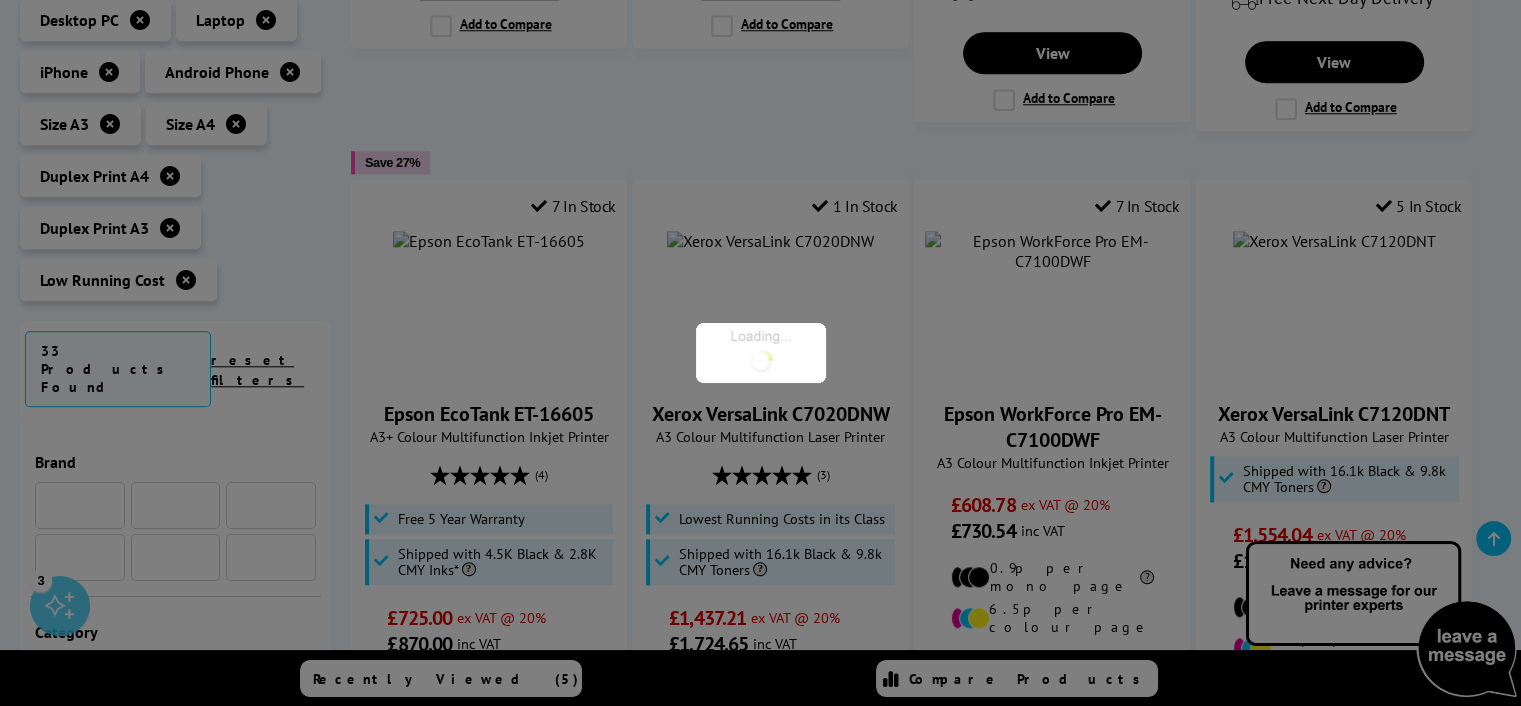 scroll, scrollTop: 1300, scrollLeft: 0, axis: vertical 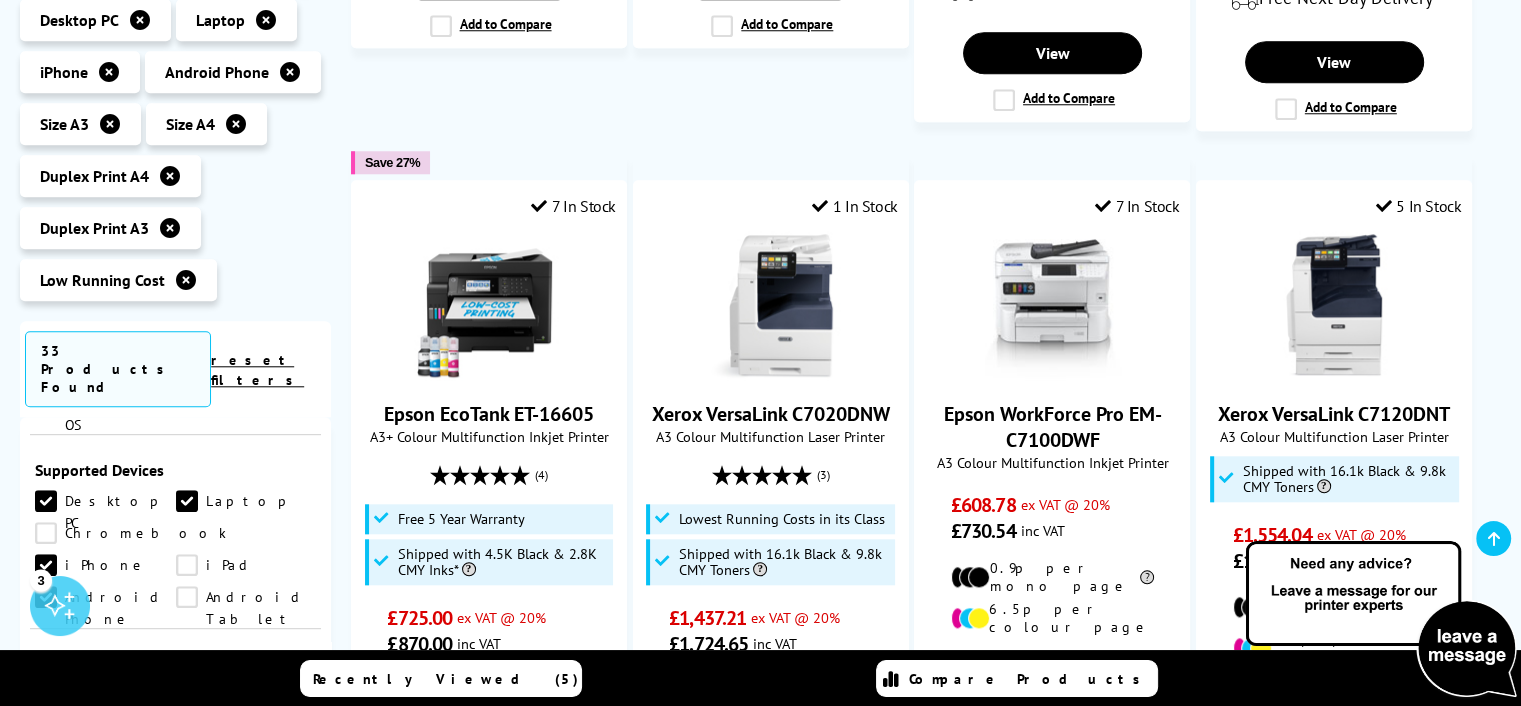 click on "Desktop PC
Laptop
Chromebook
iPhone
iPad
Android Phone
Android Tablet" at bounding box center (175, 554) 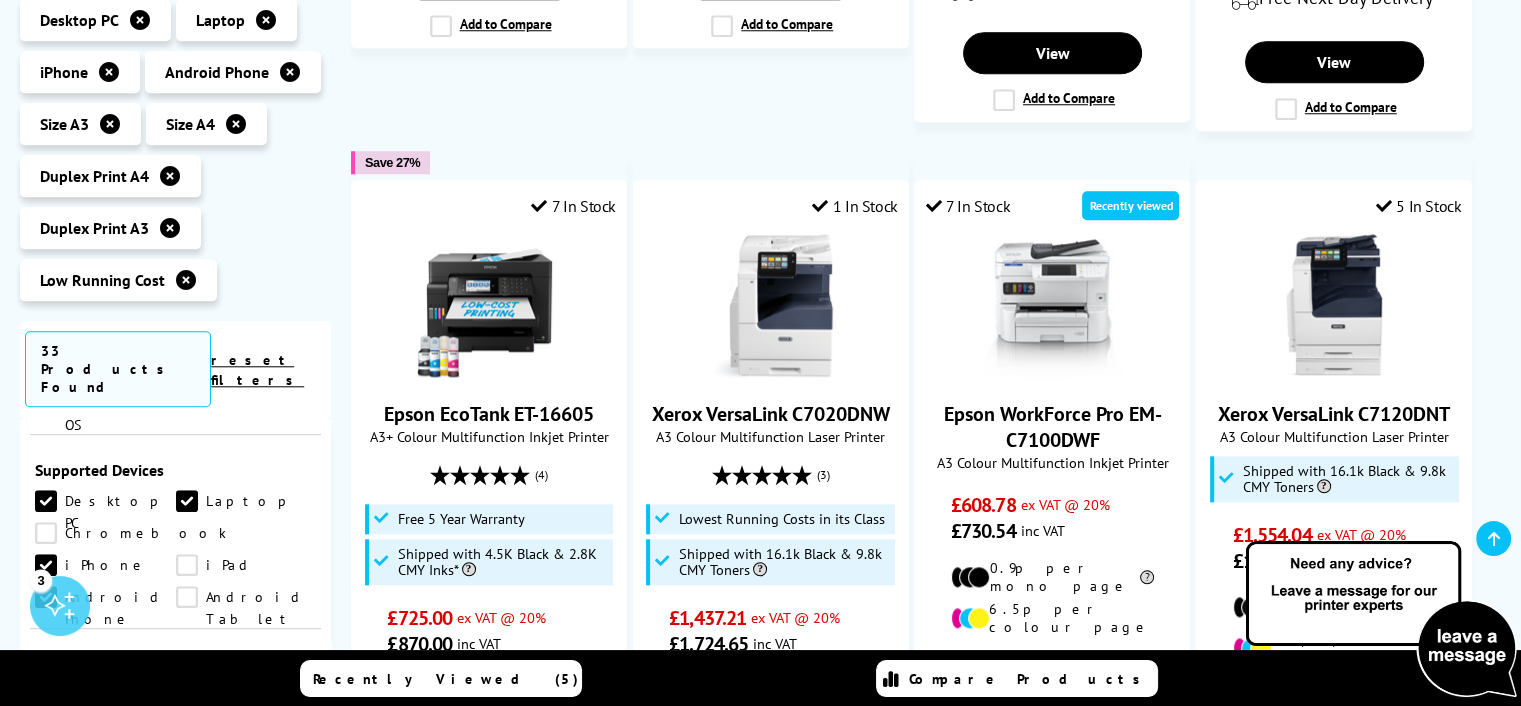 click on "iPad" at bounding box center (246, 565) 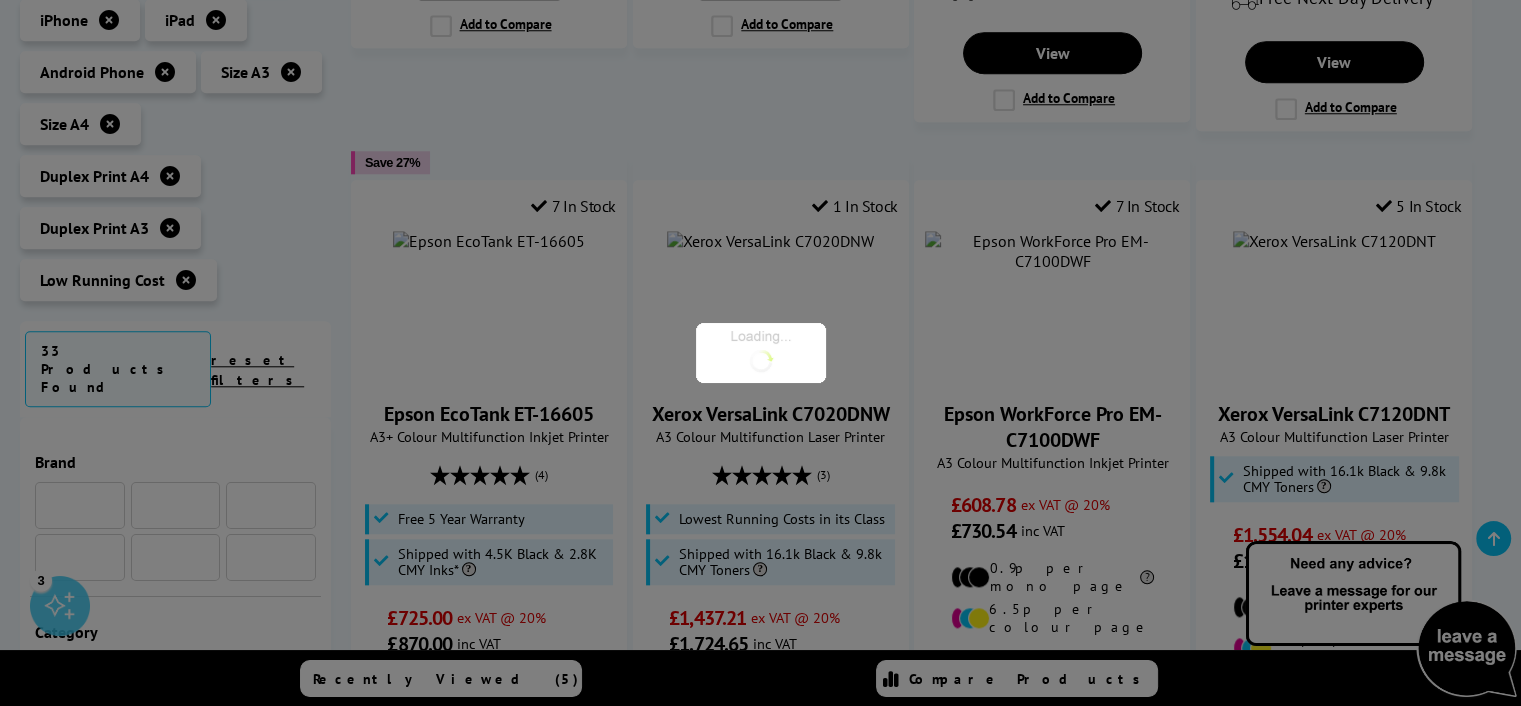 scroll, scrollTop: 1300, scrollLeft: 0, axis: vertical 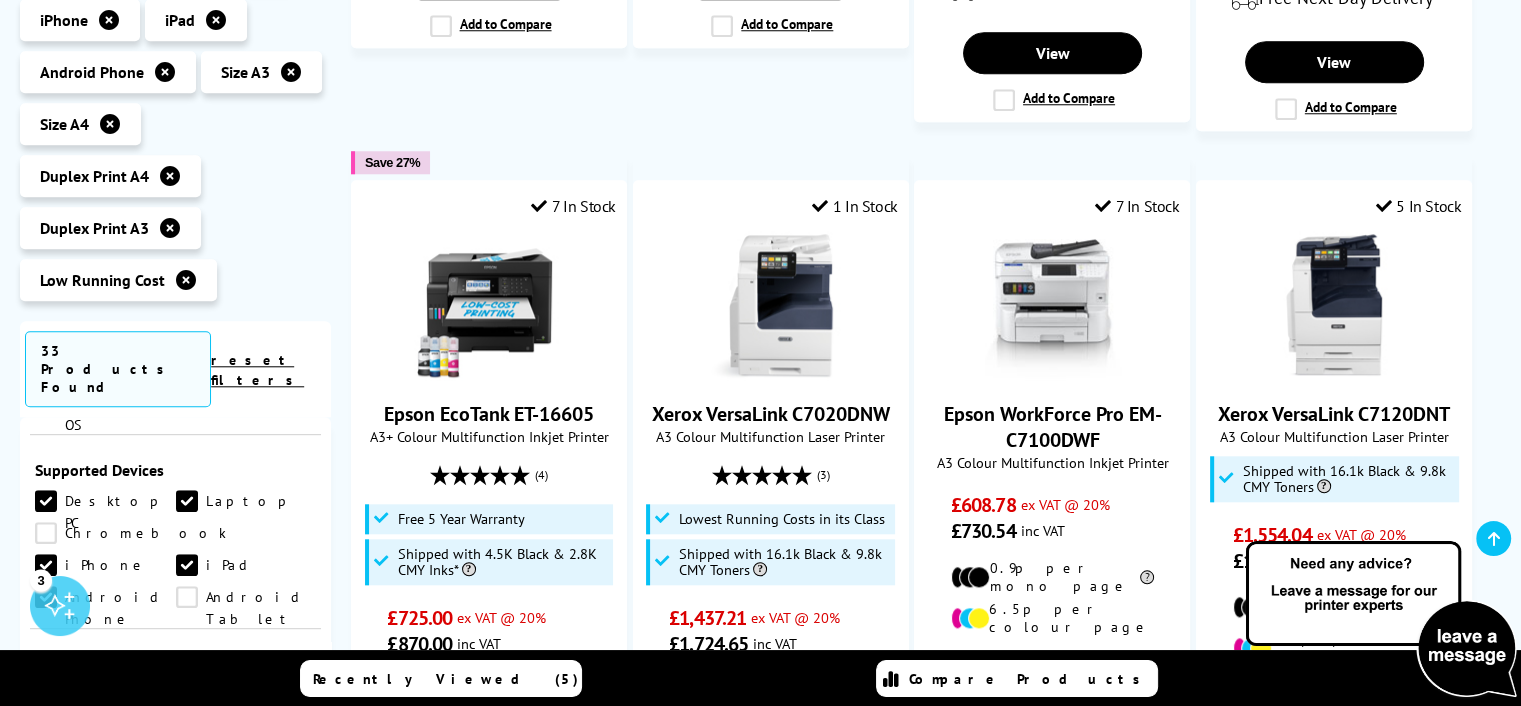 click on "Android Tablet" at bounding box center (246, 597) 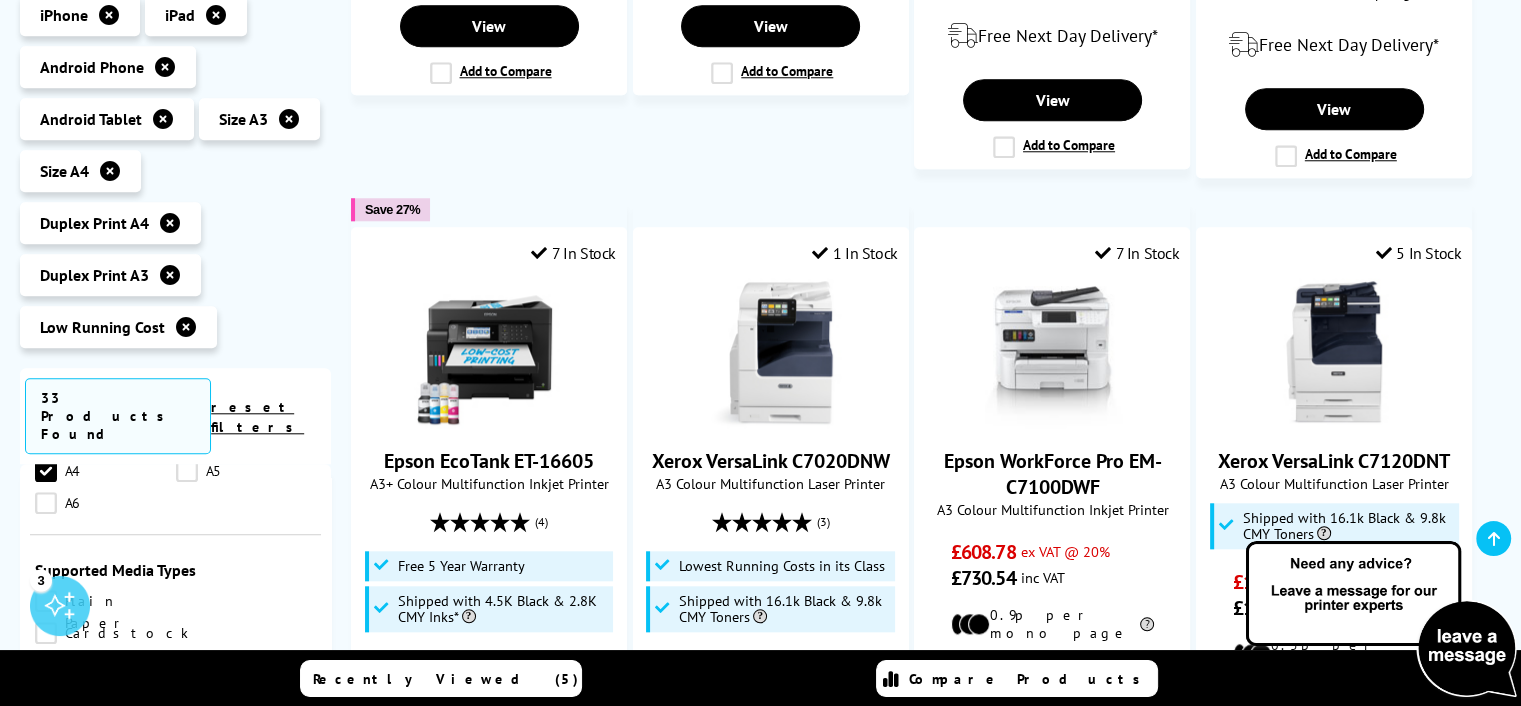 scroll, scrollTop: 1800, scrollLeft: 0, axis: vertical 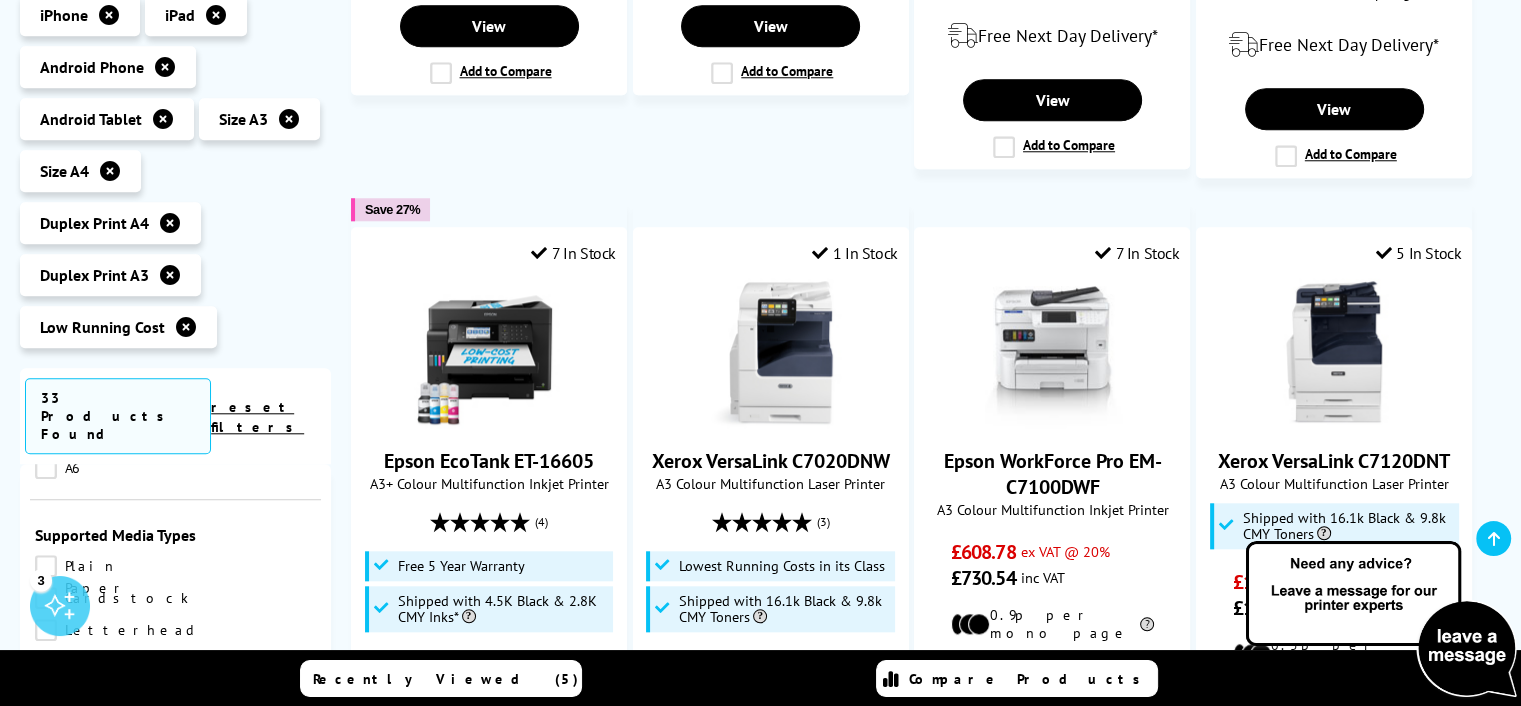 click on "Plain Paper" at bounding box center [105, 566] 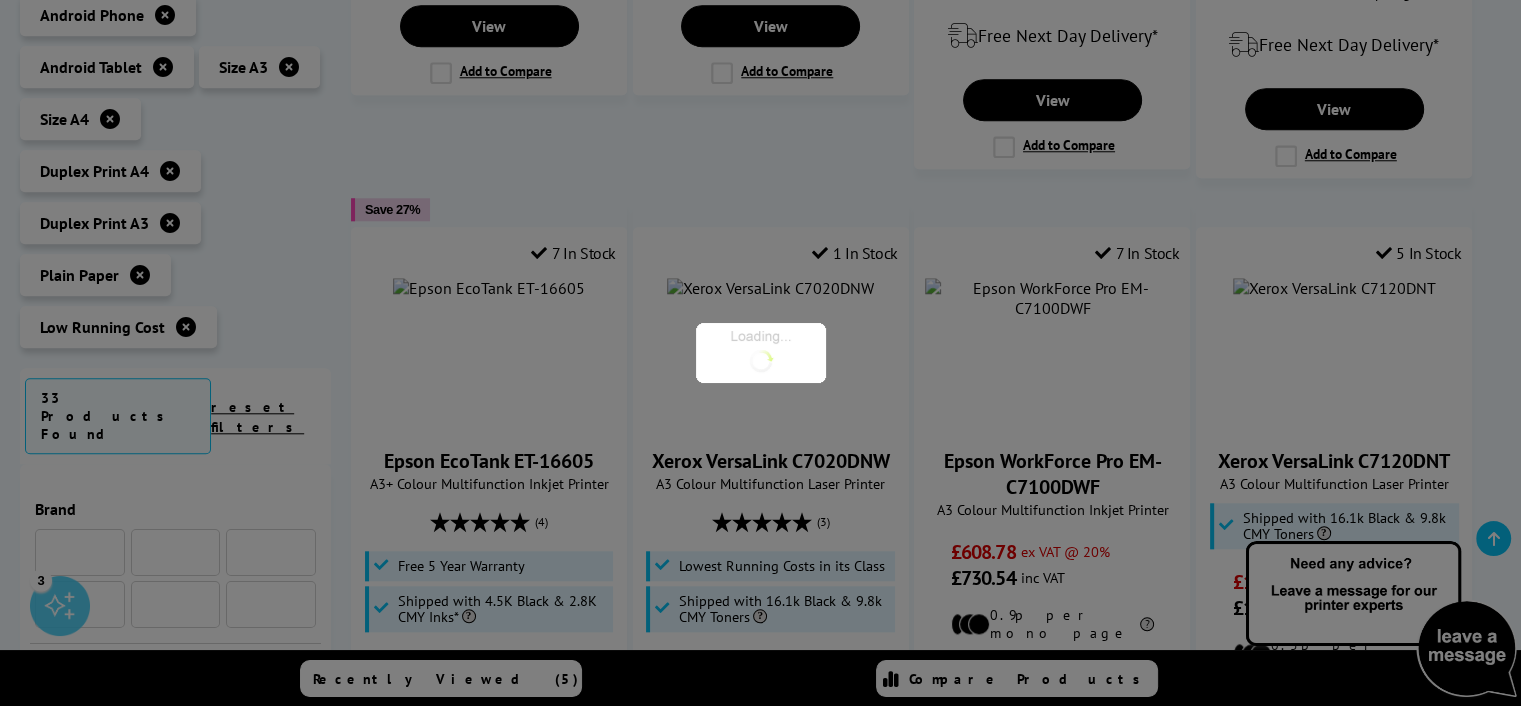 scroll, scrollTop: 1800, scrollLeft: 0, axis: vertical 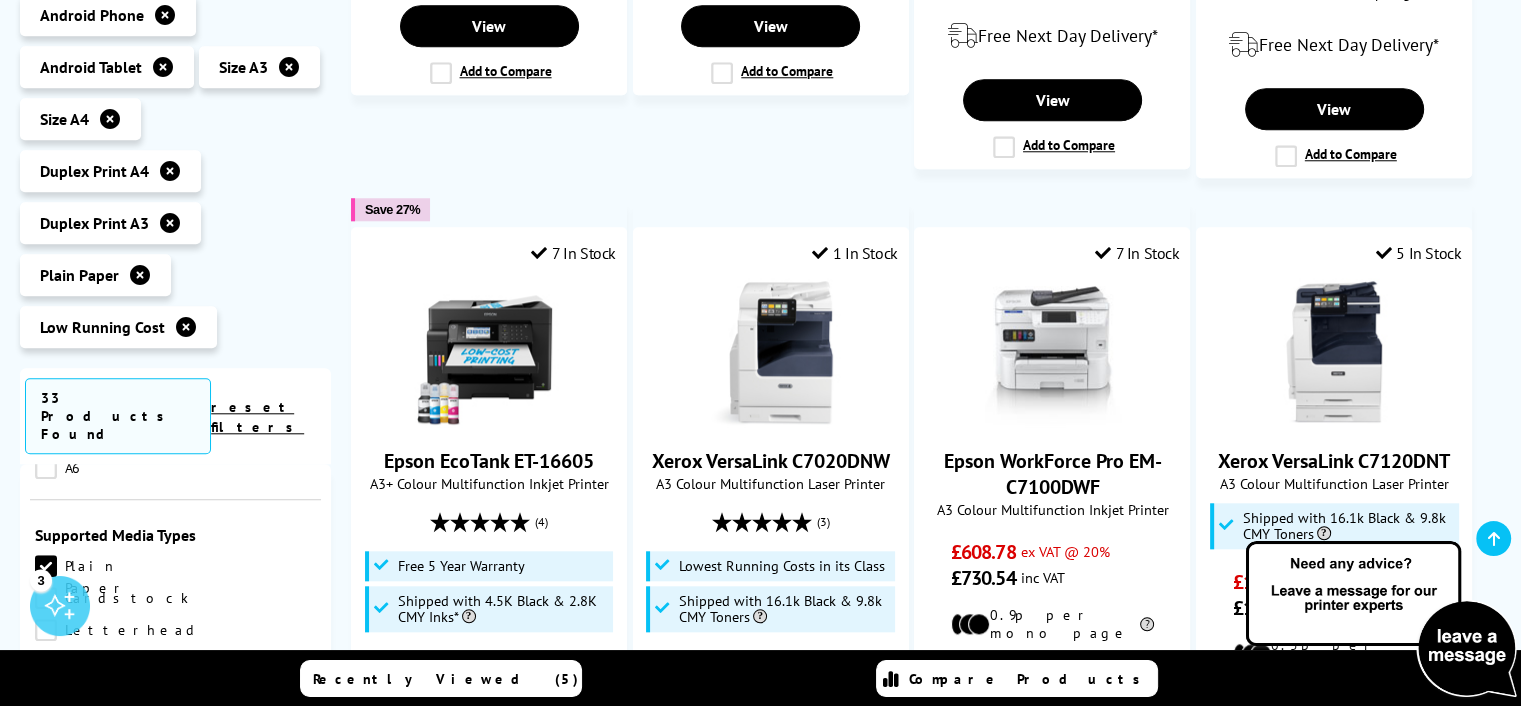 click on "Letterhead" at bounding box center (118, 630) 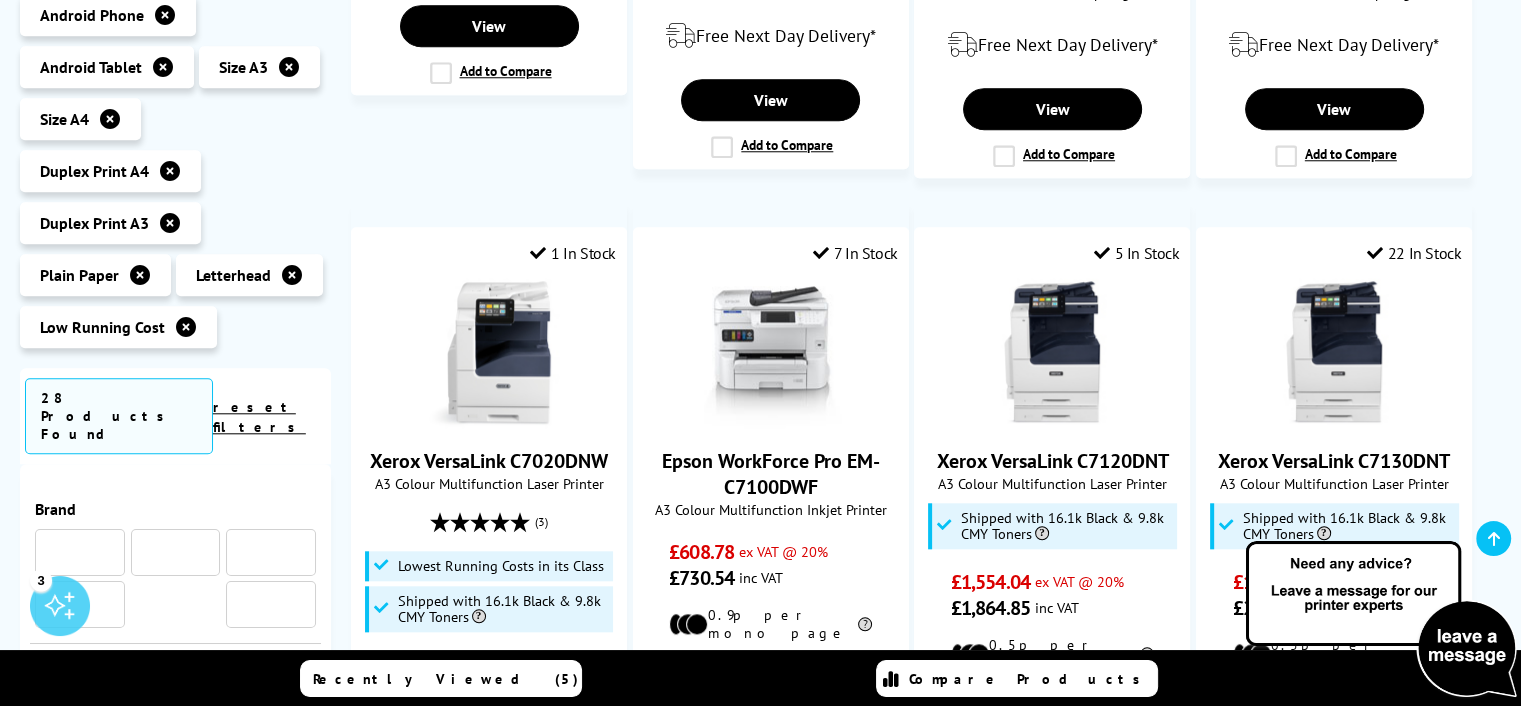 scroll, scrollTop: 1800, scrollLeft: 0, axis: vertical 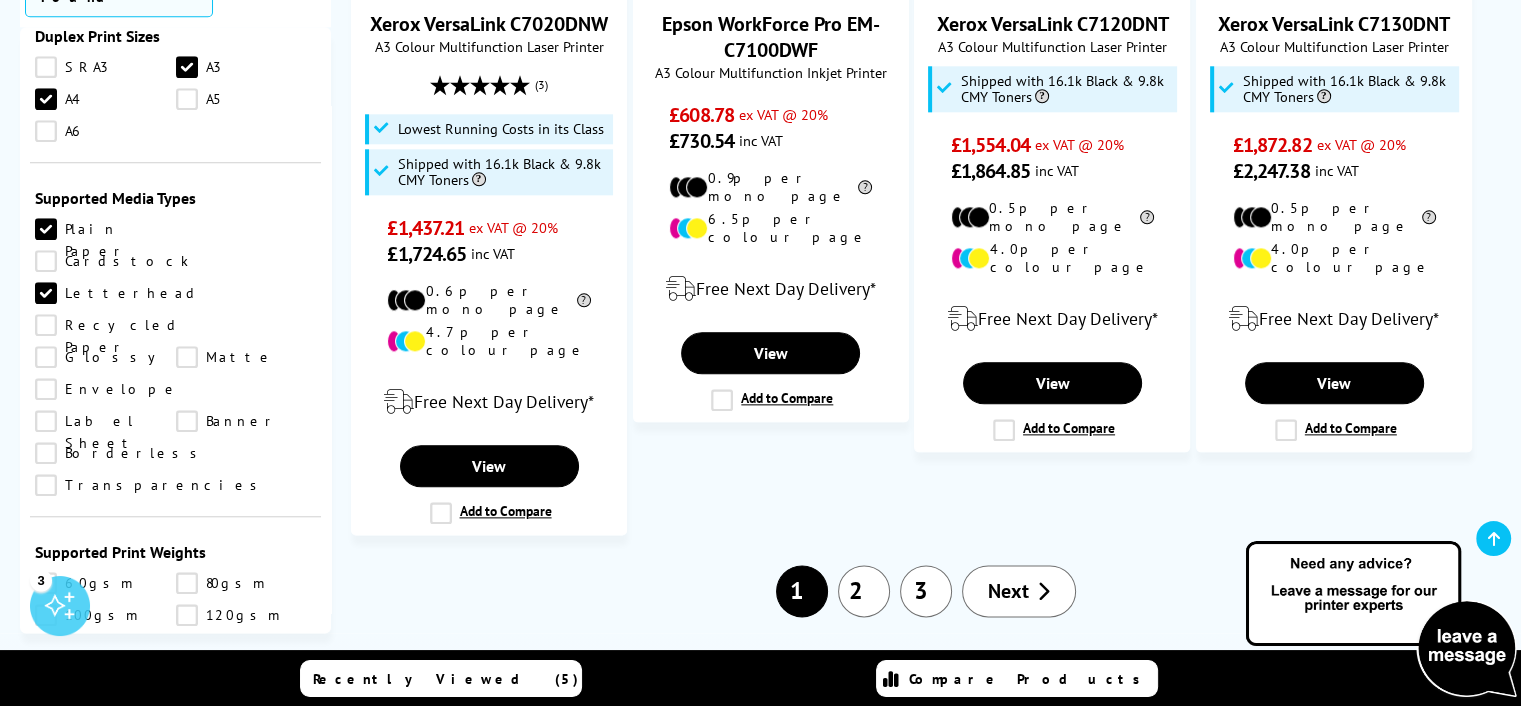 click on "Glossy" at bounding box center (105, 357) 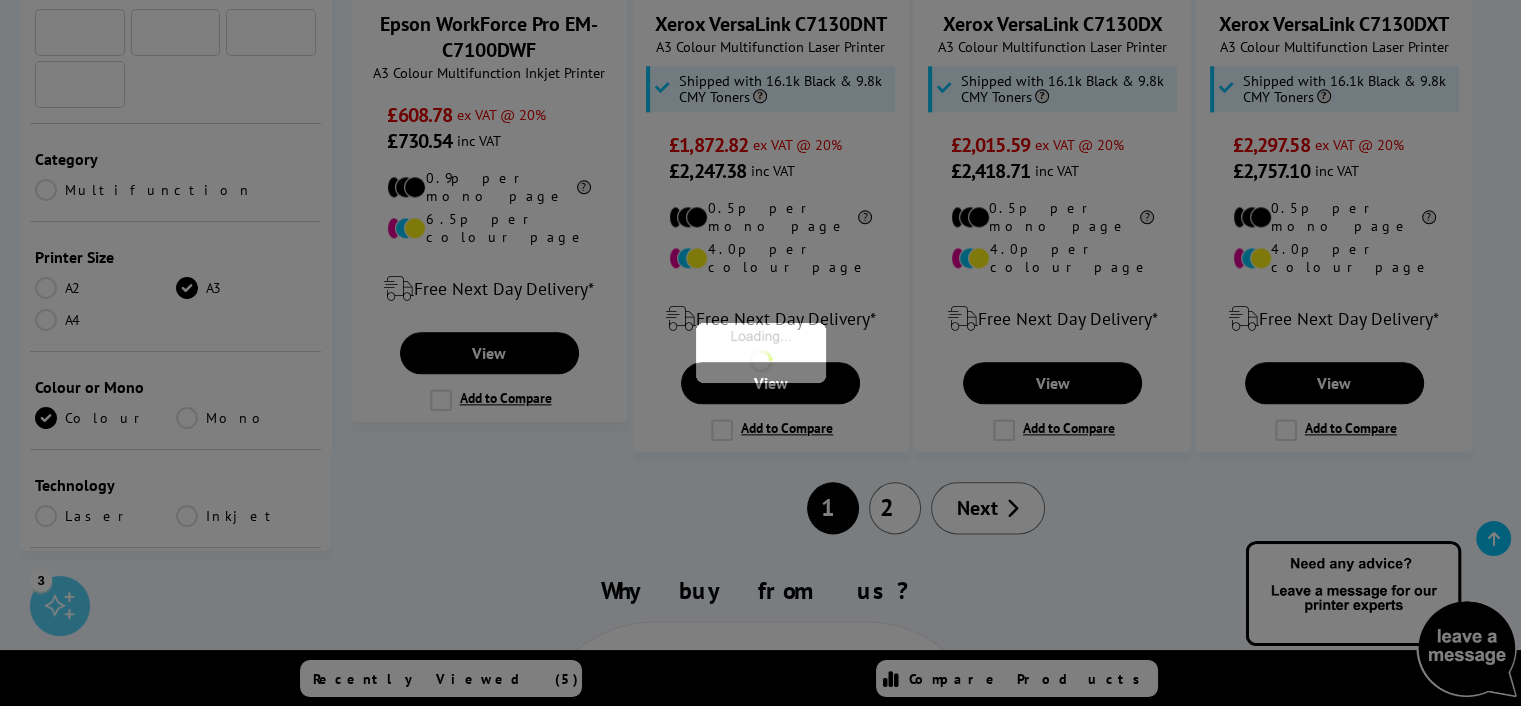 scroll, scrollTop: 1700, scrollLeft: 0, axis: vertical 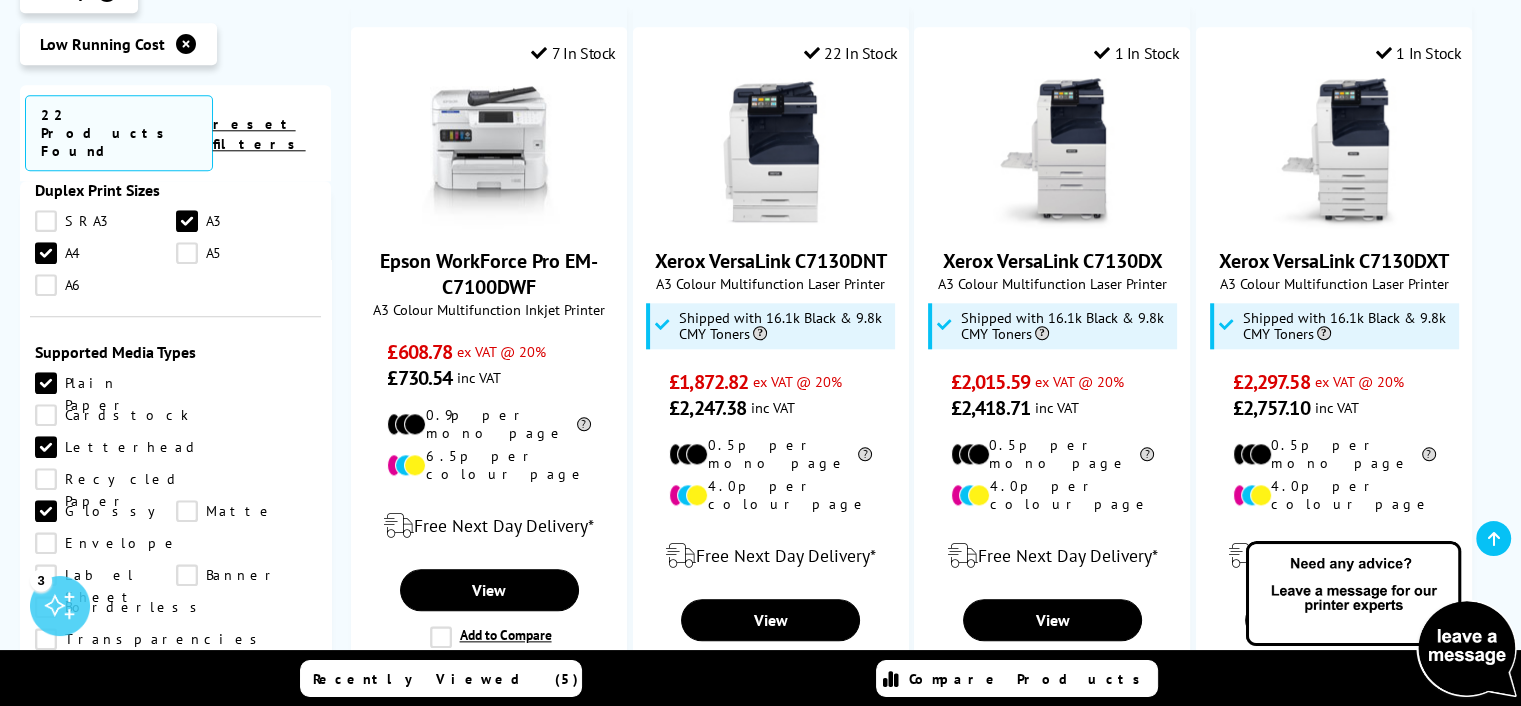click on "Envelope" at bounding box center [107, 543] 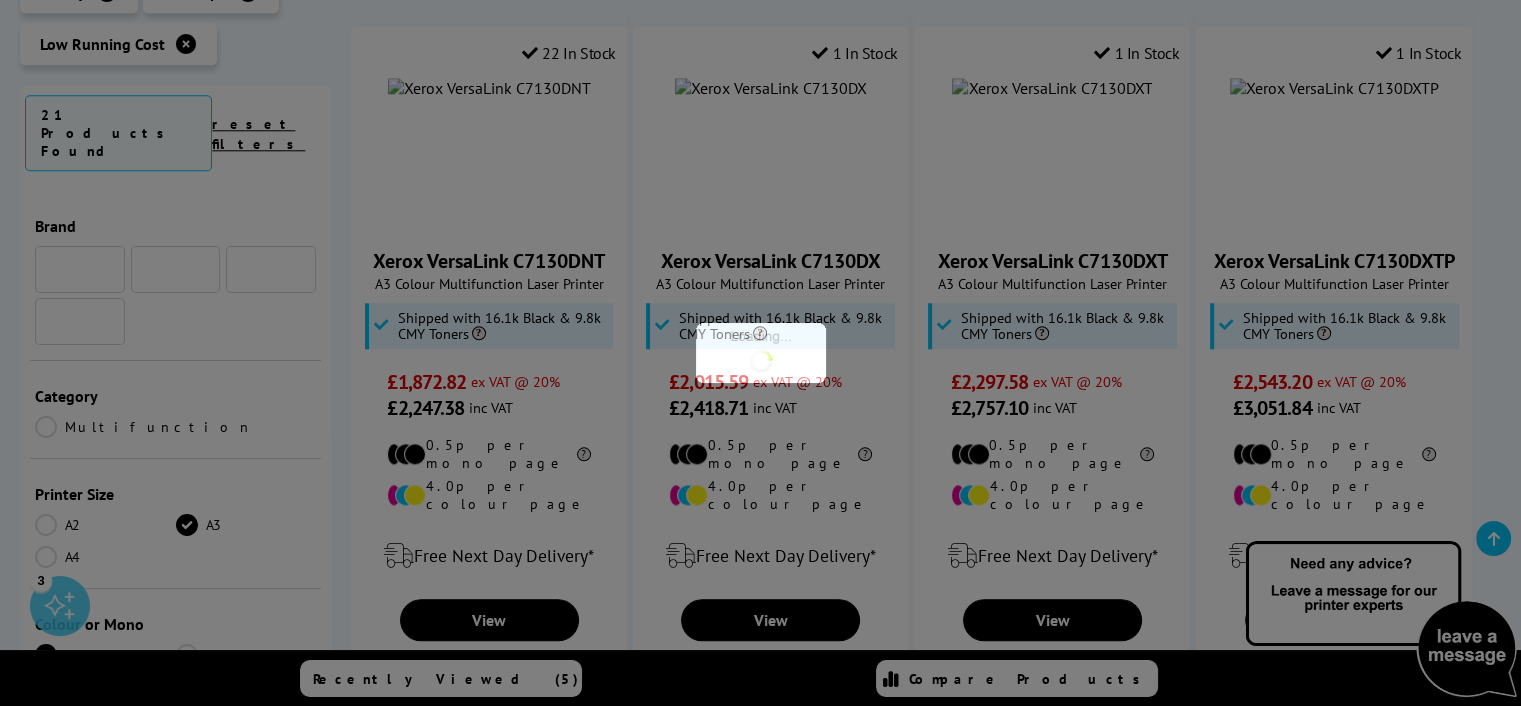scroll, scrollTop: 1700, scrollLeft: 0, axis: vertical 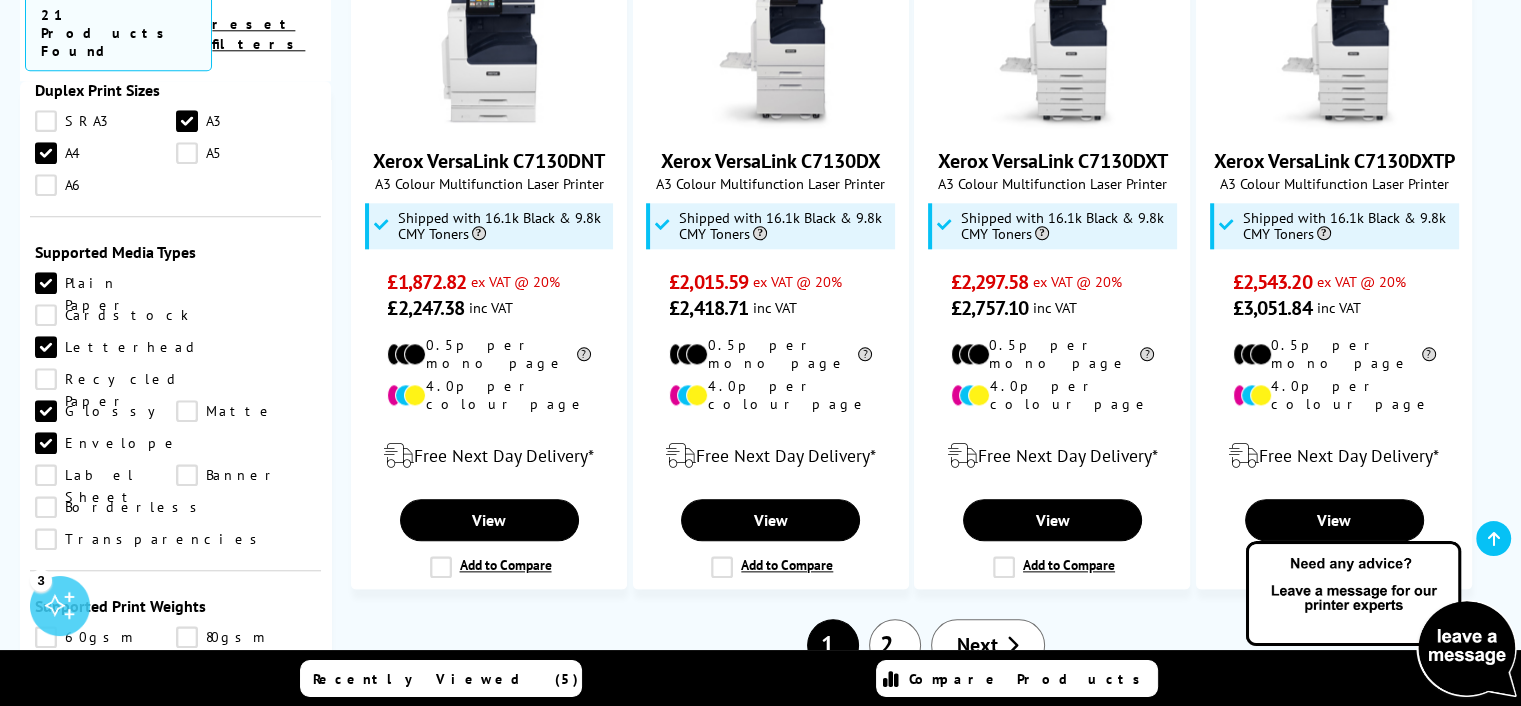 click on "Matte" at bounding box center [246, 411] 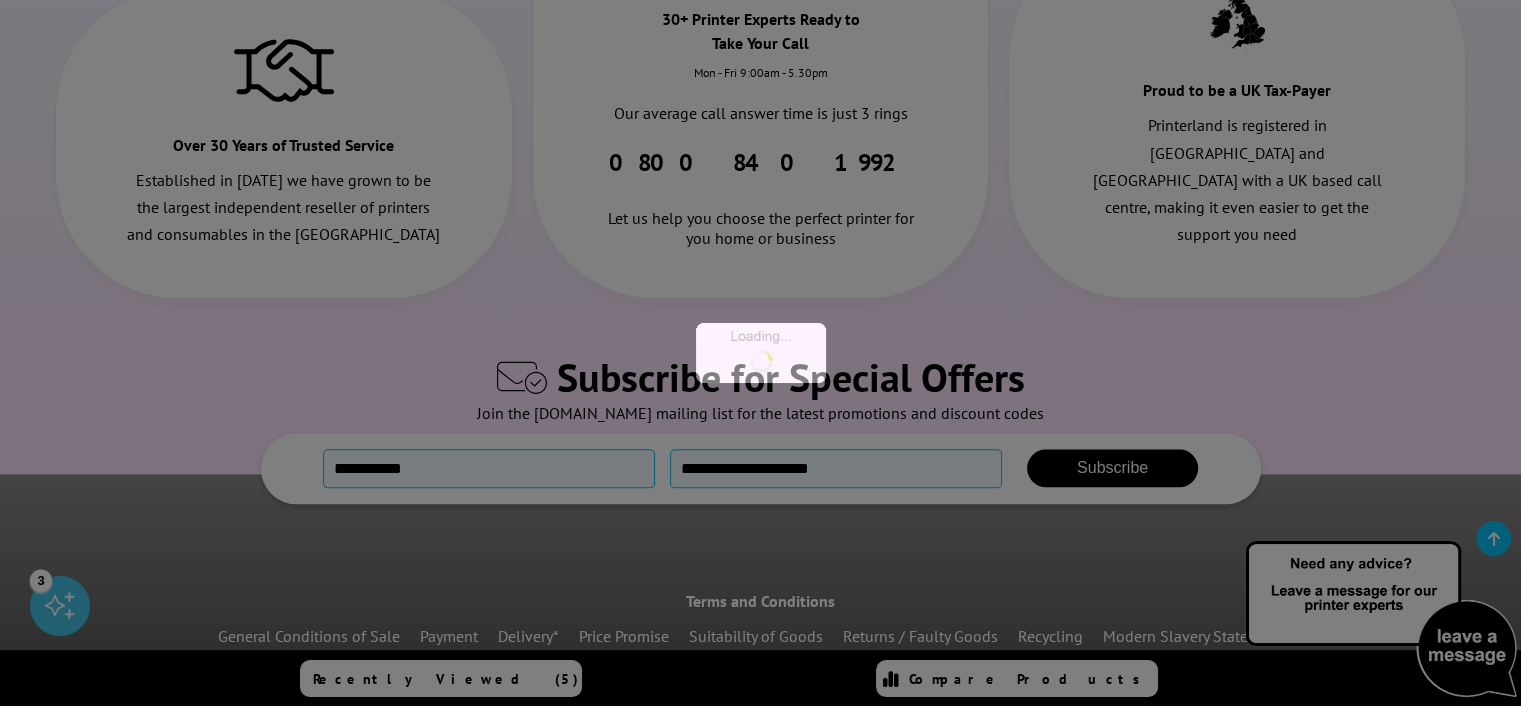 scroll, scrollTop: 1700, scrollLeft: 0, axis: vertical 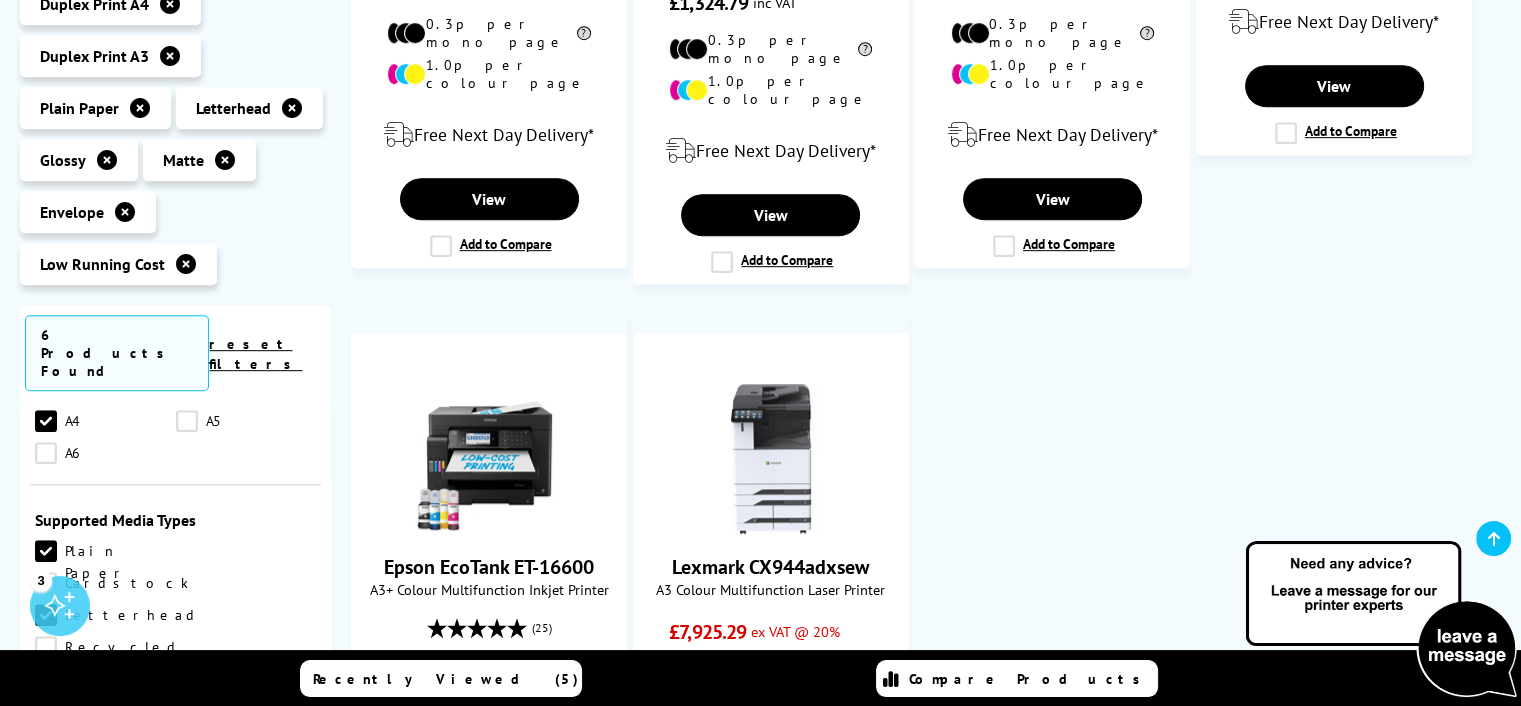 click on "Plain Paper
Cardstock
Letterhead
Recycled Paper
Glossy
Matte
Envelope
Label Sheet
Banner Borderless" at bounding box center [175, 684] 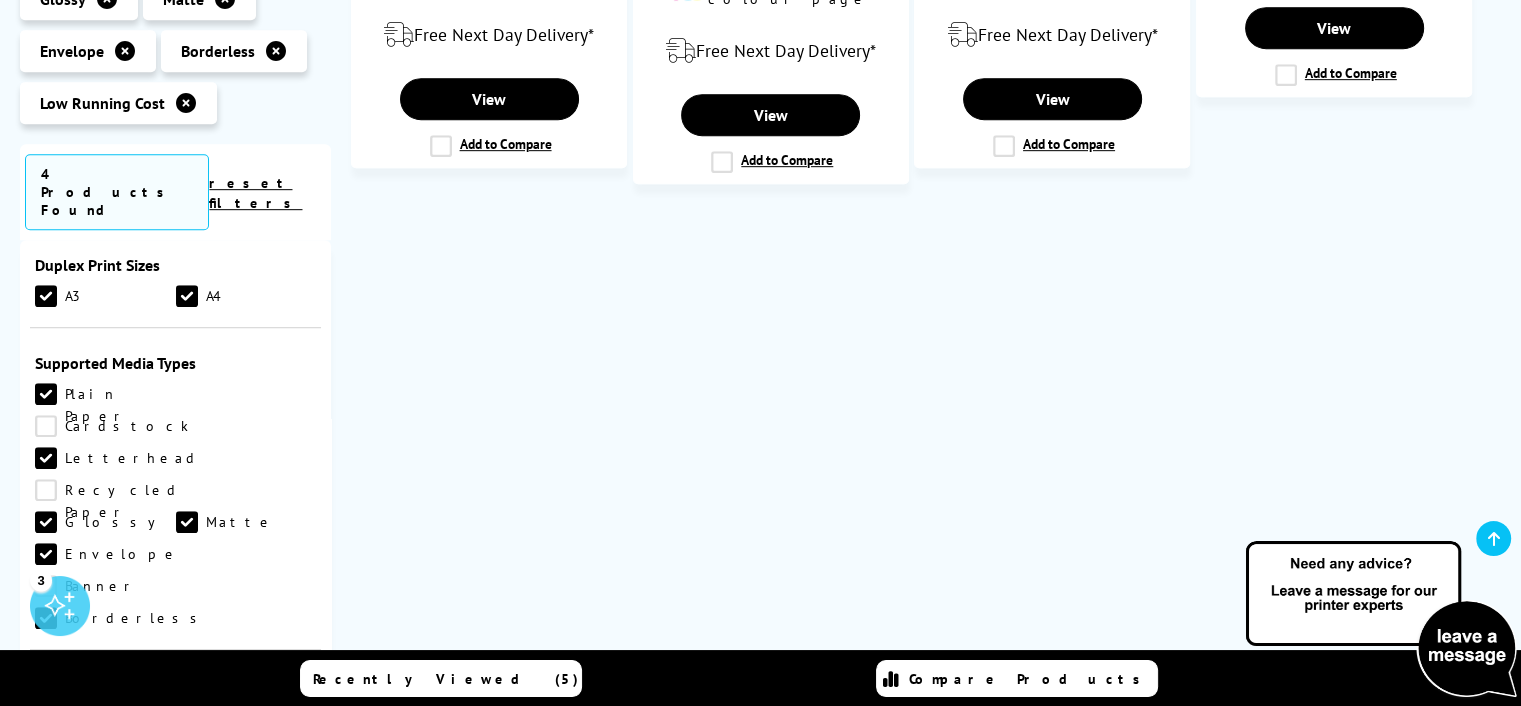 click on "Cardstock" at bounding box center [112, 426] 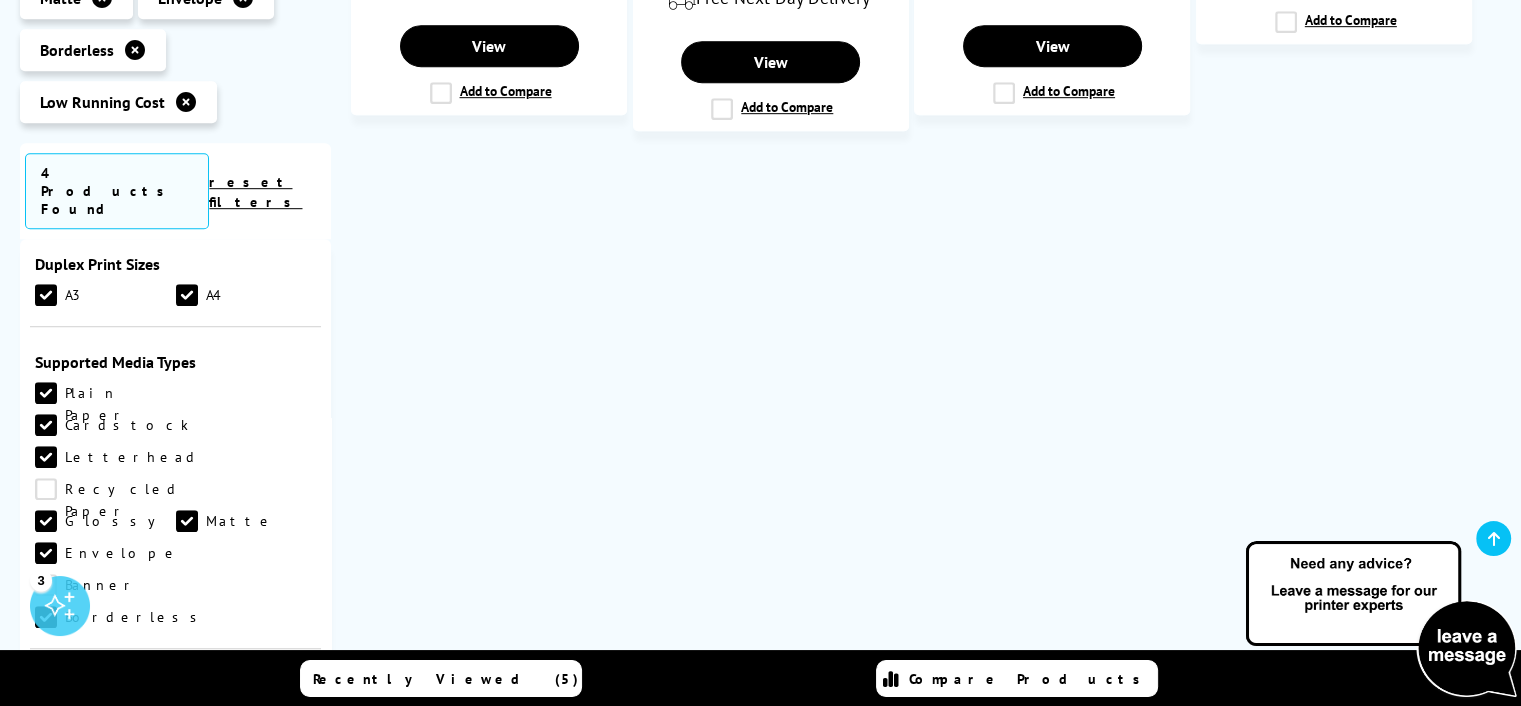 click on "Recycled Paper" at bounding box center (108, 489) 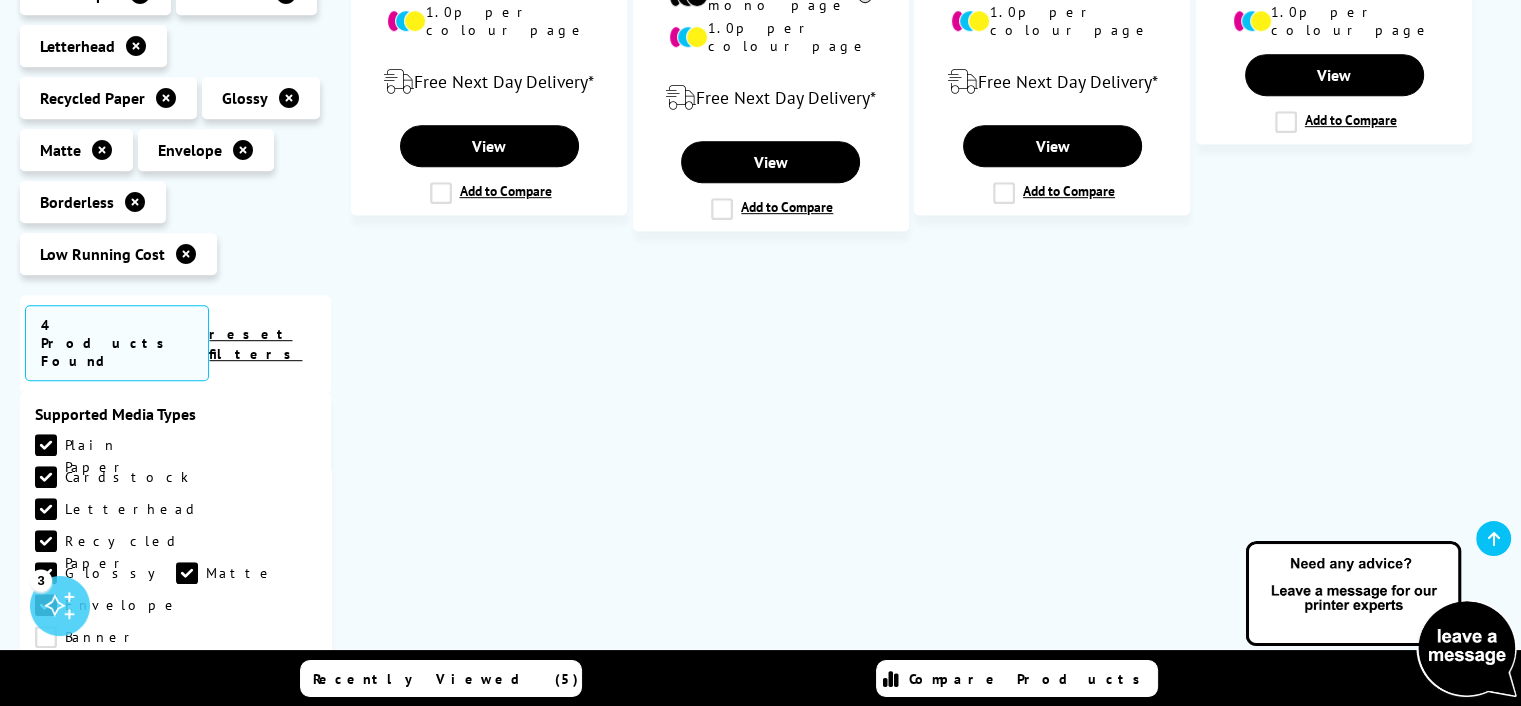 click on "Banner" at bounding box center (105, 637) 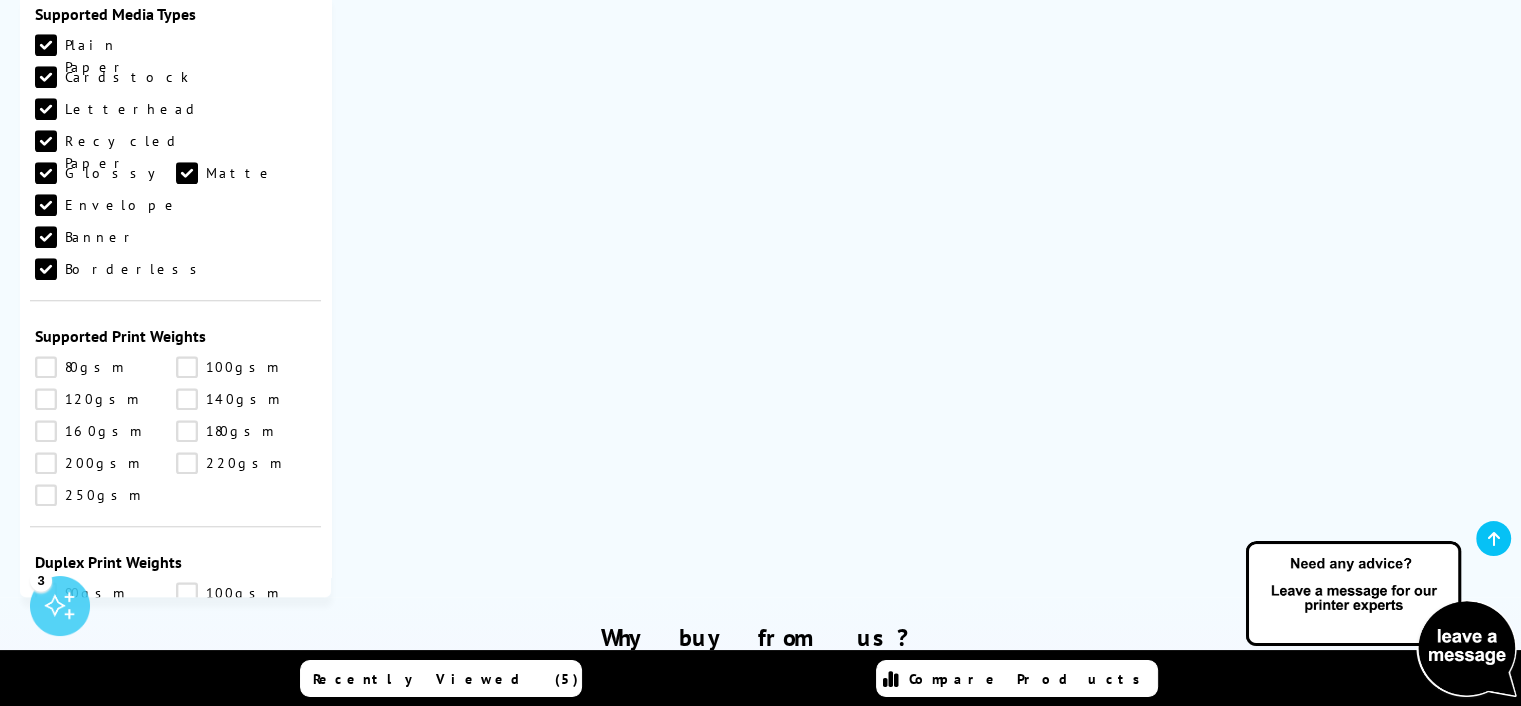 click on "250gsm" at bounding box center [105, 495] 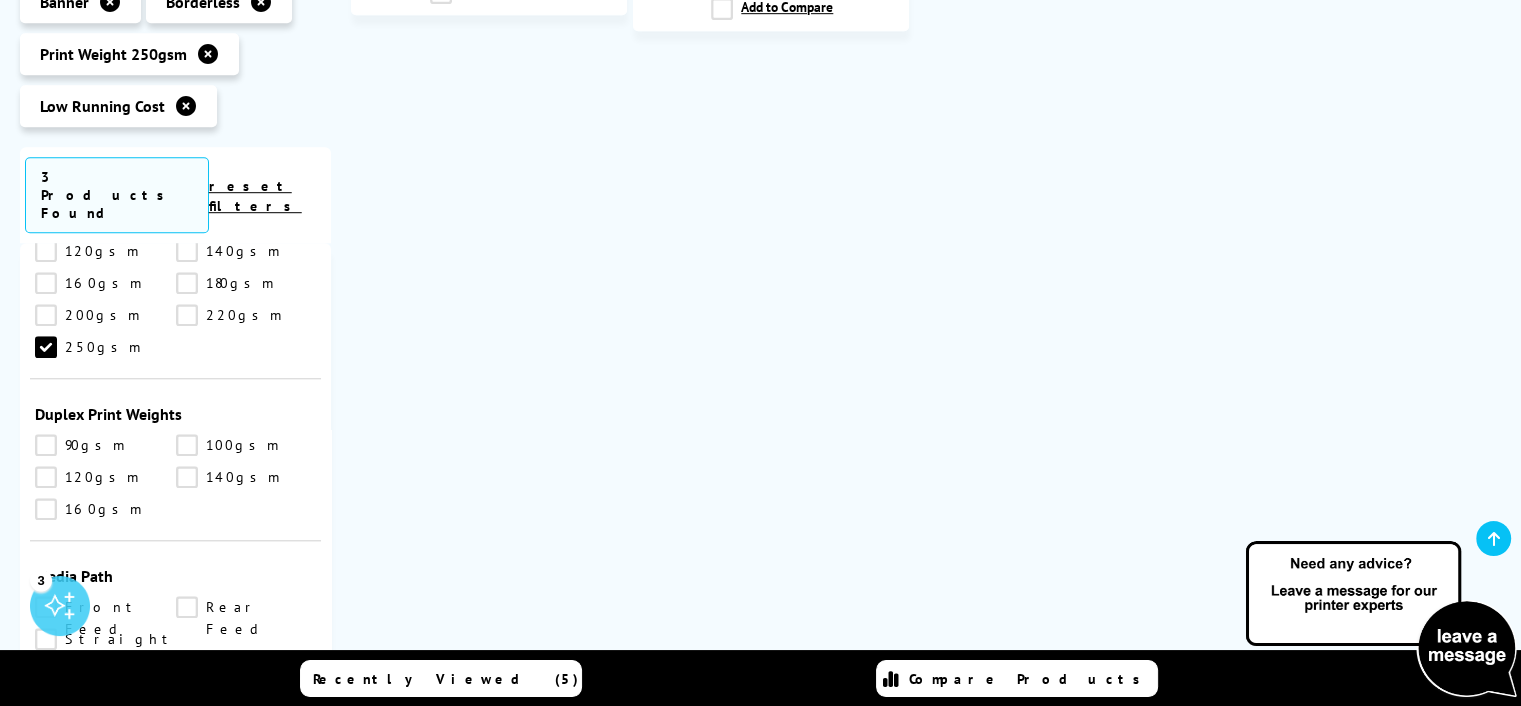 click on "160gsm" at bounding box center (105, 509) 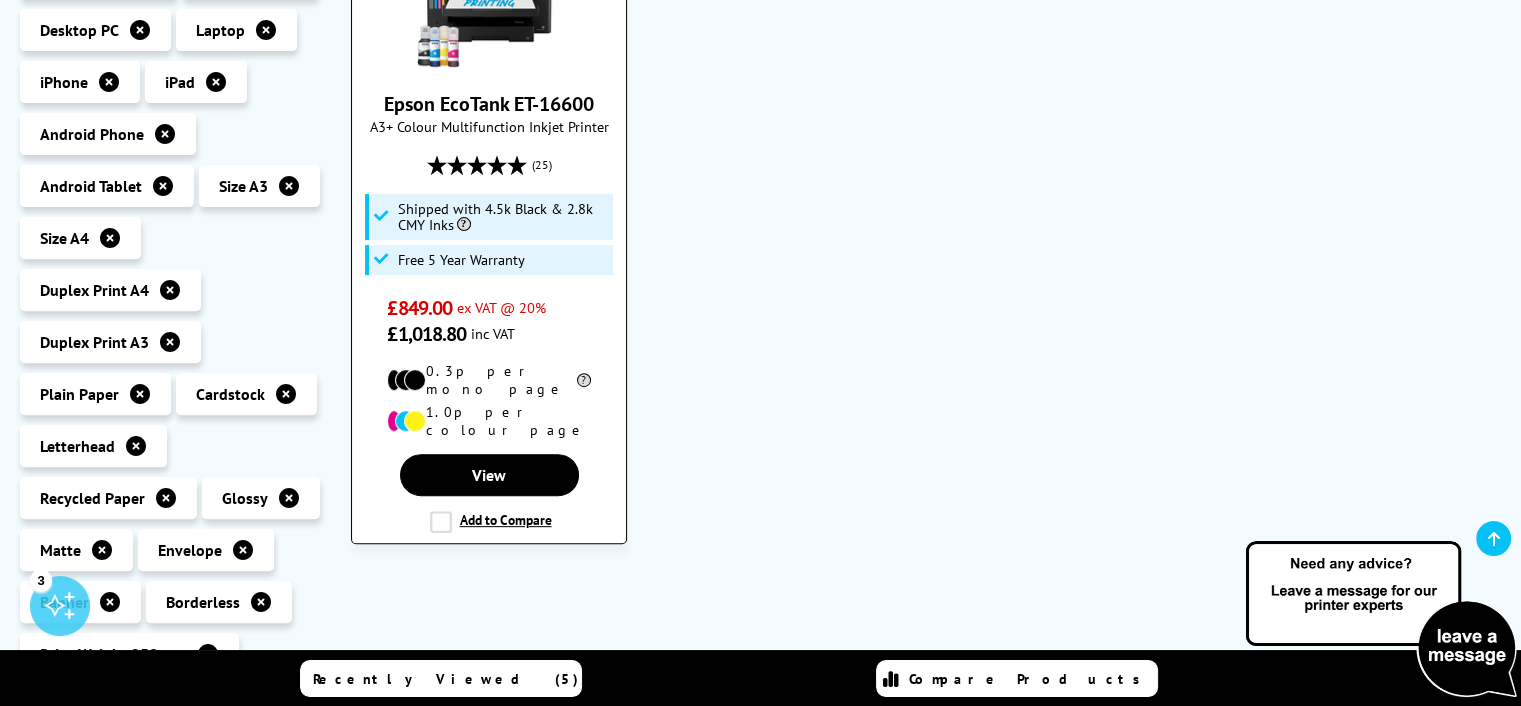 click on "Epson EcoTank ET-16600" at bounding box center [489, 104] 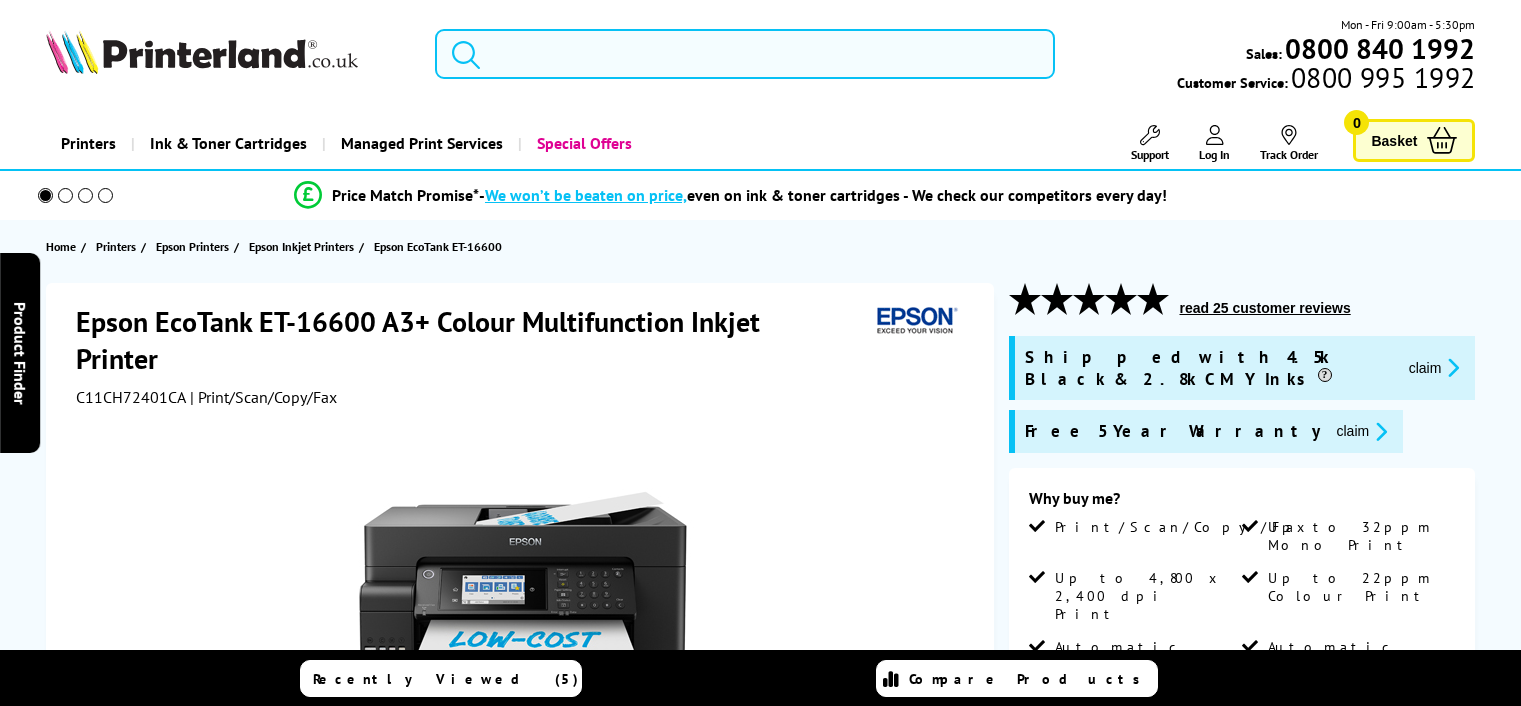 scroll, scrollTop: 0, scrollLeft: 0, axis: both 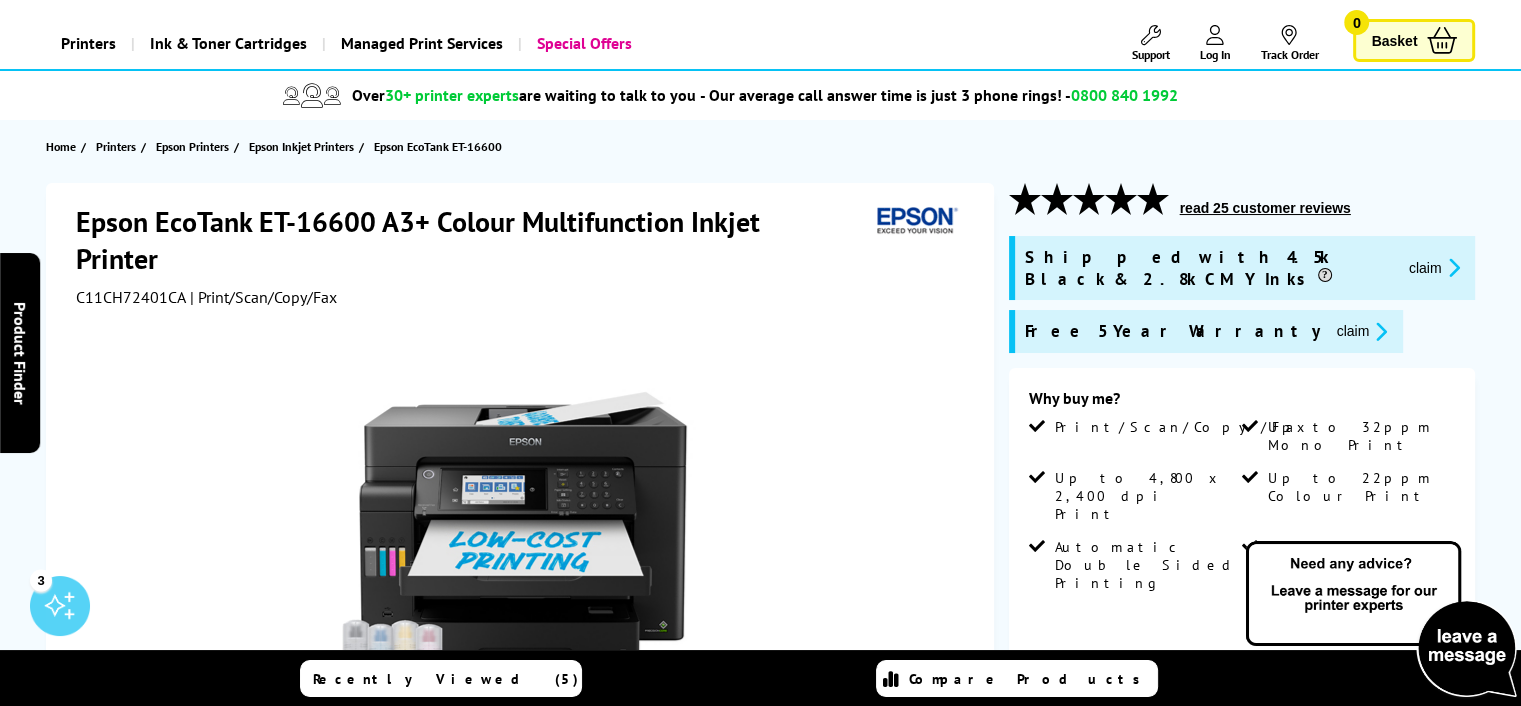click on "read 25 customer reviews" at bounding box center (1242, 209) 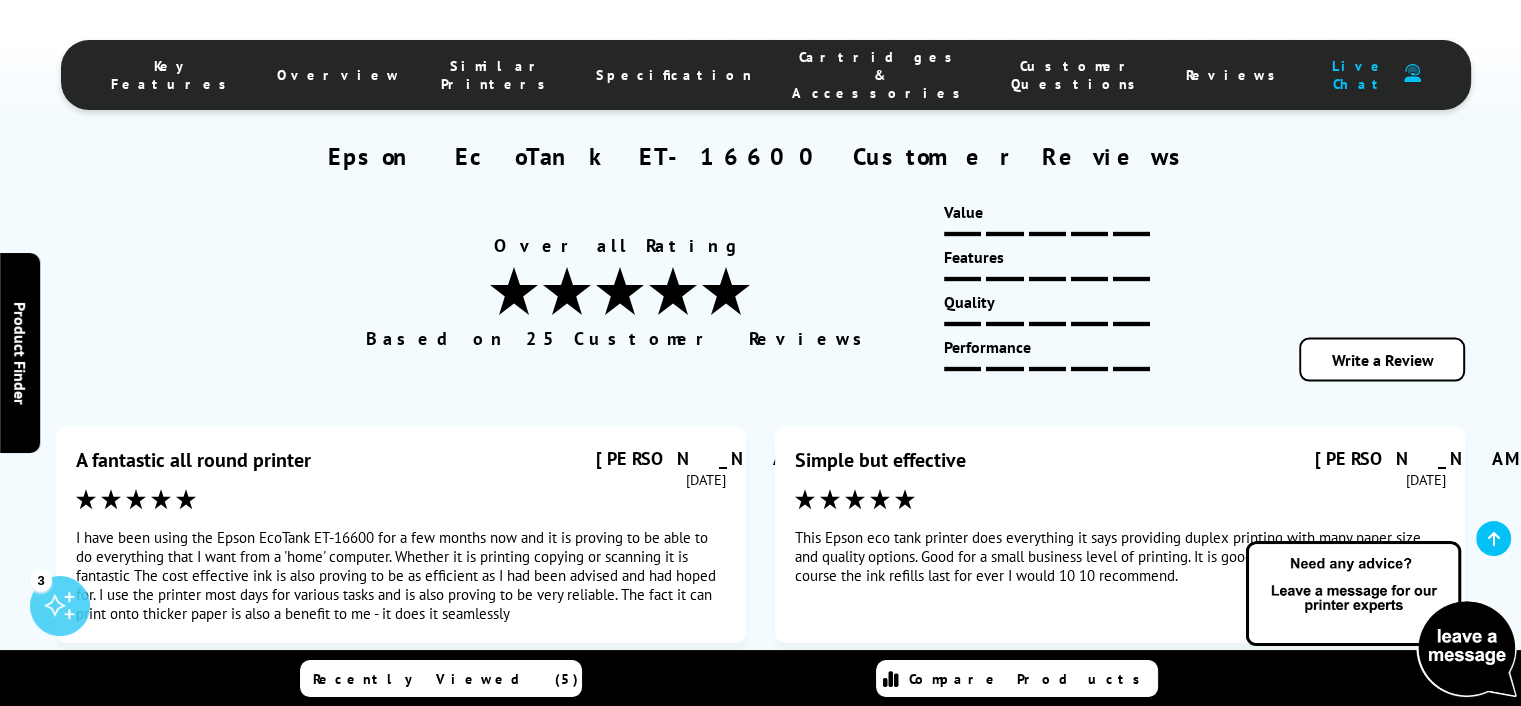 scroll, scrollTop: 11912, scrollLeft: 0, axis: vertical 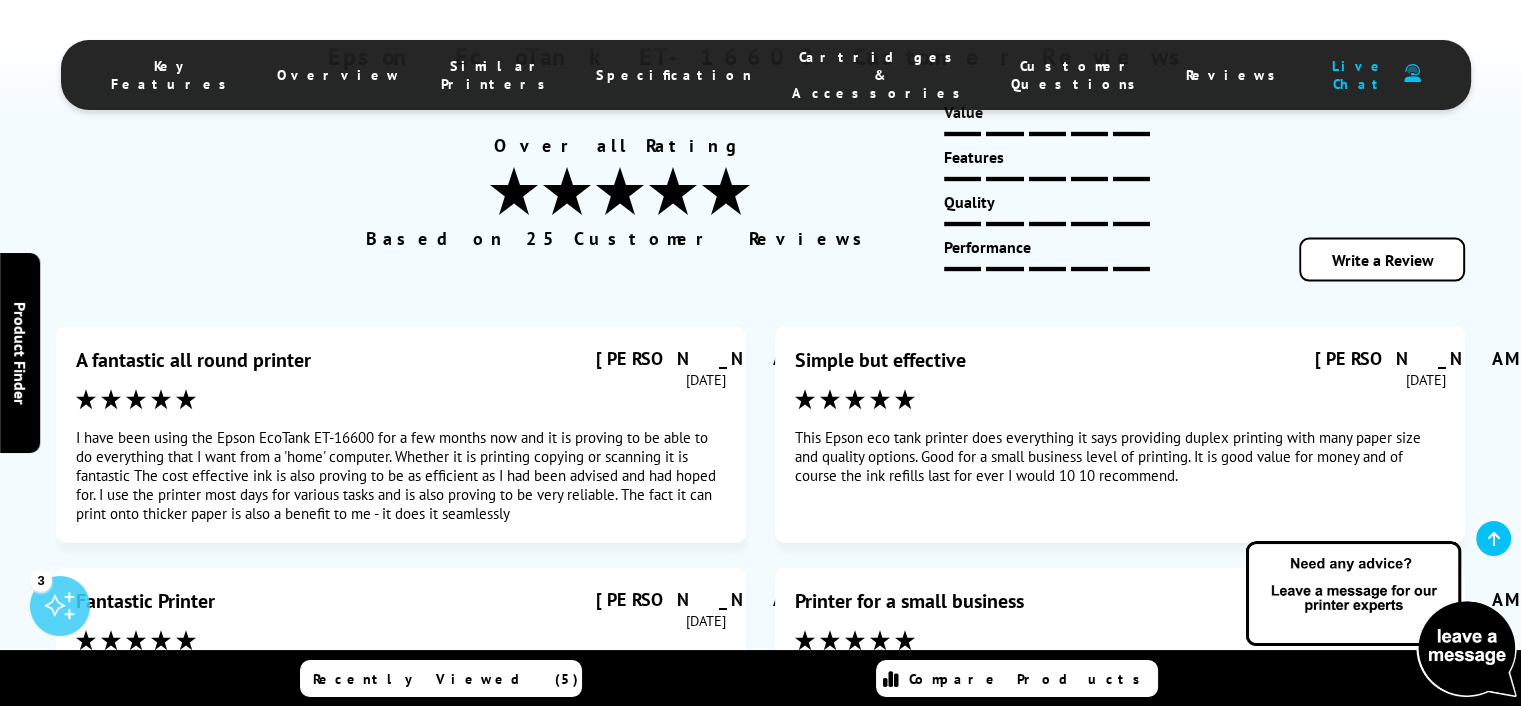 click on "2" at bounding box center [637, 1138] 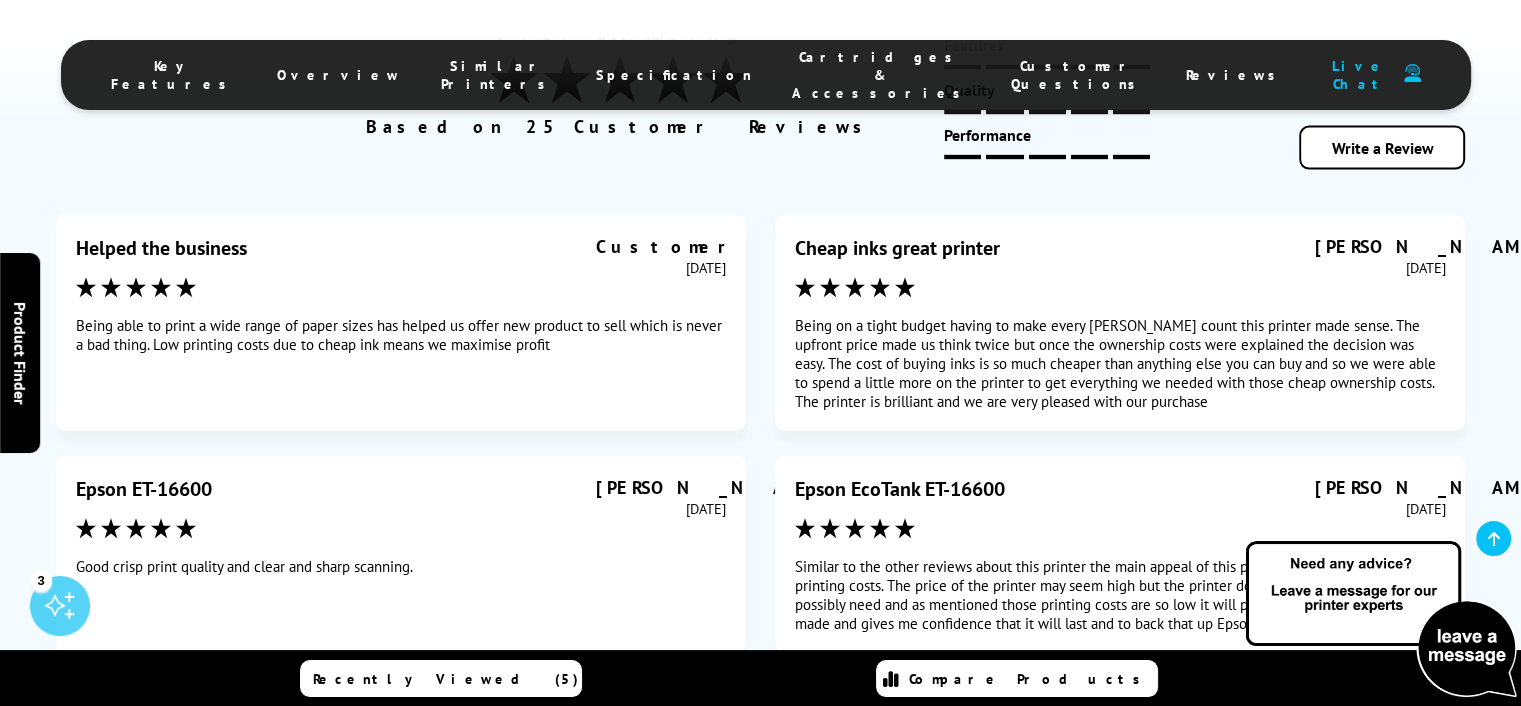 click on "3" at bounding box center [761, 950] 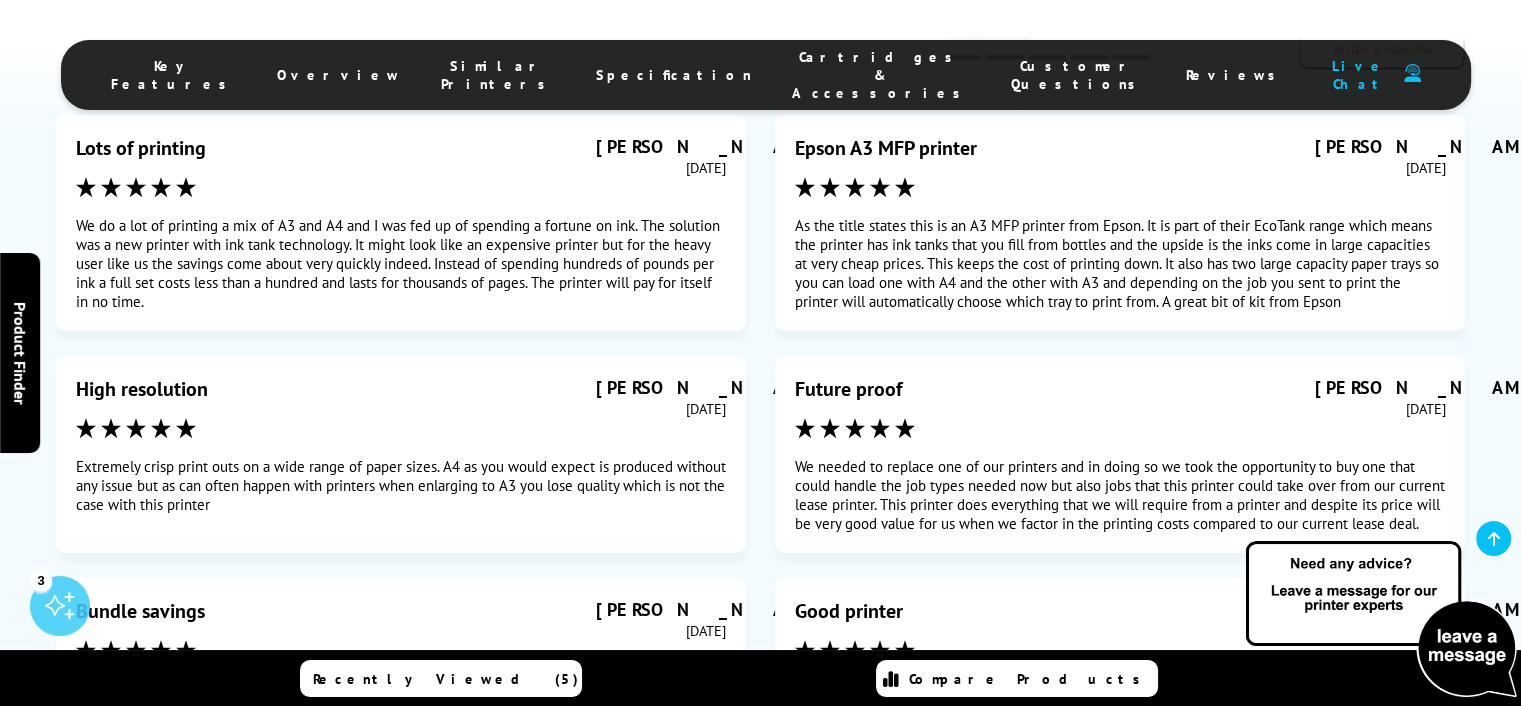 click on "4" at bounding box center [821, 869] 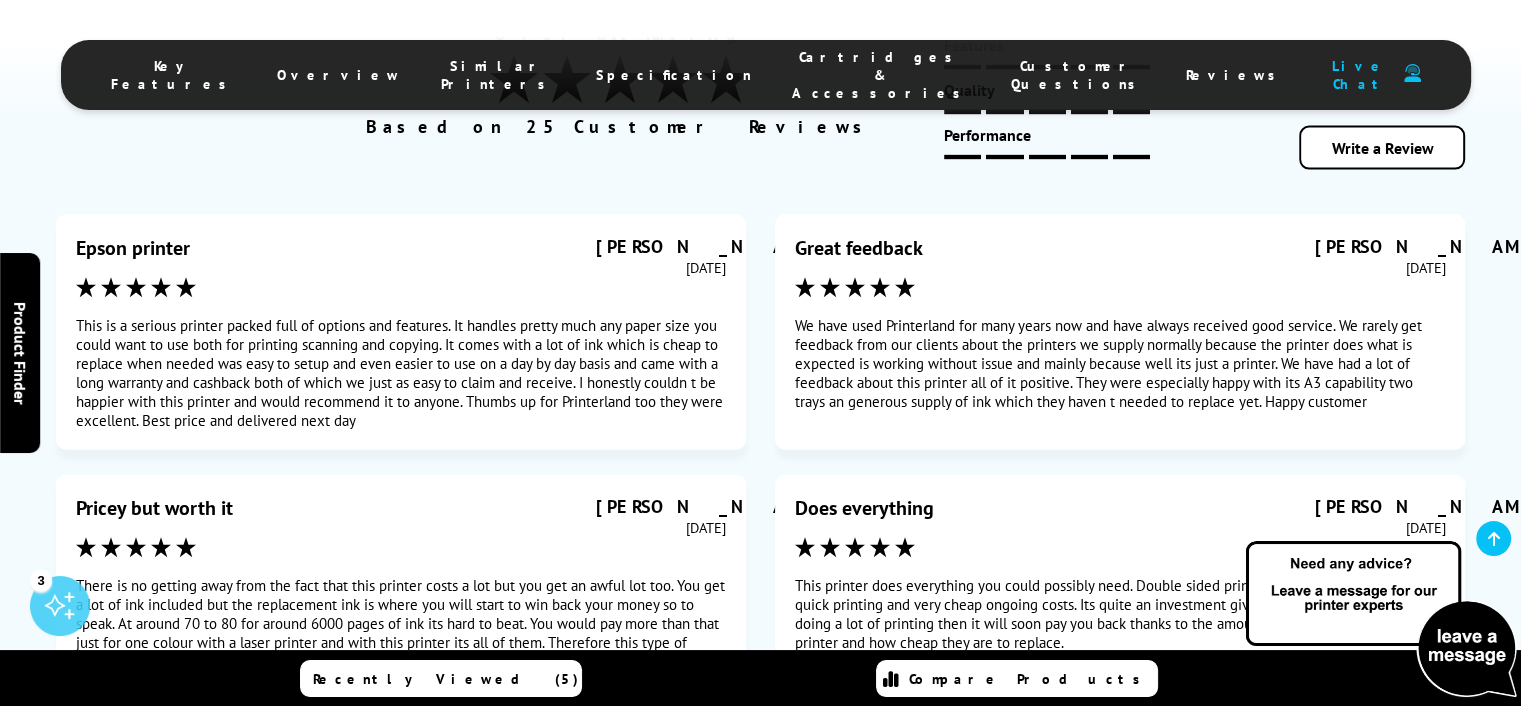 click on "5" at bounding box center (821, 1007) 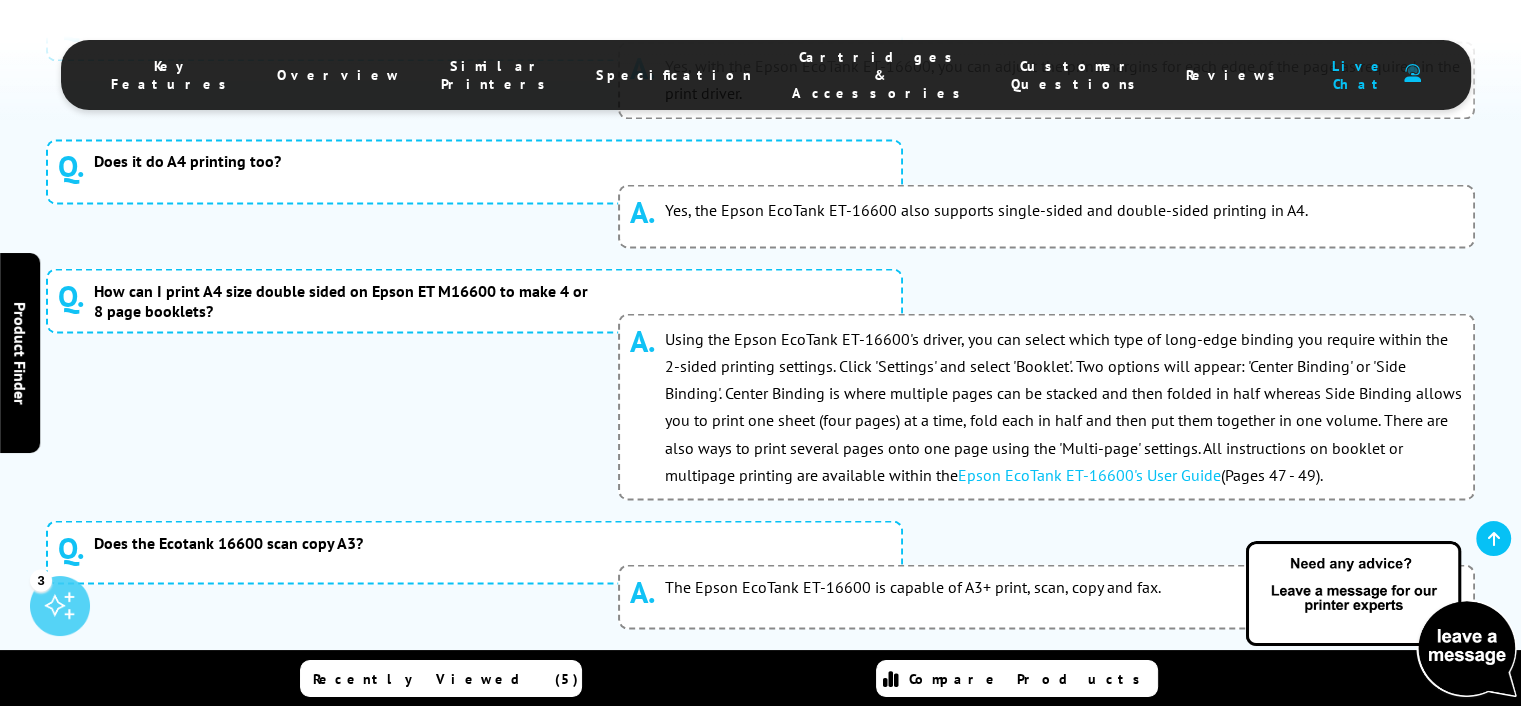 scroll, scrollTop: 11424, scrollLeft: 0, axis: vertical 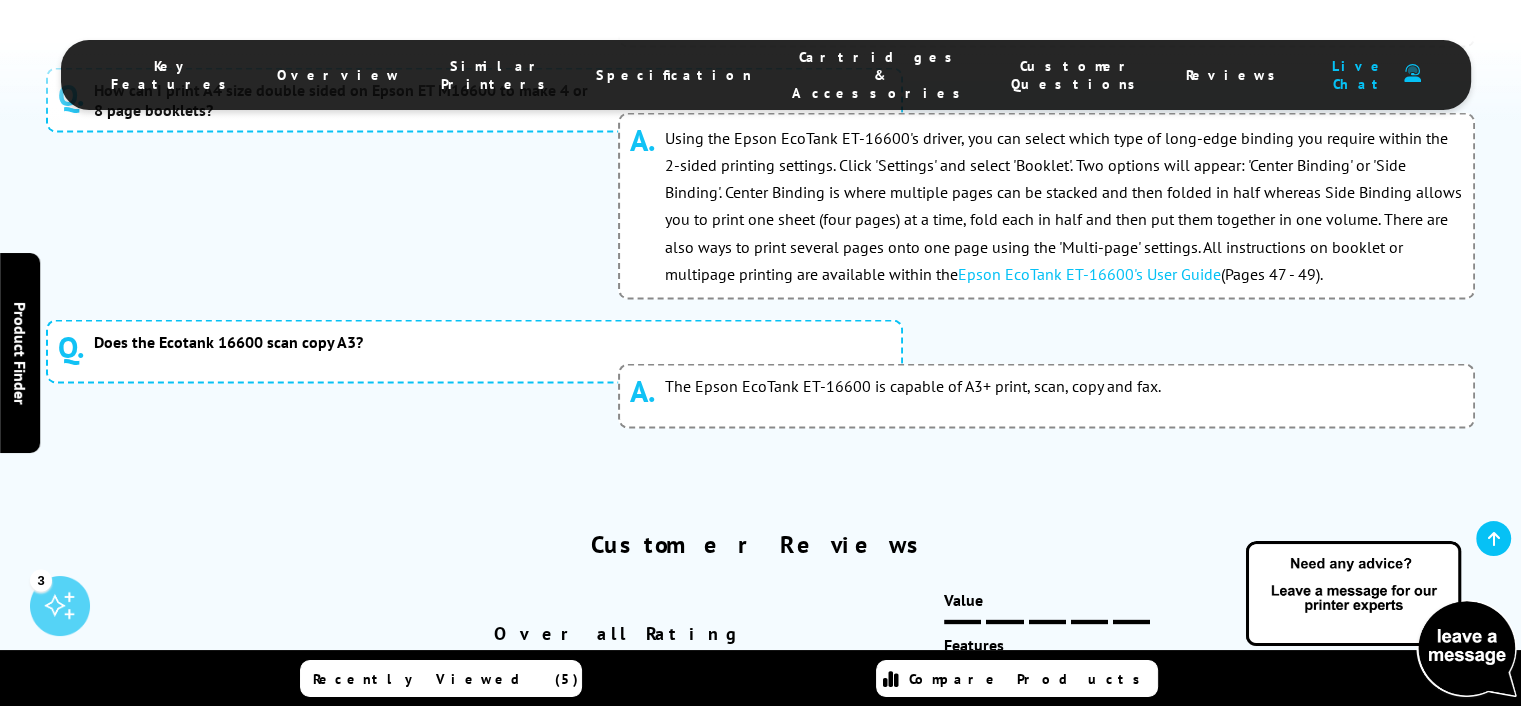 click on "6" at bounding box center [821, 1125] 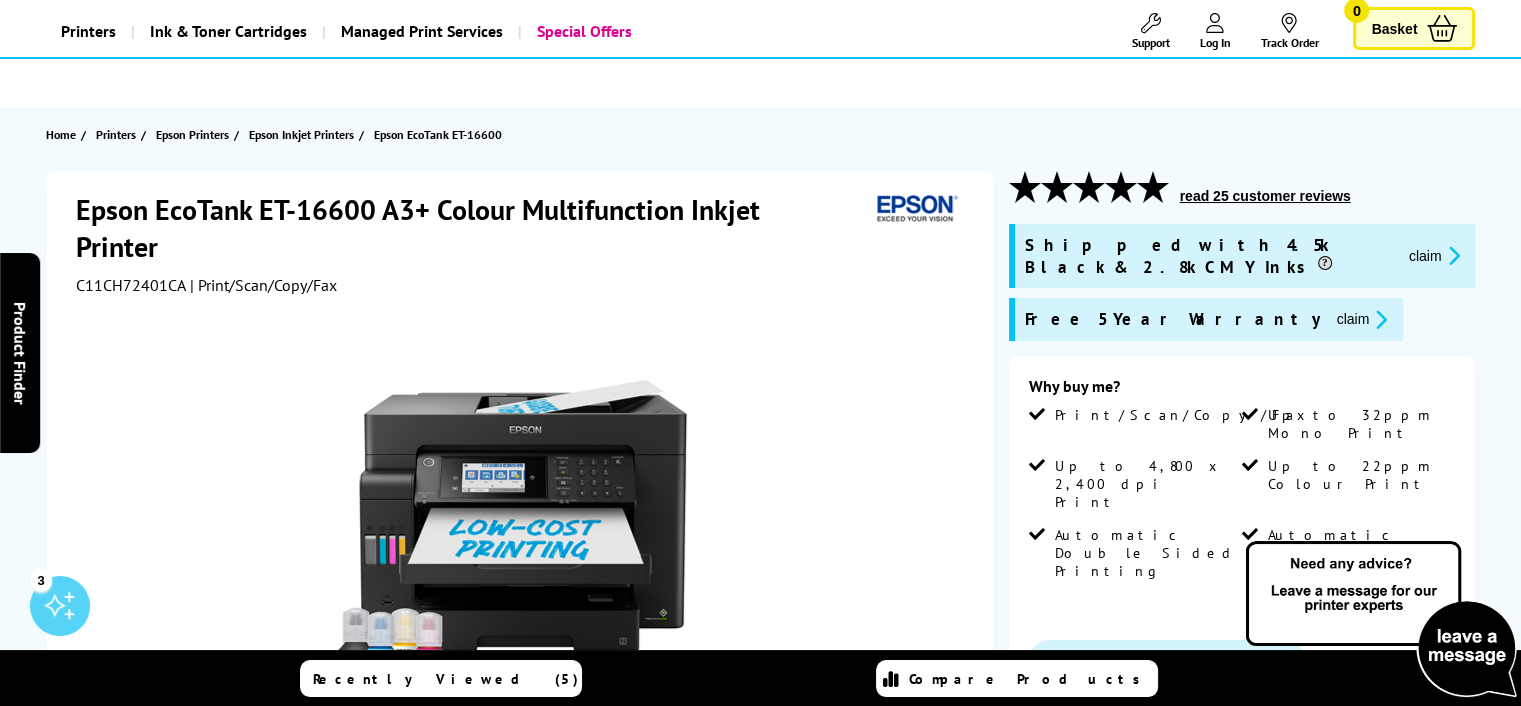 scroll, scrollTop: 100, scrollLeft: 0, axis: vertical 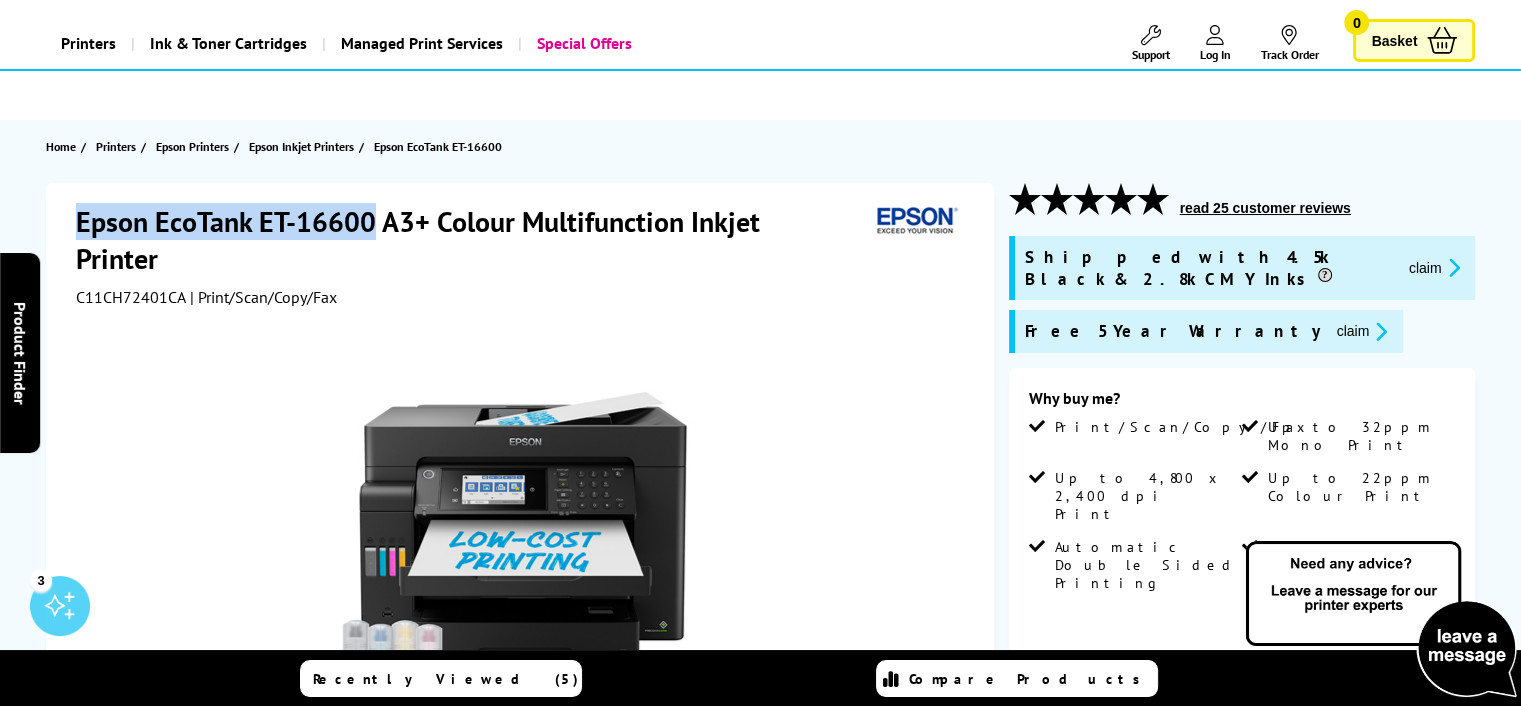 drag, startPoint x: 79, startPoint y: 226, endPoint x: 376, endPoint y: 229, distance: 297.01514 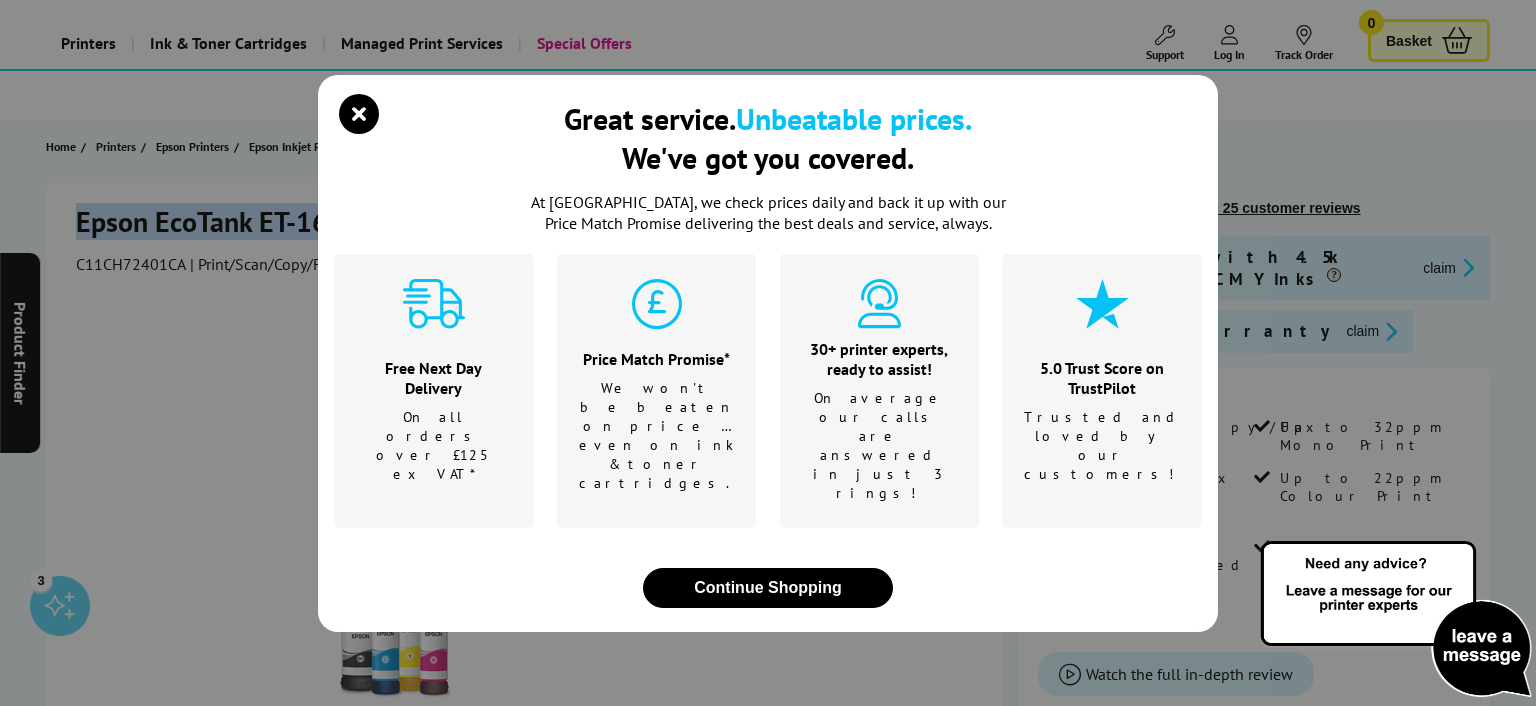 copy on "Epson EcoTank ET-16600" 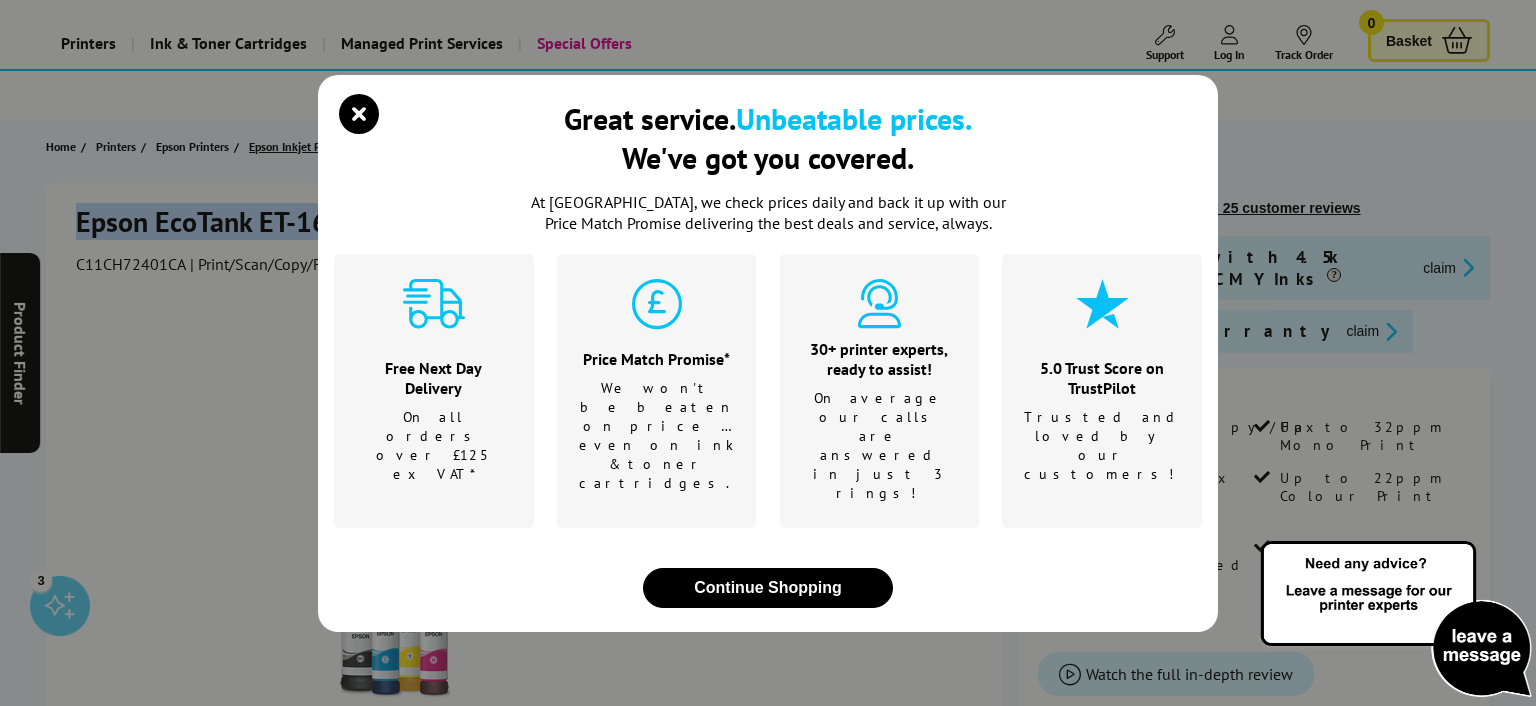 click at bounding box center (359, 114) 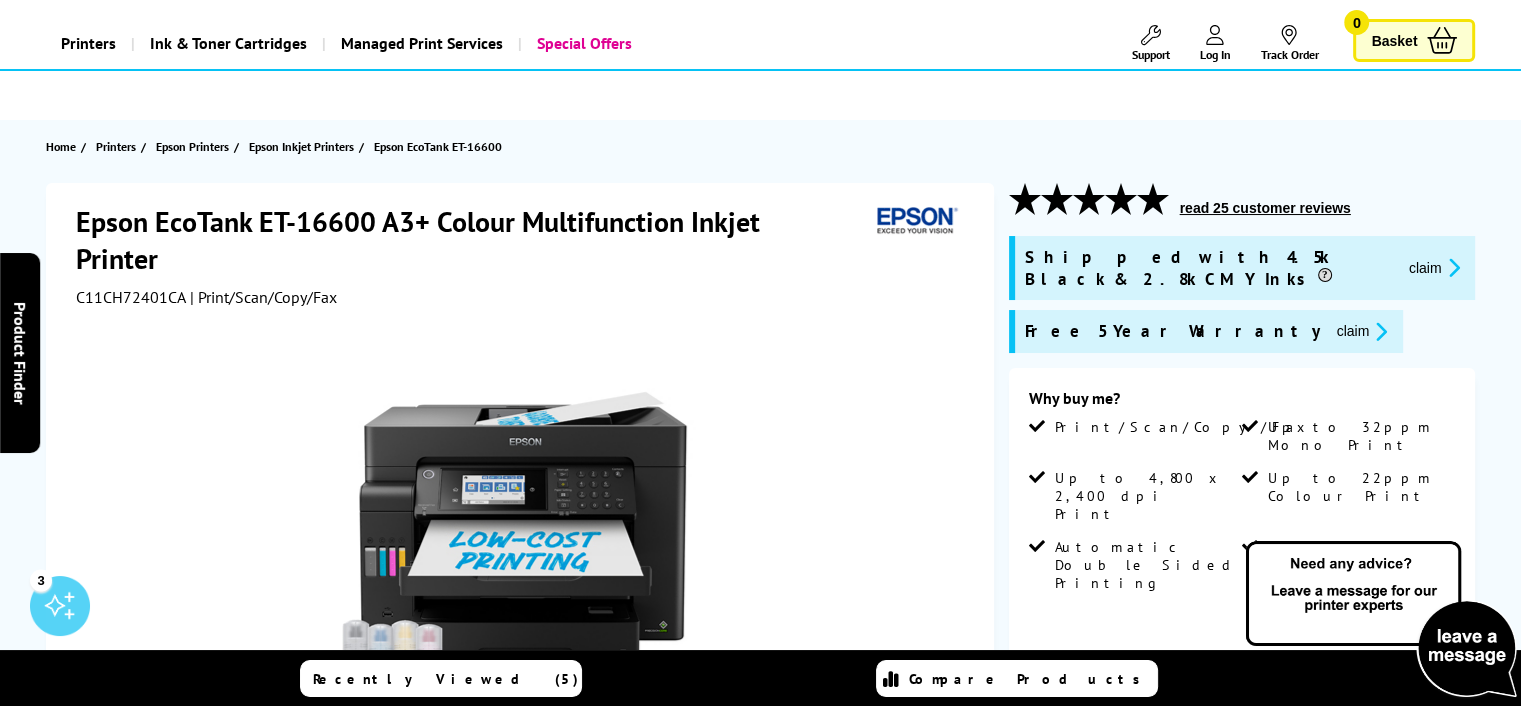 click on "Epson EcoTank ET-16600 A3+ Colour Multifunction Inkjet Printer" at bounding box center [472, 240] 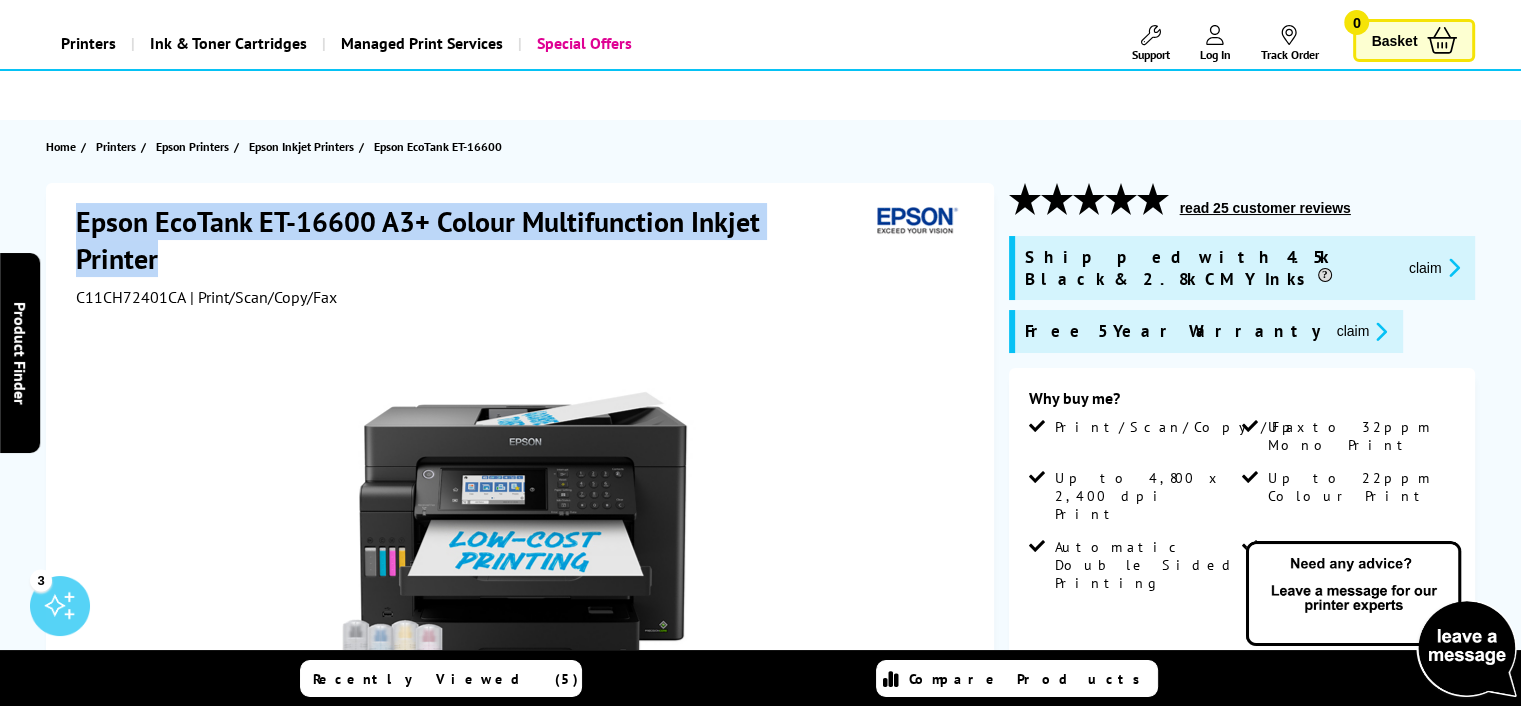 drag, startPoint x: 844, startPoint y: 219, endPoint x: 59, endPoint y: 215, distance: 785.0102 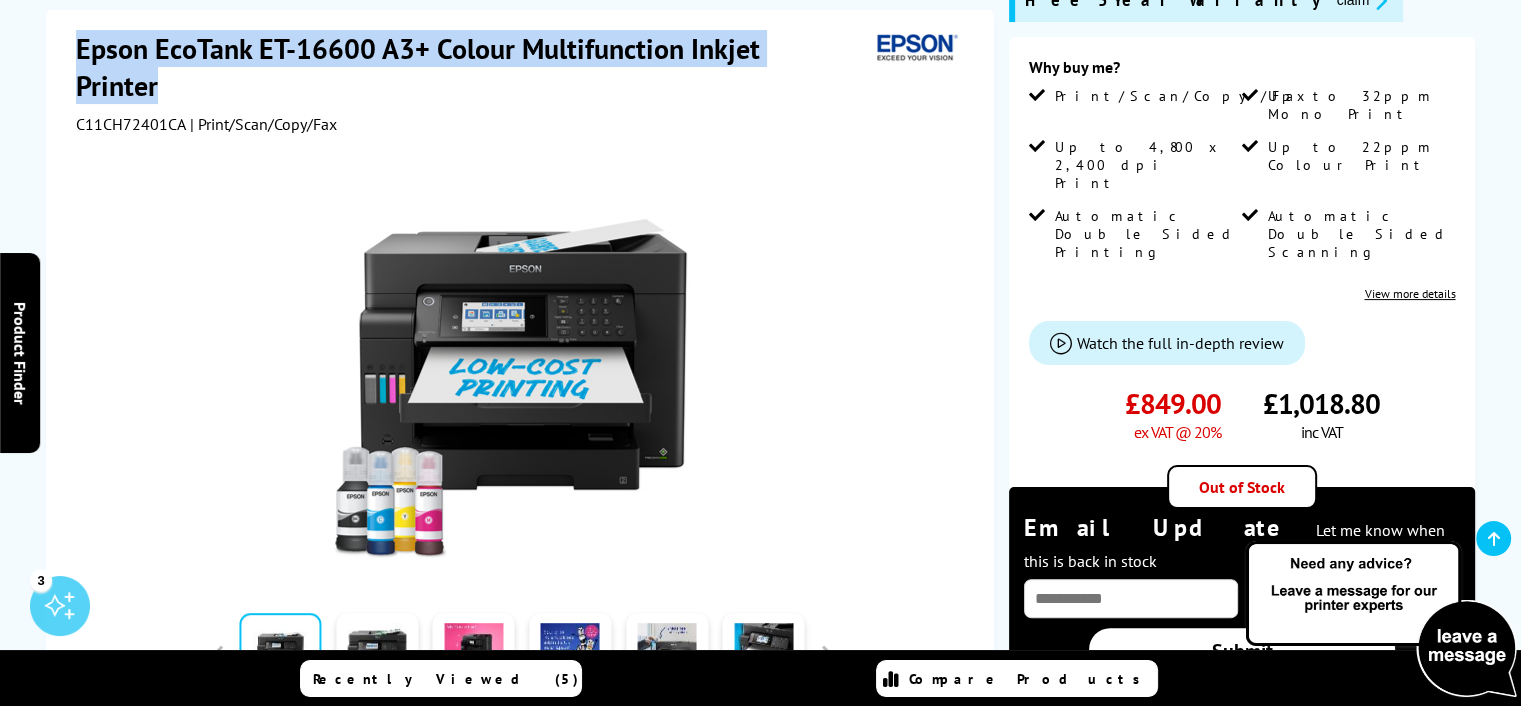 scroll, scrollTop: 500, scrollLeft: 0, axis: vertical 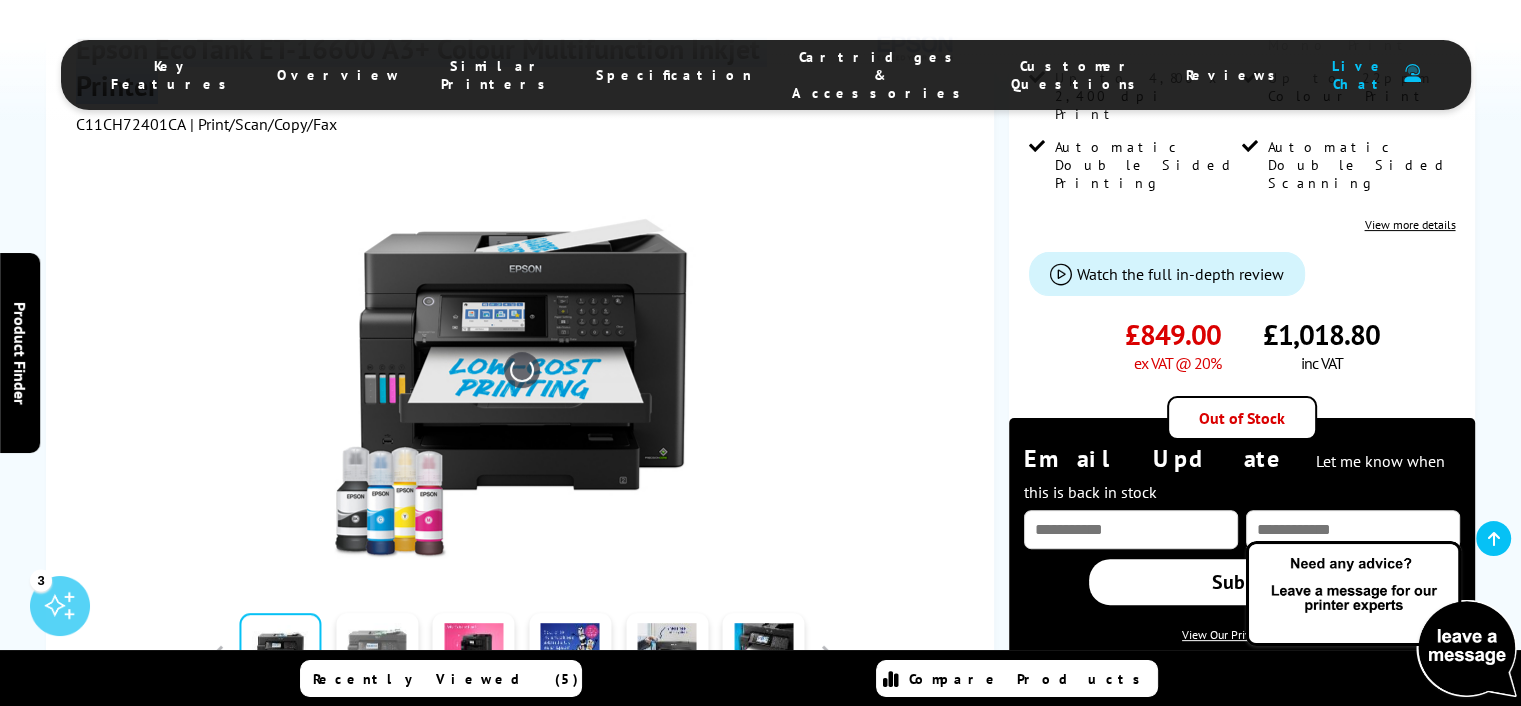 click at bounding box center [377, 656] 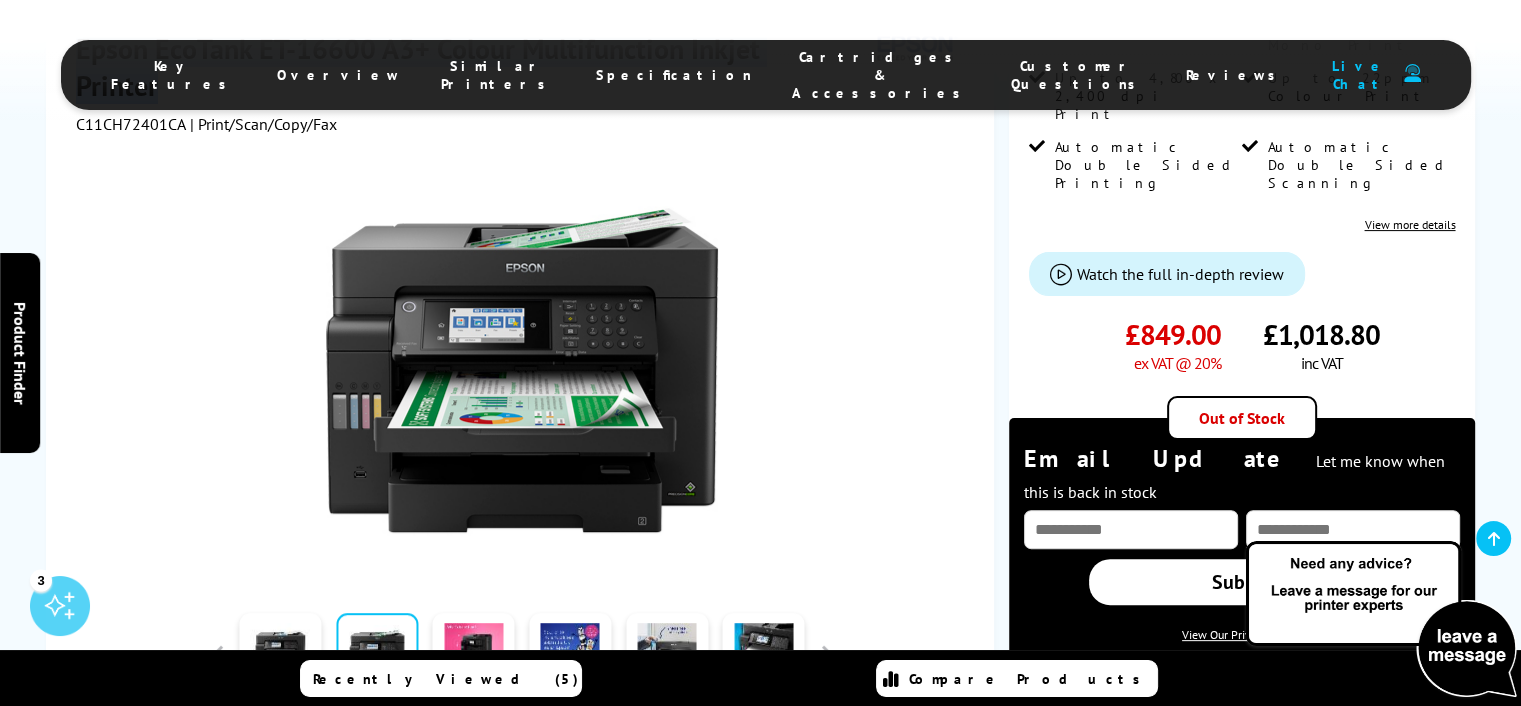 click at bounding box center [570, 656] 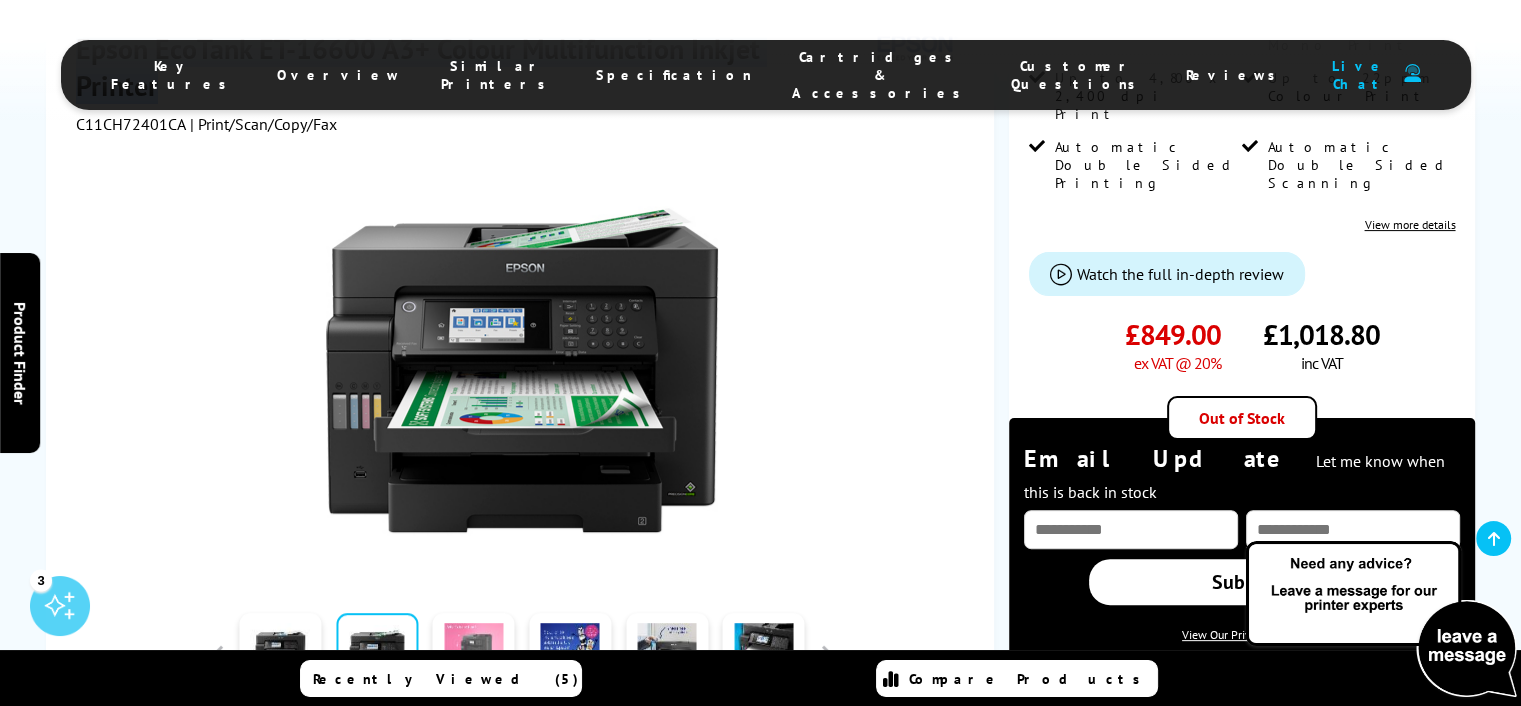 click at bounding box center (474, 656) 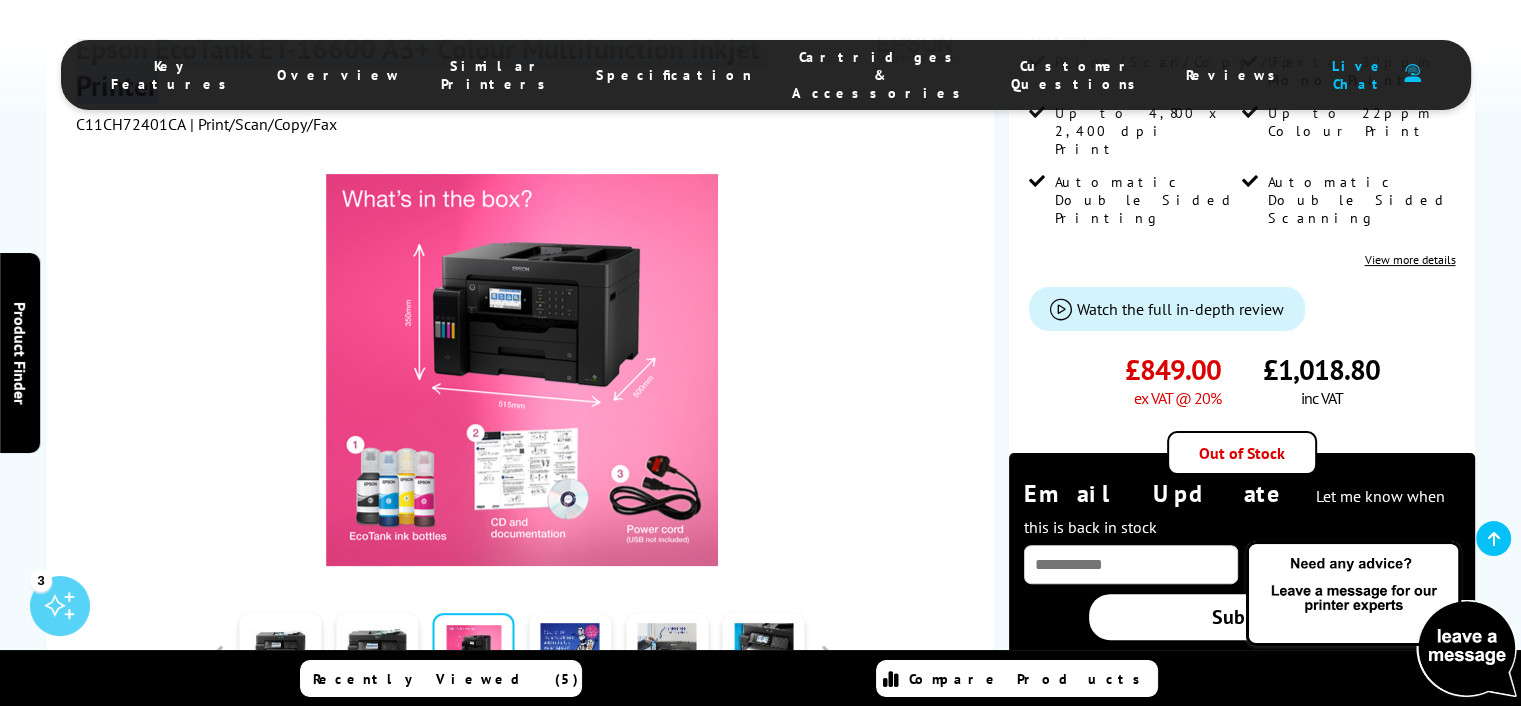 scroll, scrollTop: 500, scrollLeft: 0, axis: vertical 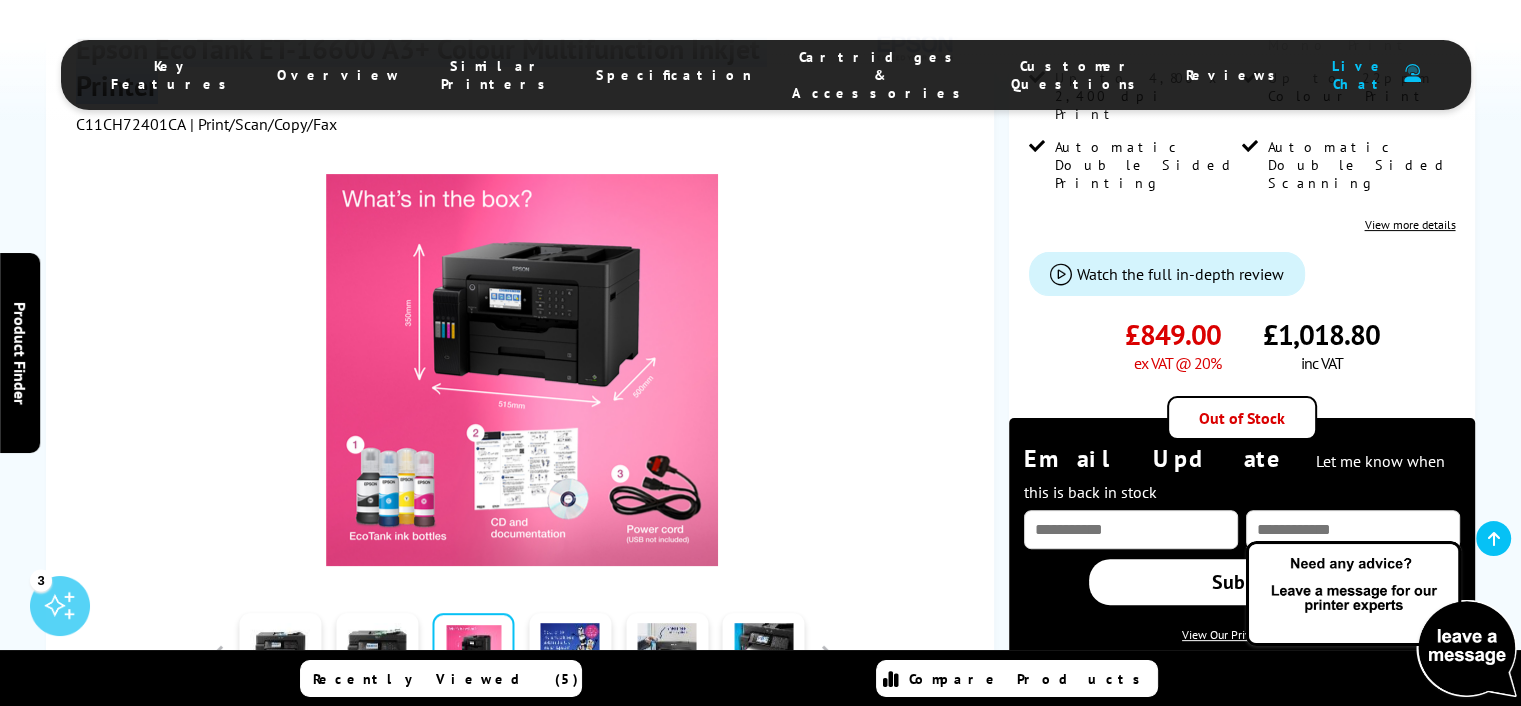 click at bounding box center (570, 656) 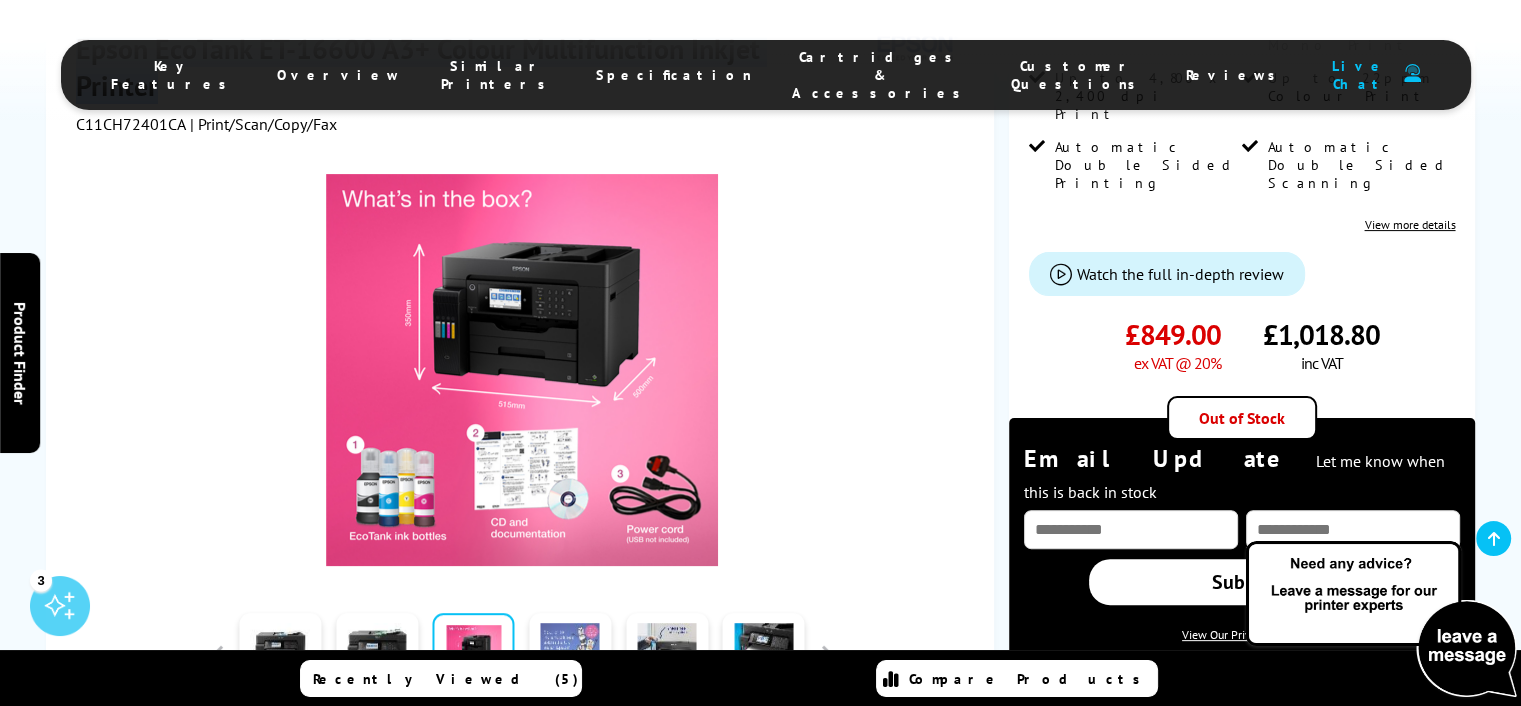click at bounding box center (570, 656) 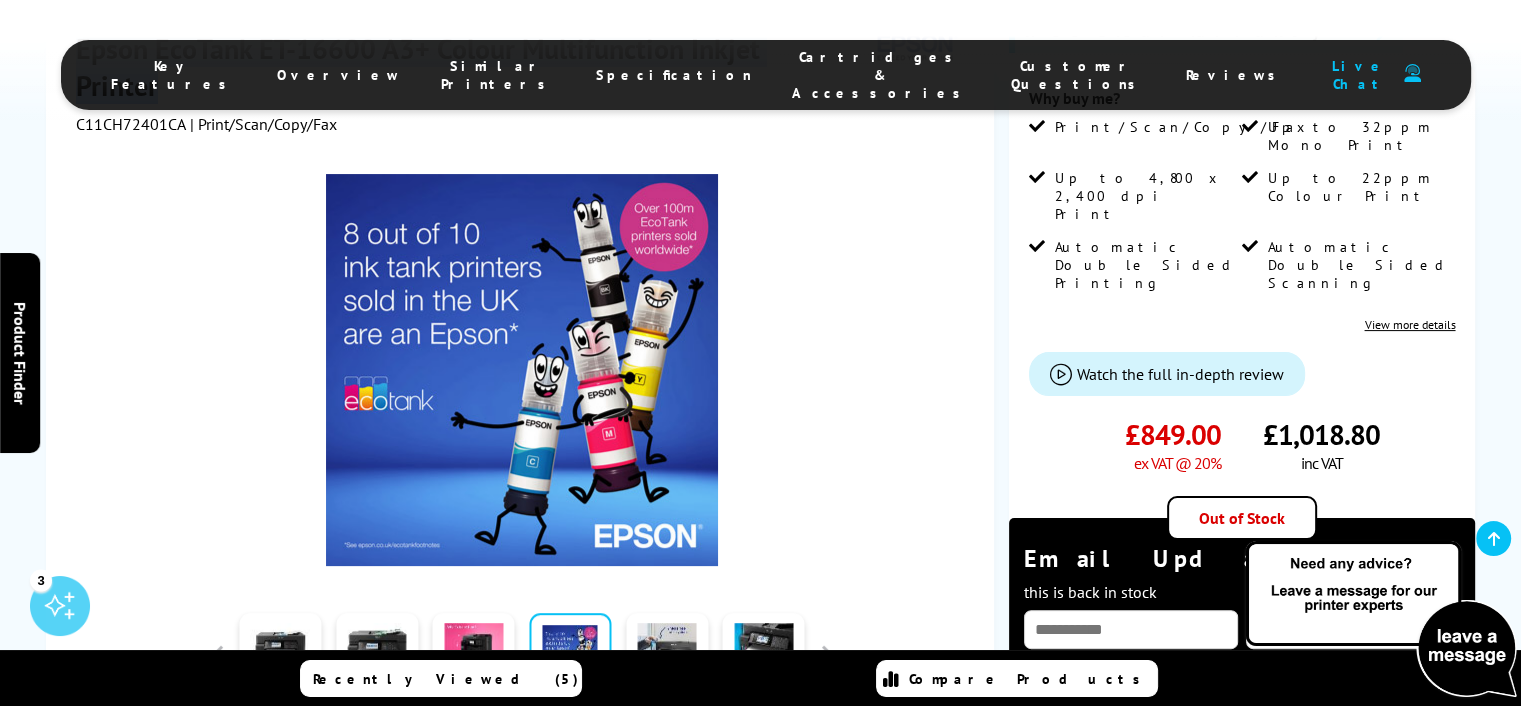 scroll, scrollTop: 500, scrollLeft: 0, axis: vertical 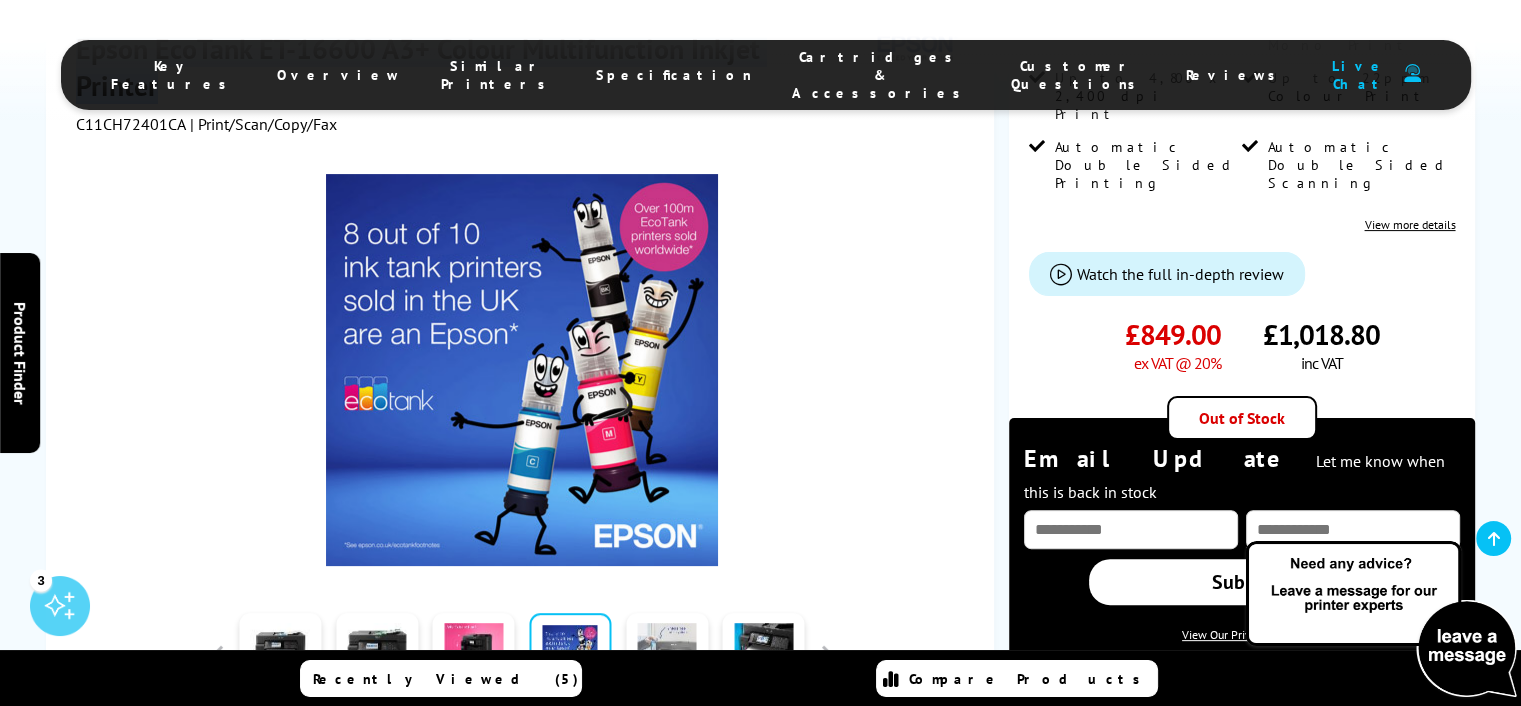 click at bounding box center [667, 656] 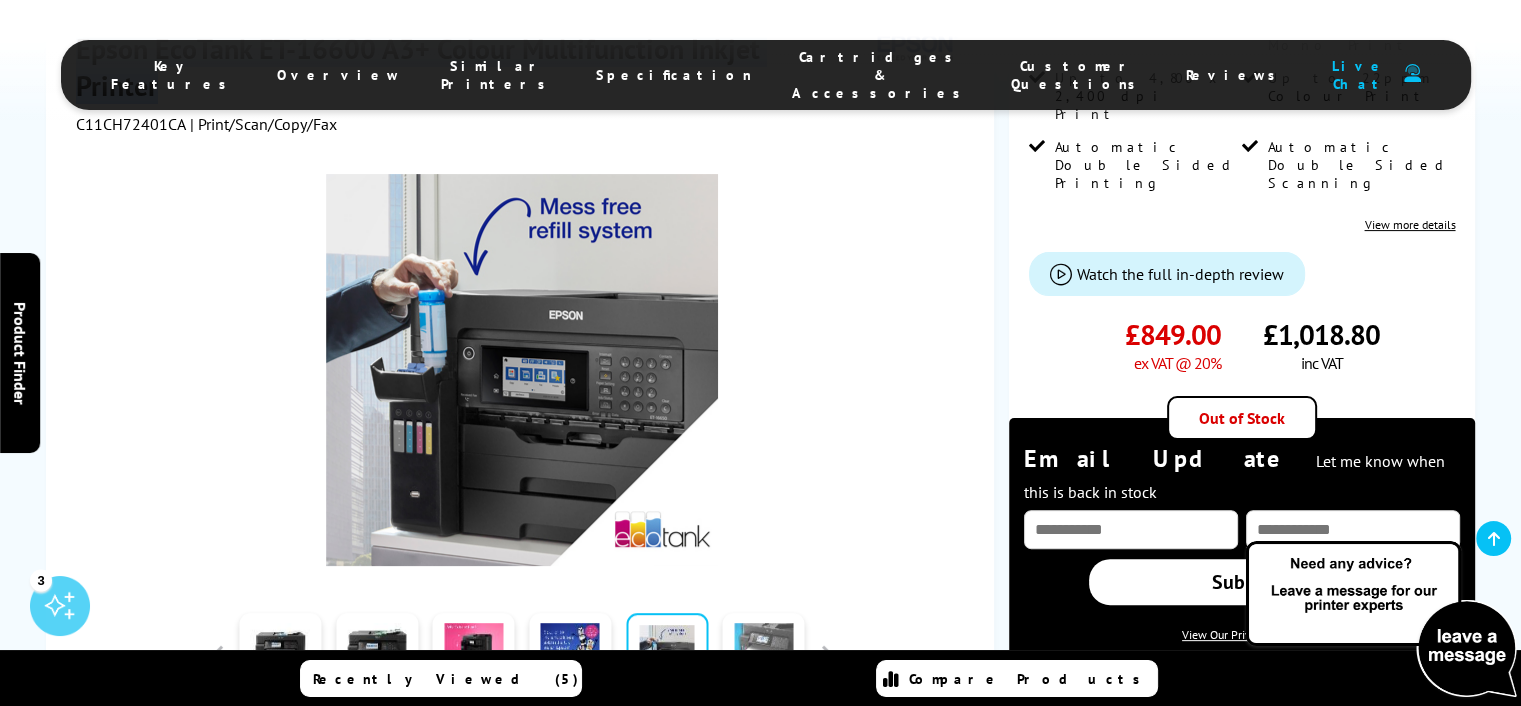 click at bounding box center [764, 656] 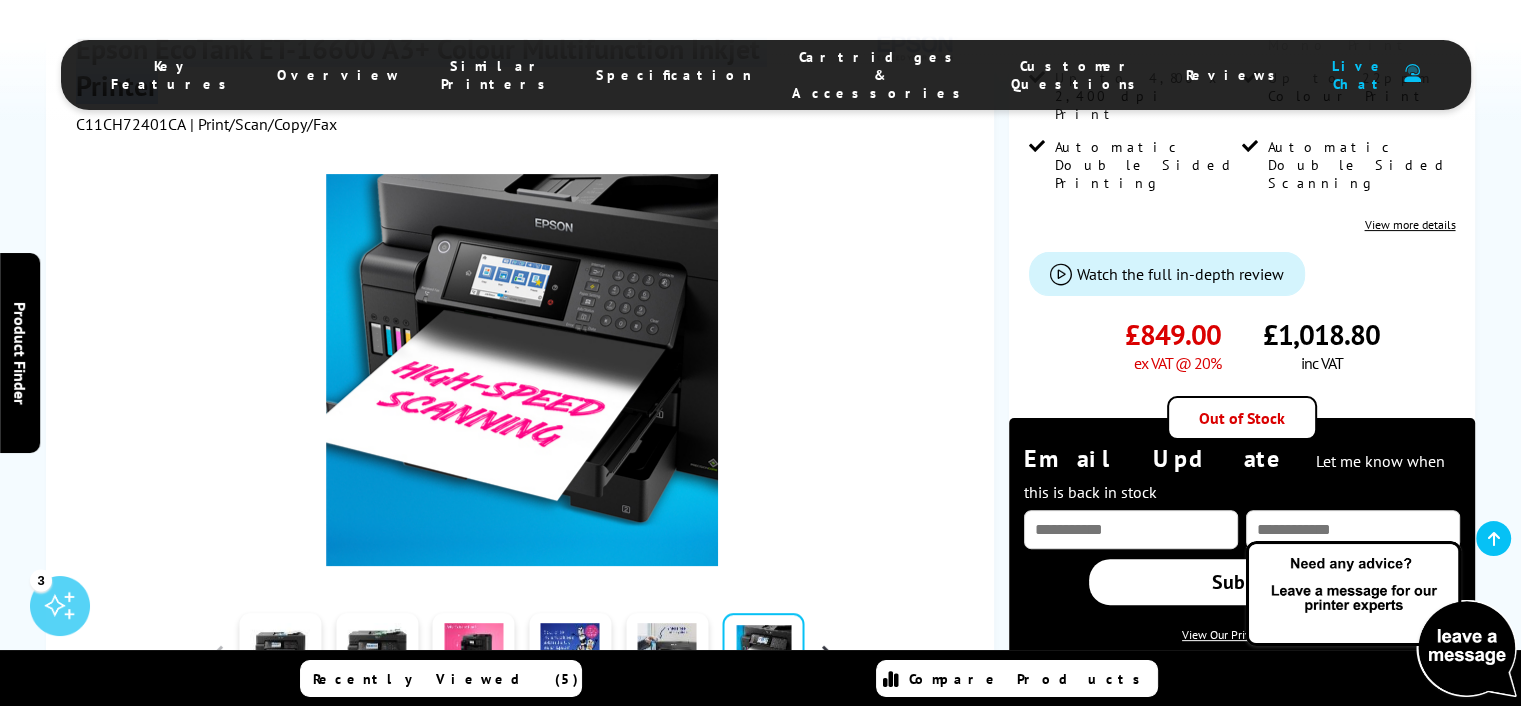 click at bounding box center [827, 656] 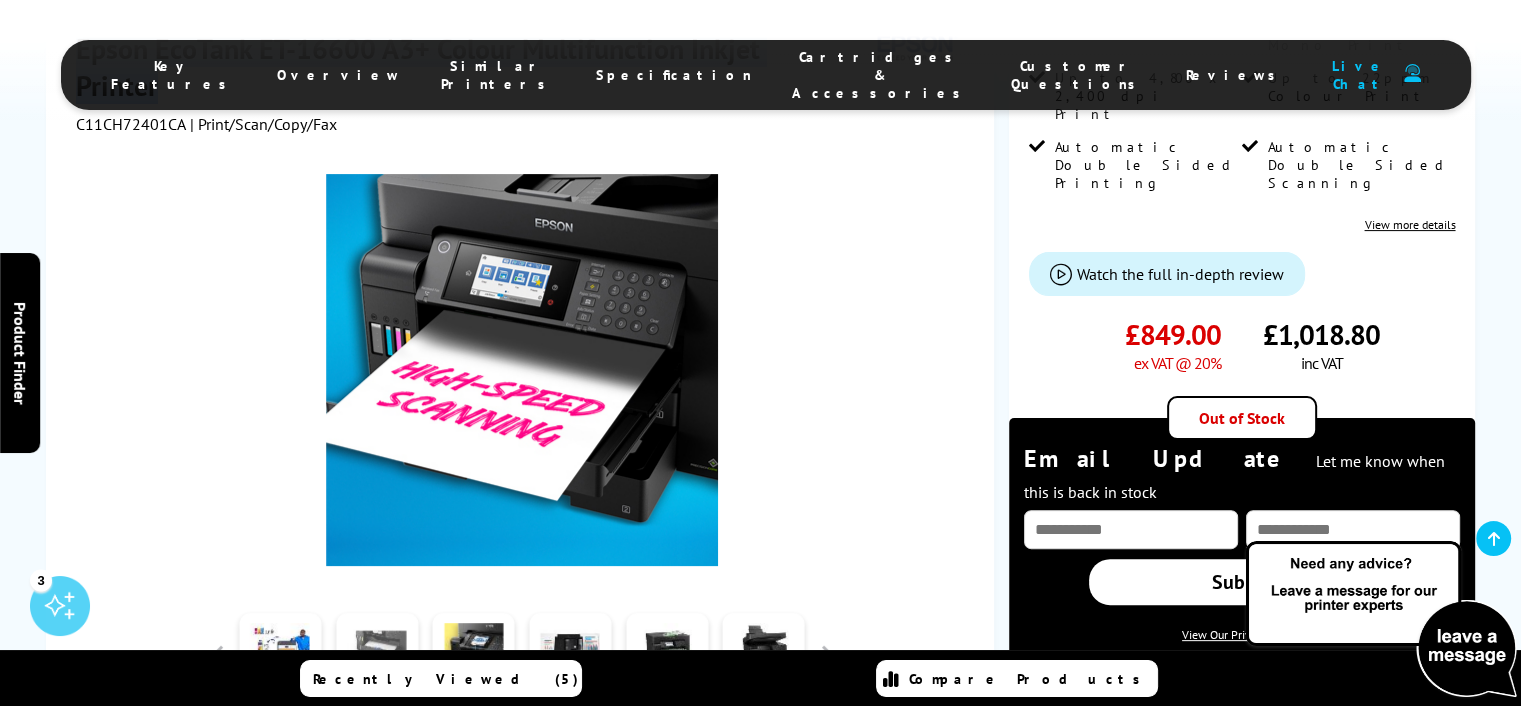 click at bounding box center (377, 656) 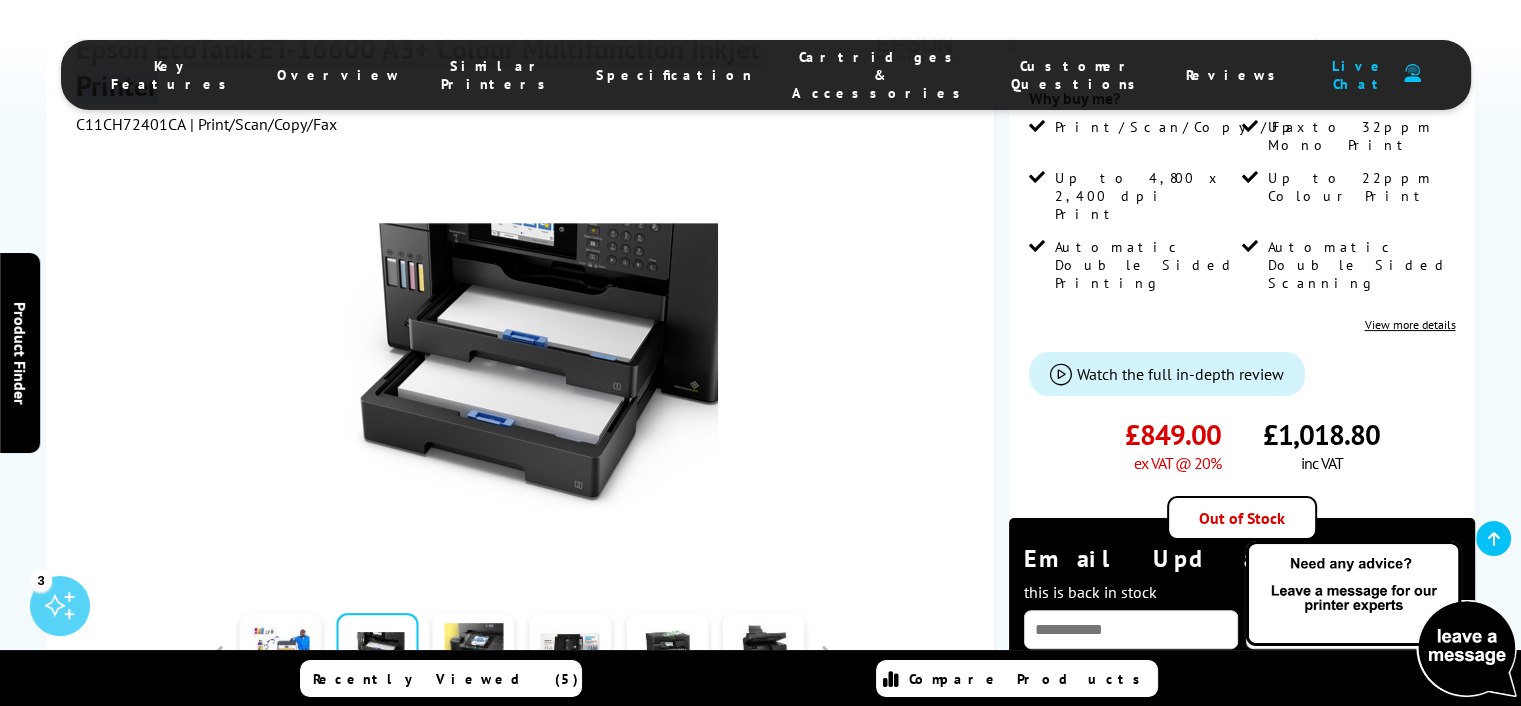 scroll, scrollTop: 500, scrollLeft: 0, axis: vertical 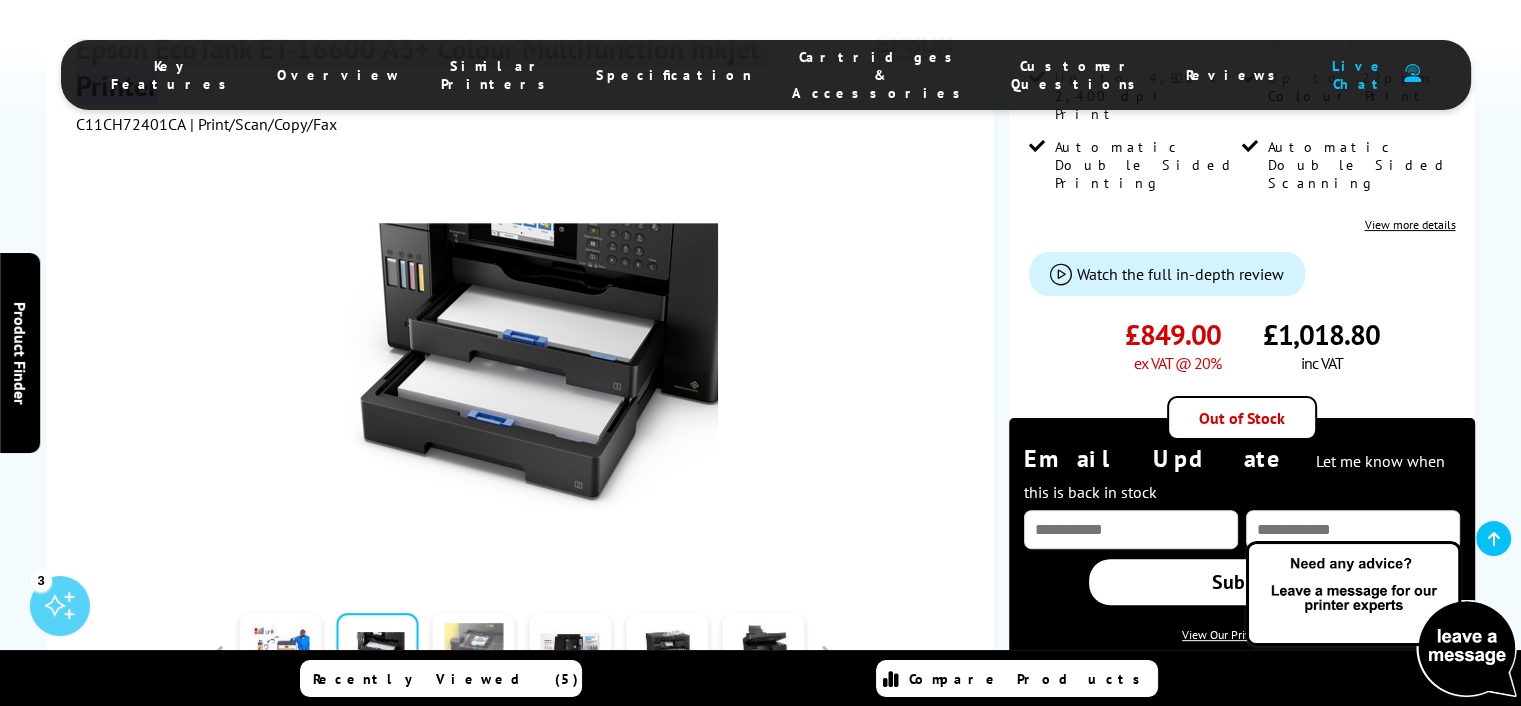 click at bounding box center (474, 656) 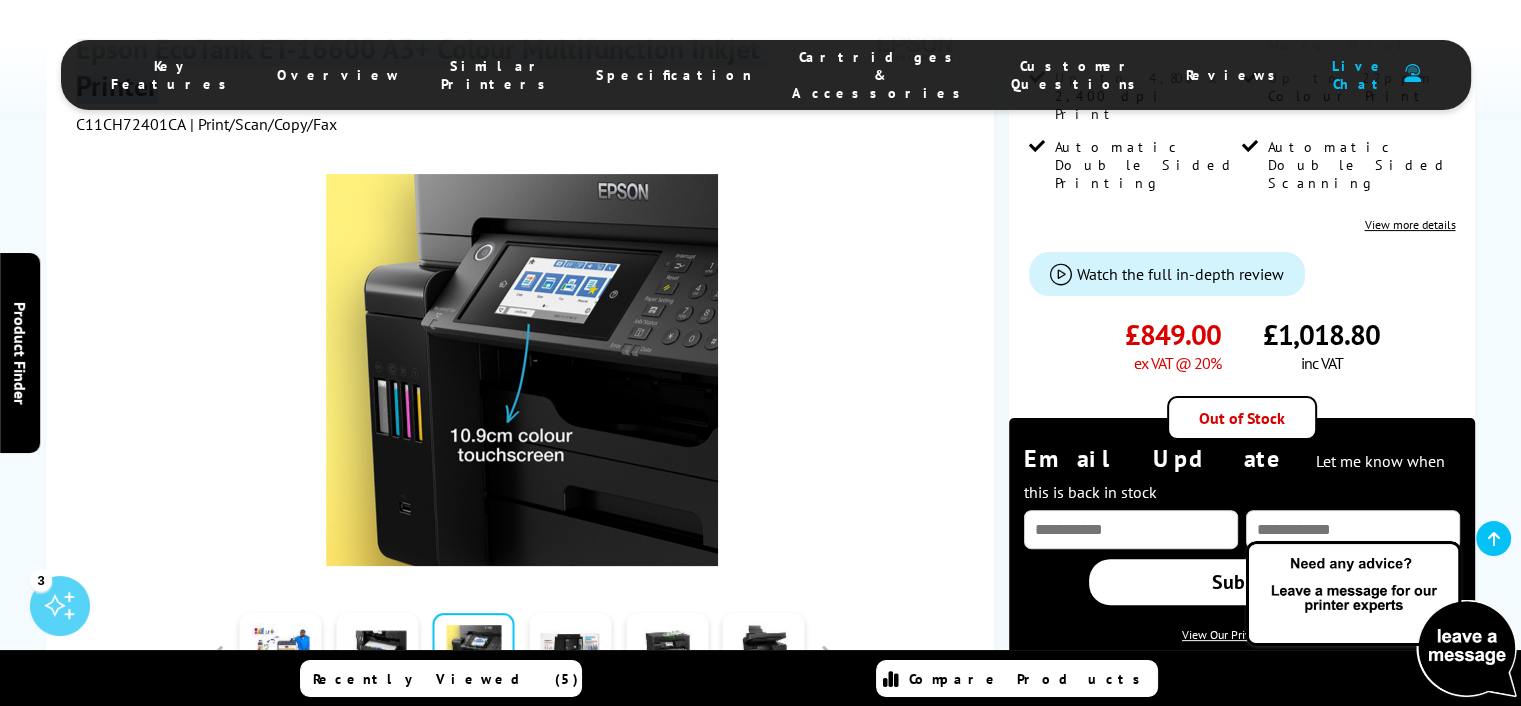 scroll, scrollTop: 600, scrollLeft: 0, axis: vertical 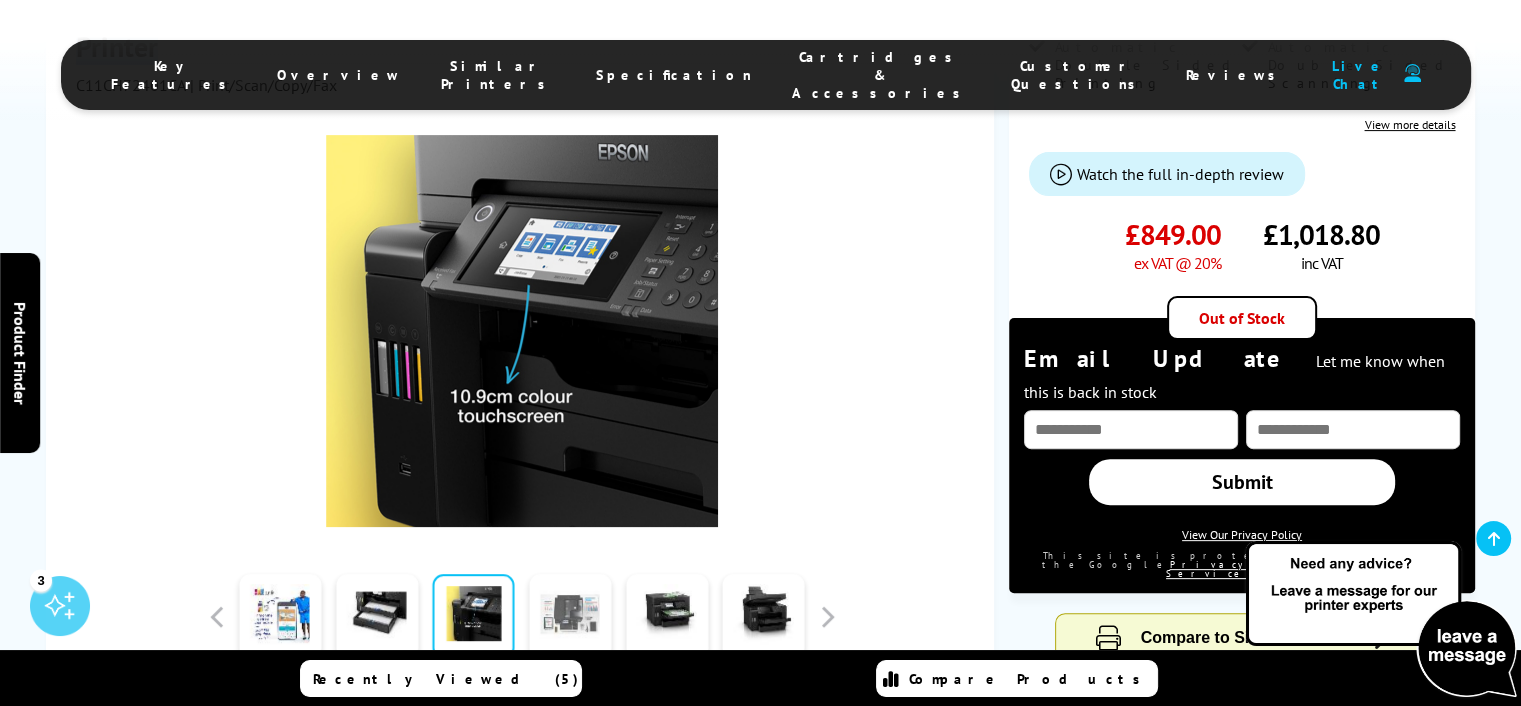 click at bounding box center (570, 617) 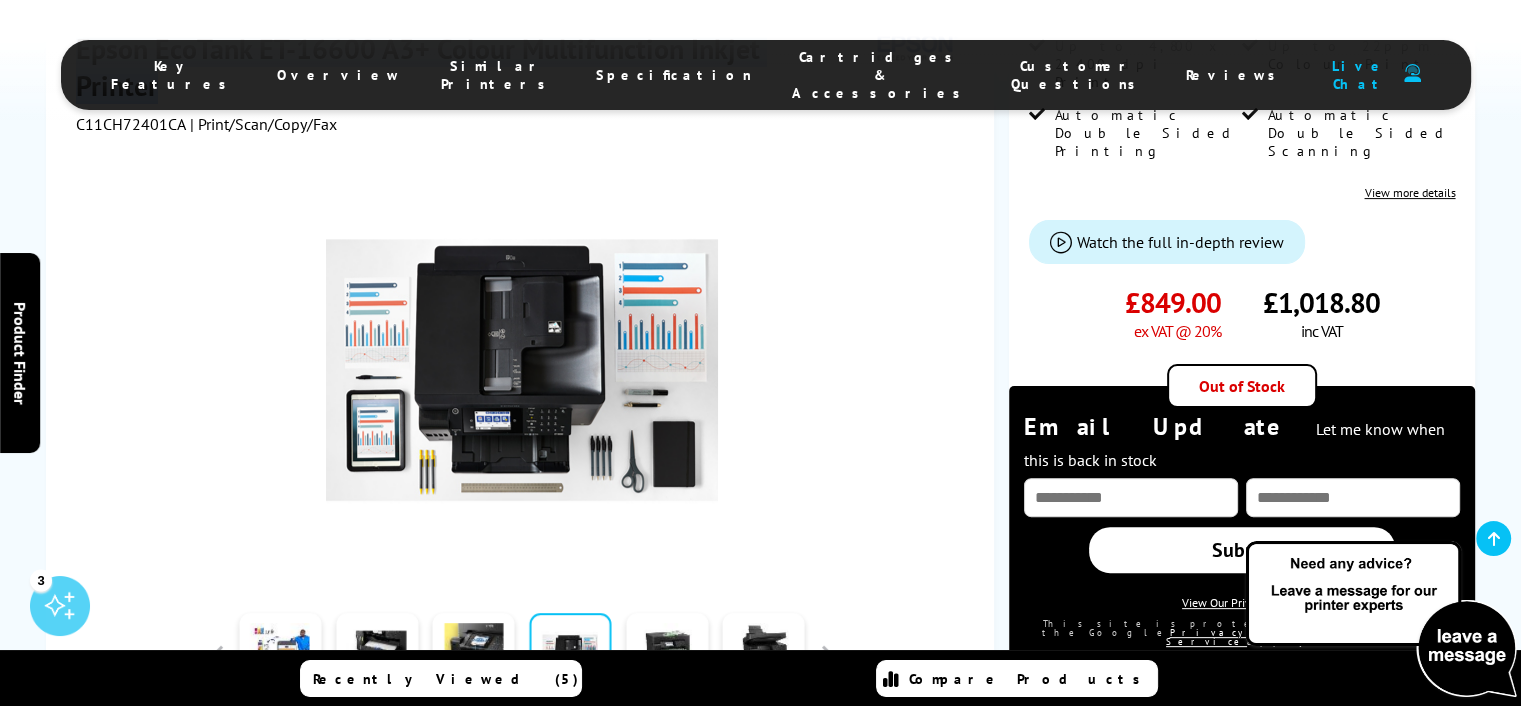 scroll, scrollTop: 500, scrollLeft: 0, axis: vertical 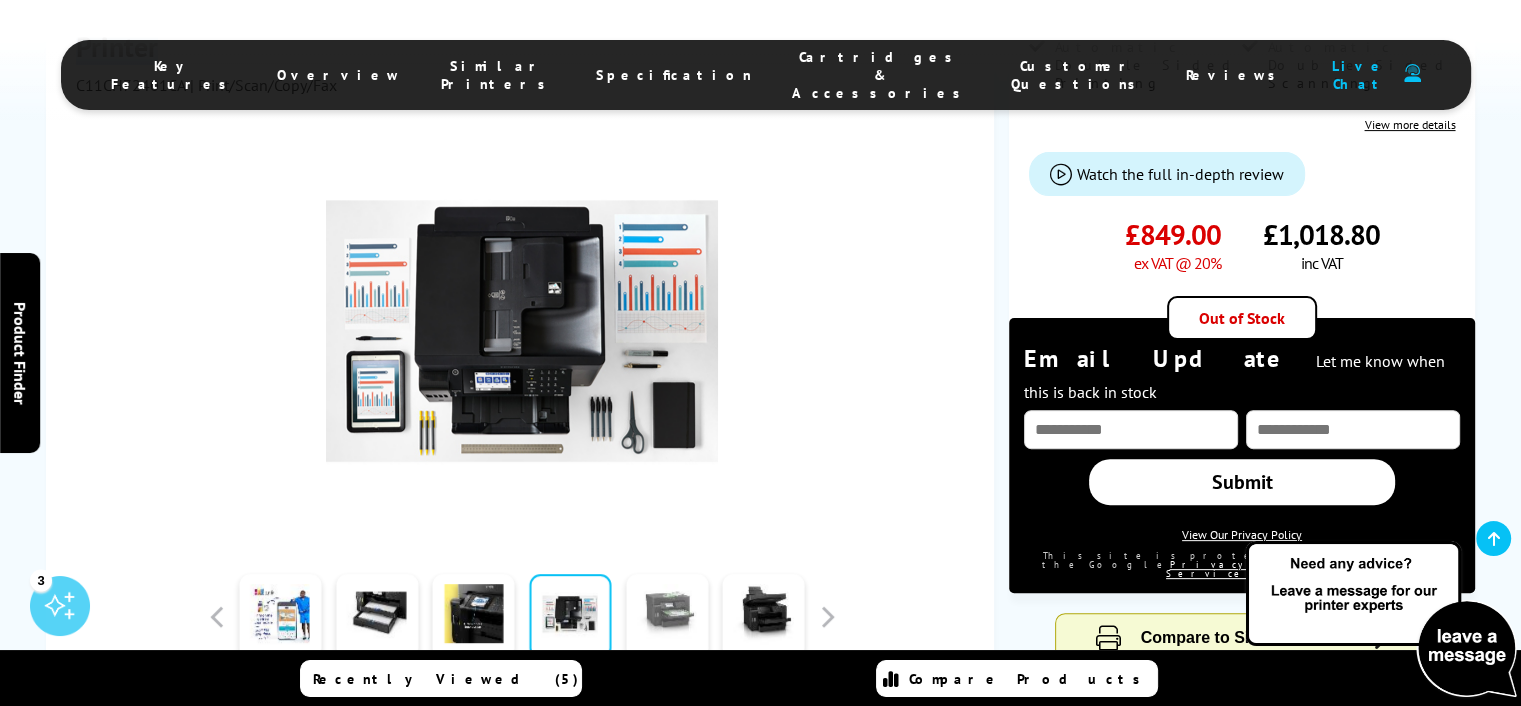 click at bounding box center (667, 617) 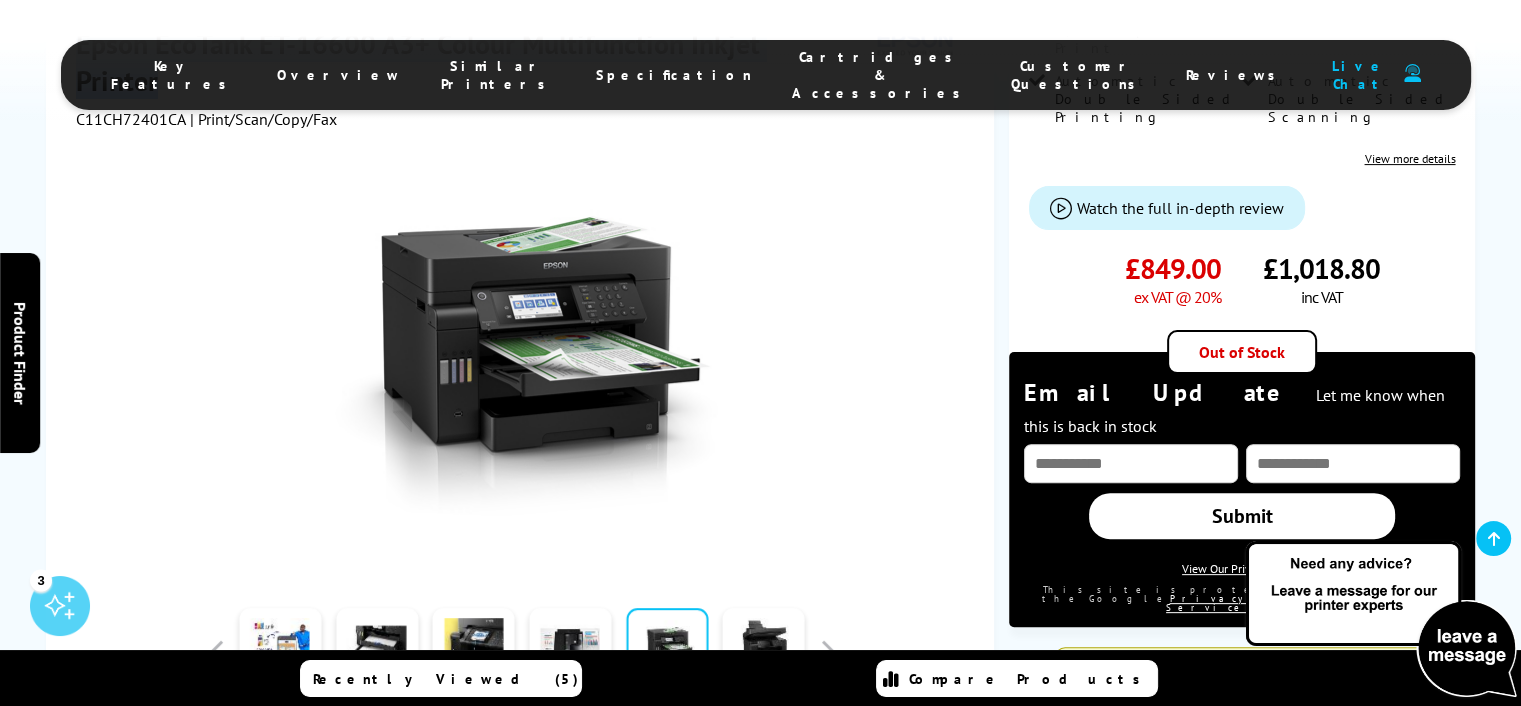 scroll, scrollTop: 600, scrollLeft: 0, axis: vertical 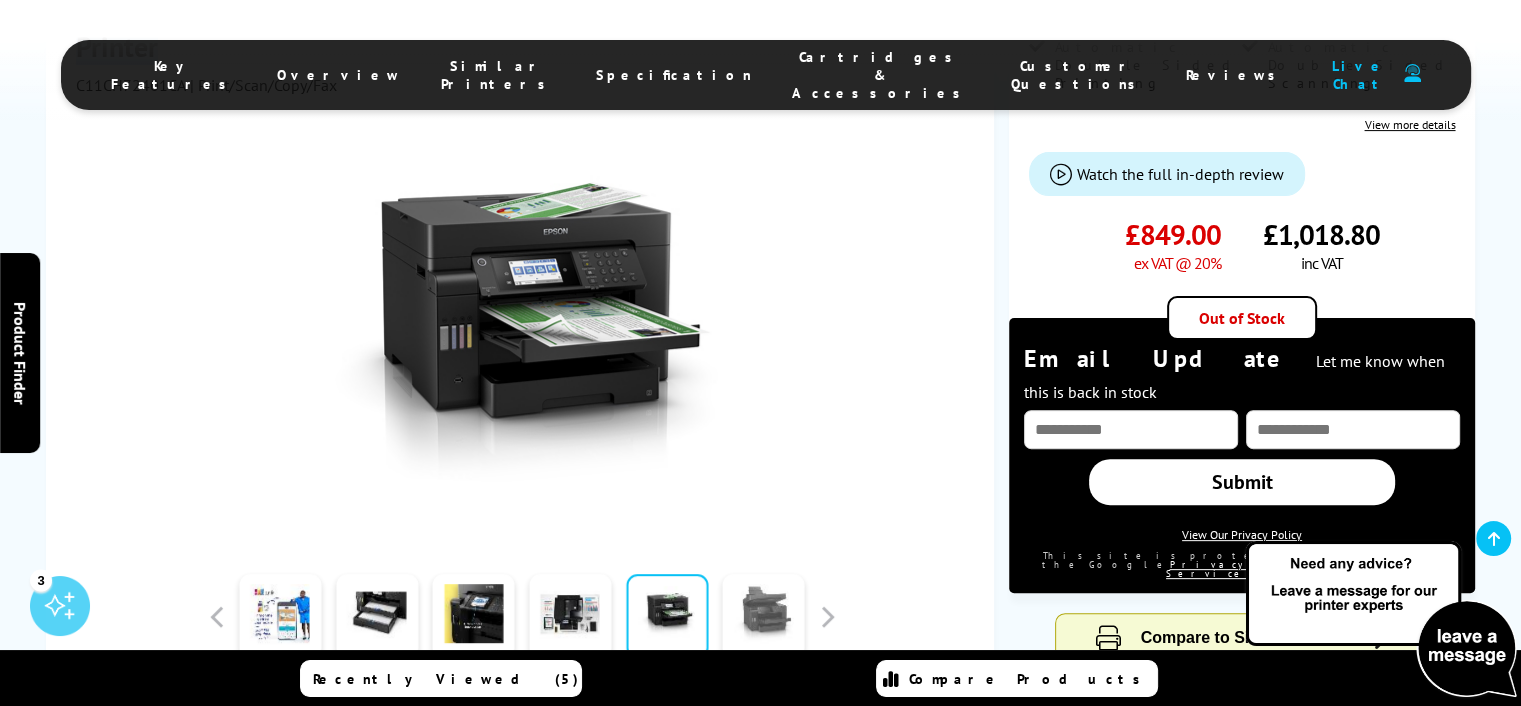 click at bounding box center (764, 617) 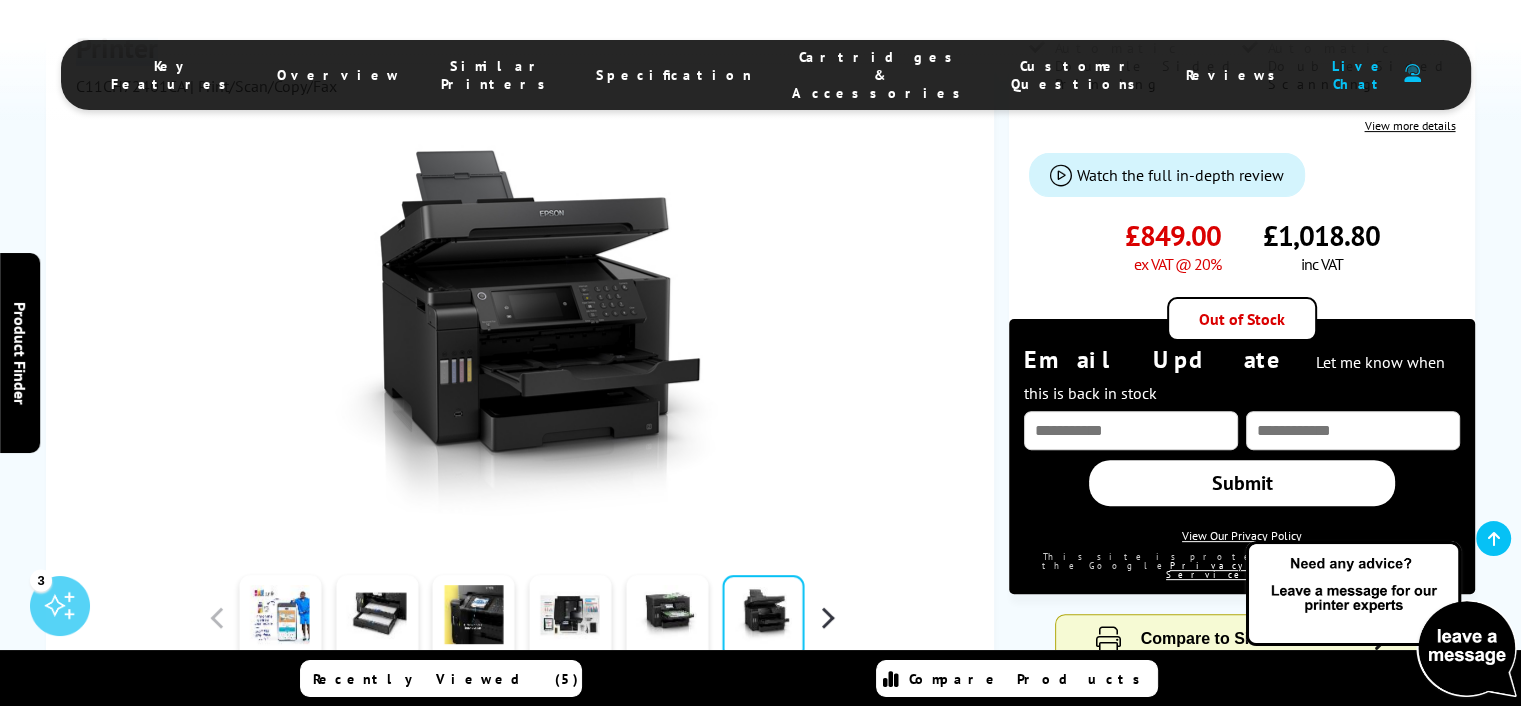 scroll, scrollTop: 600, scrollLeft: 0, axis: vertical 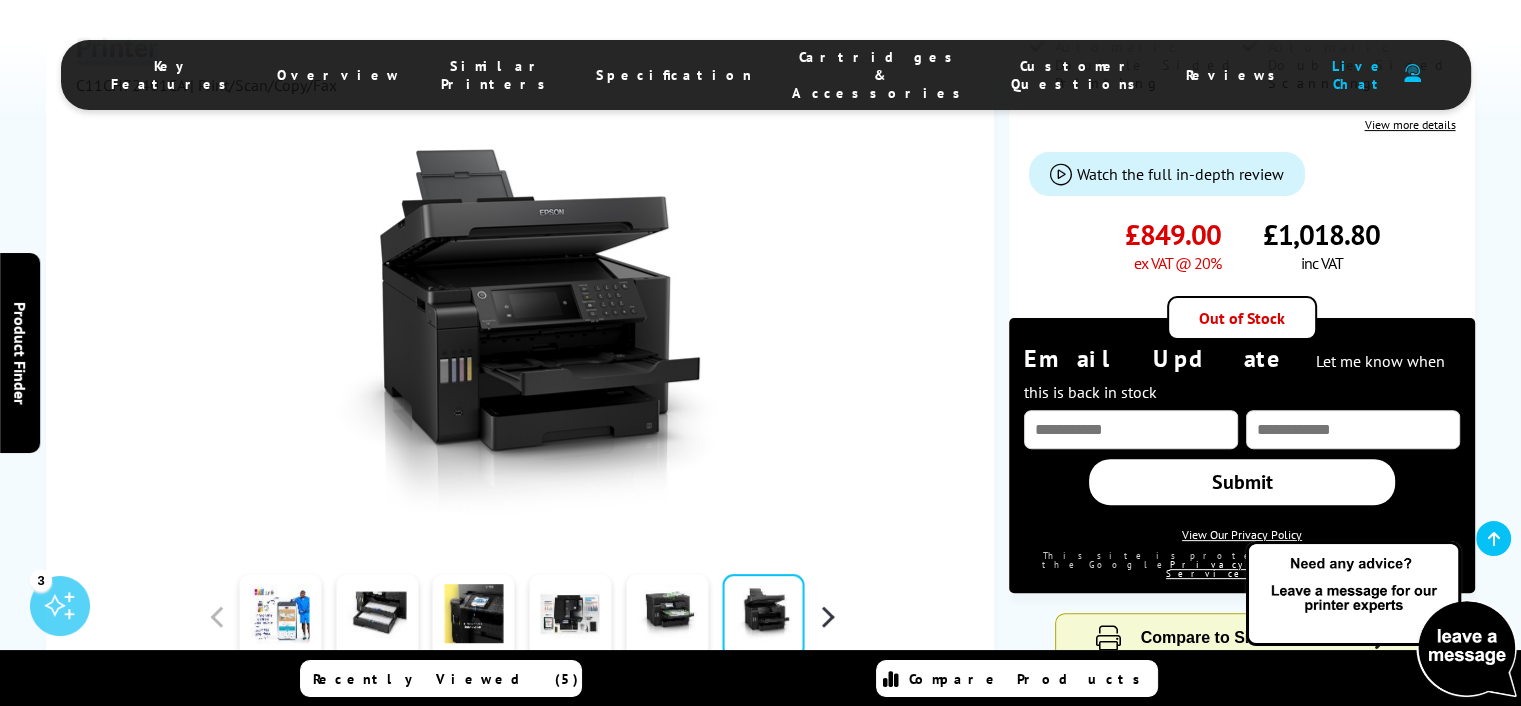 click at bounding box center (827, 617) 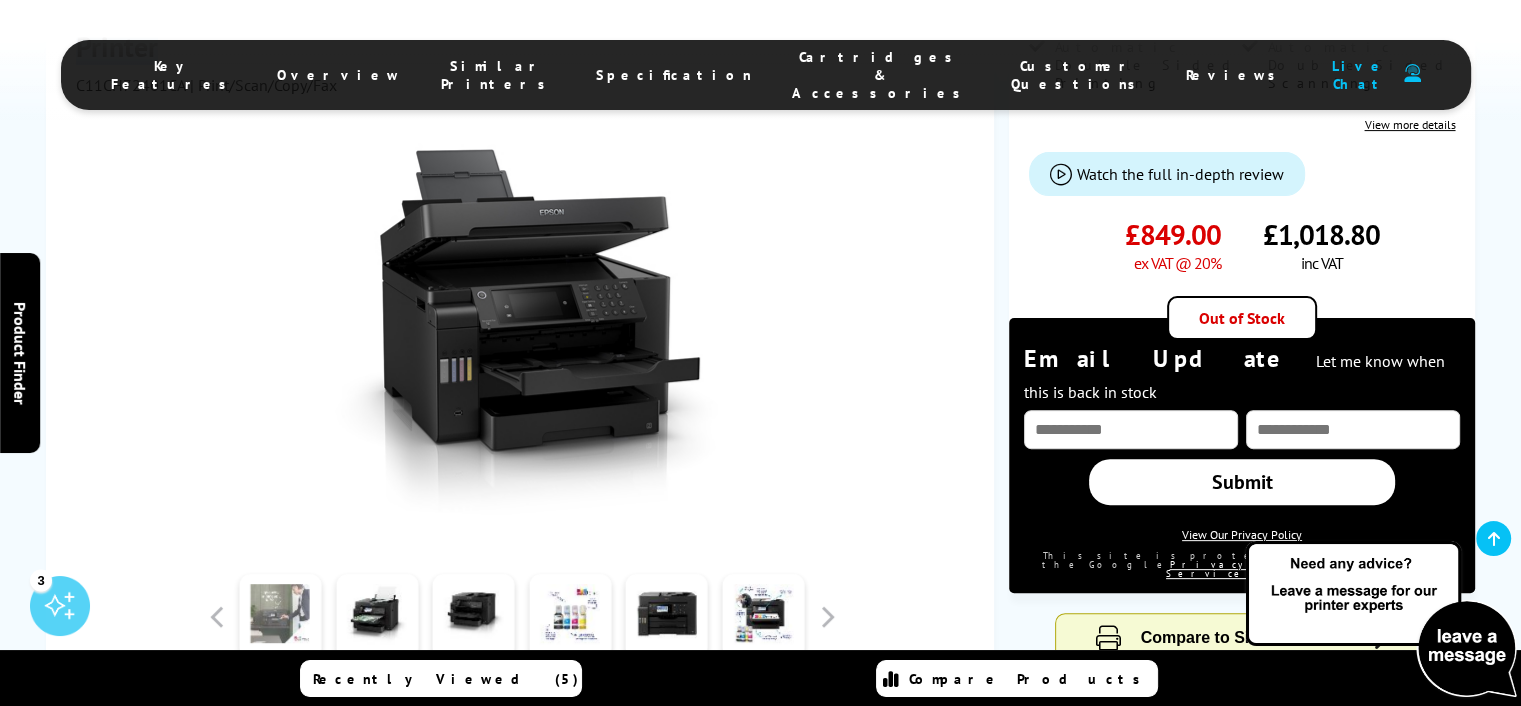 click at bounding box center [280, 617] 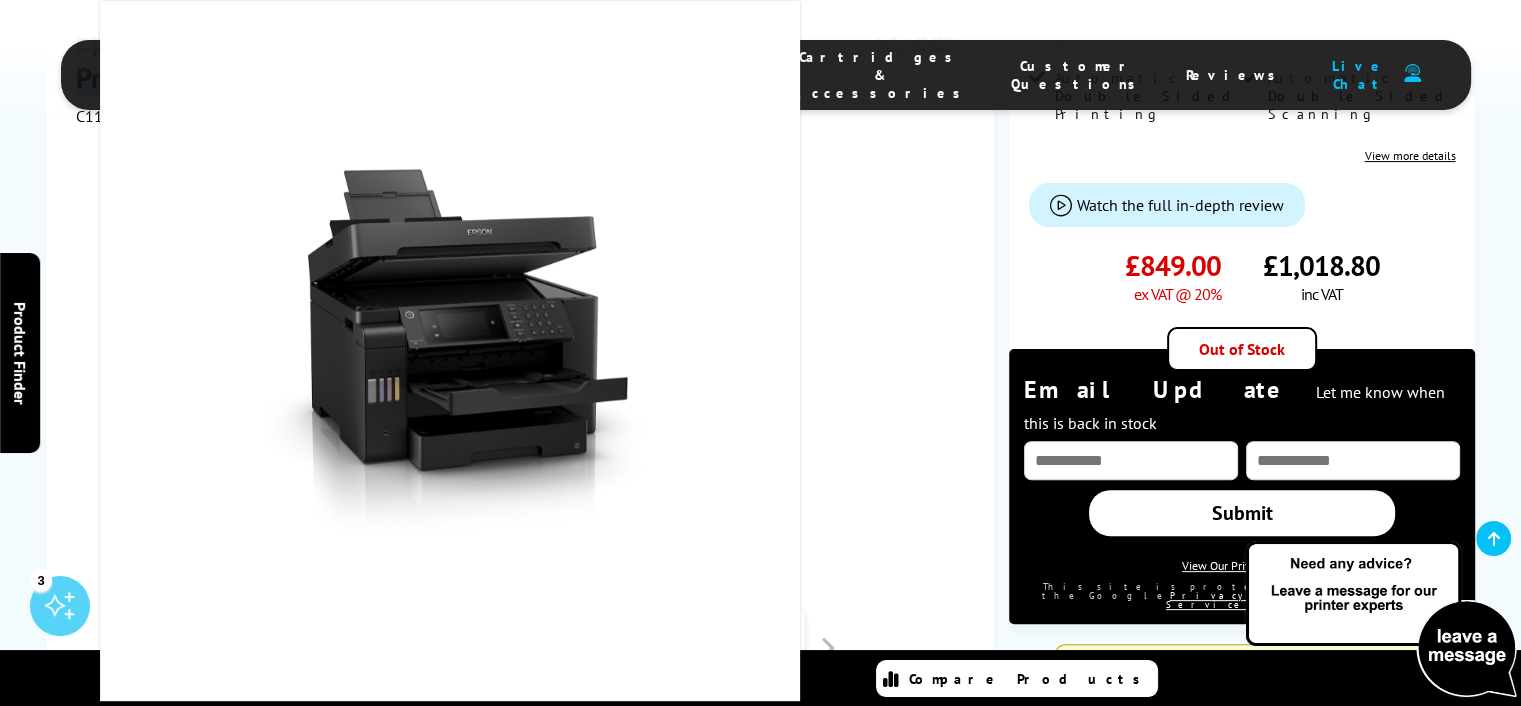 scroll, scrollTop: 600, scrollLeft: 0, axis: vertical 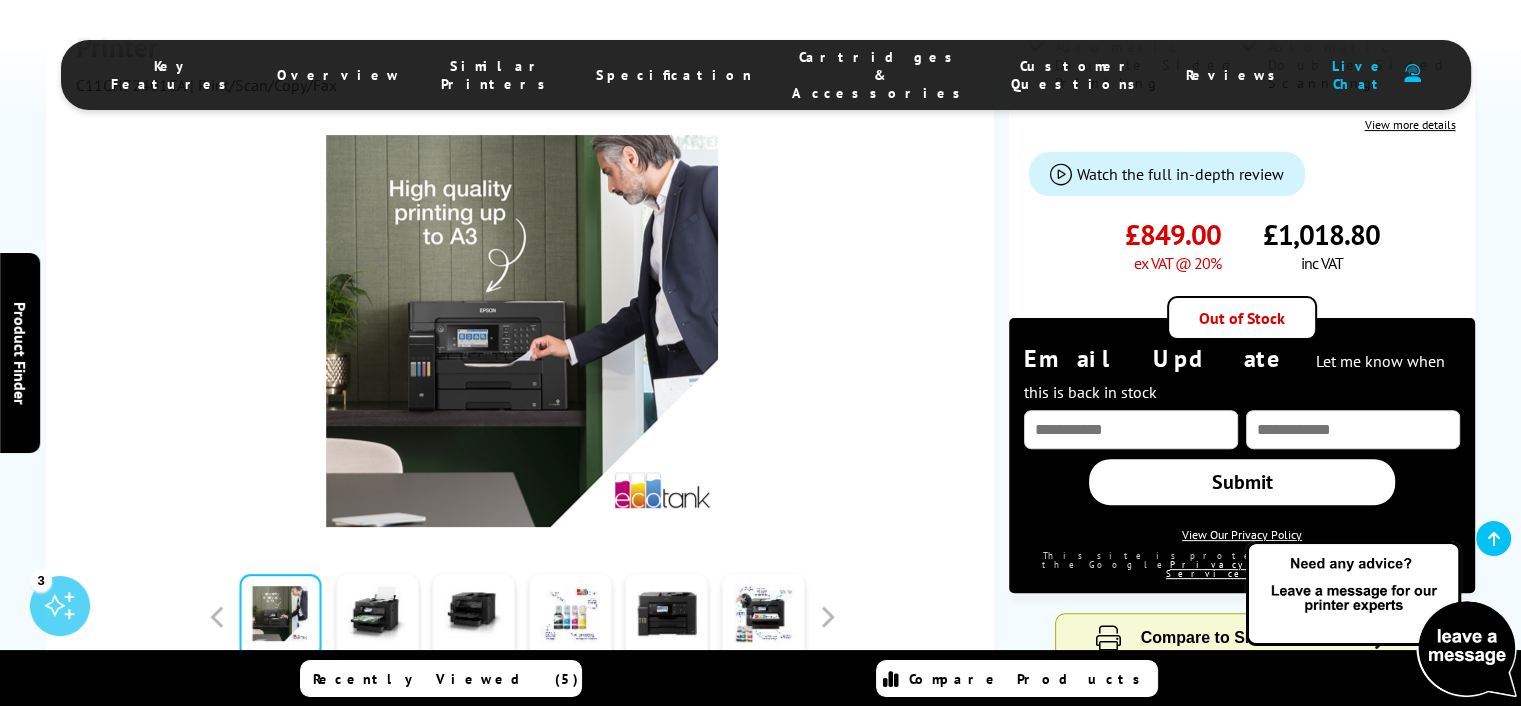 click at bounding box center [522, 321] 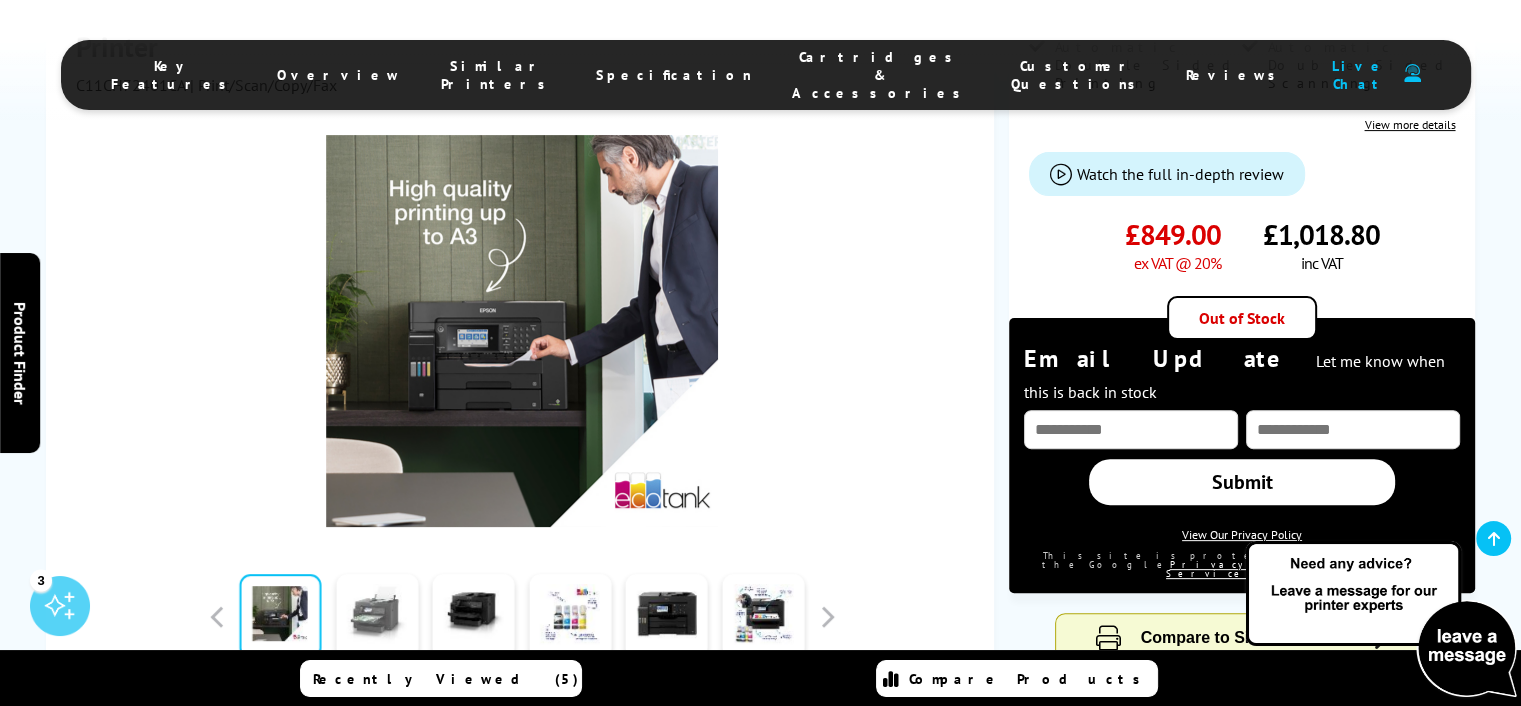 click at bounding box center (377, 617) 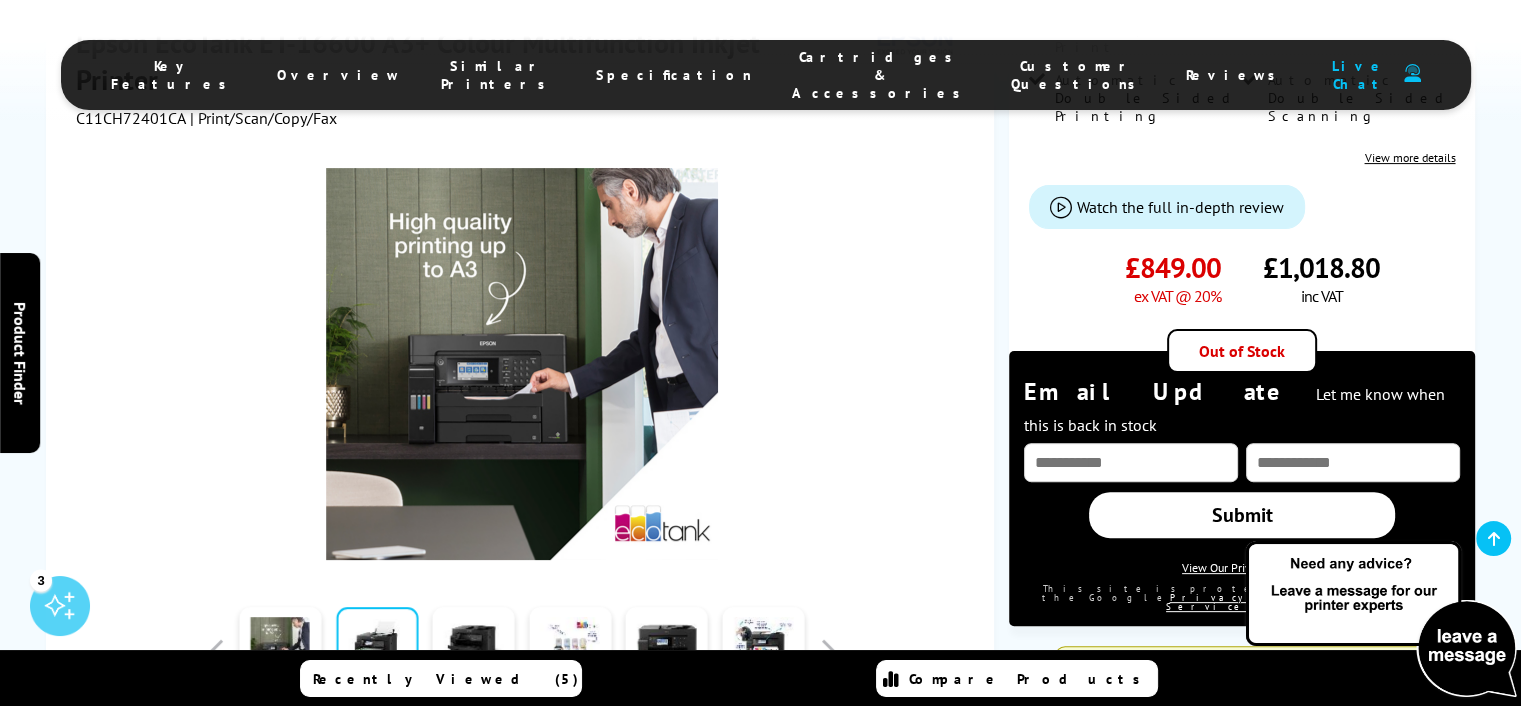 scroll, scrollTop: 600, scrollLeft: 0, axis: vertical 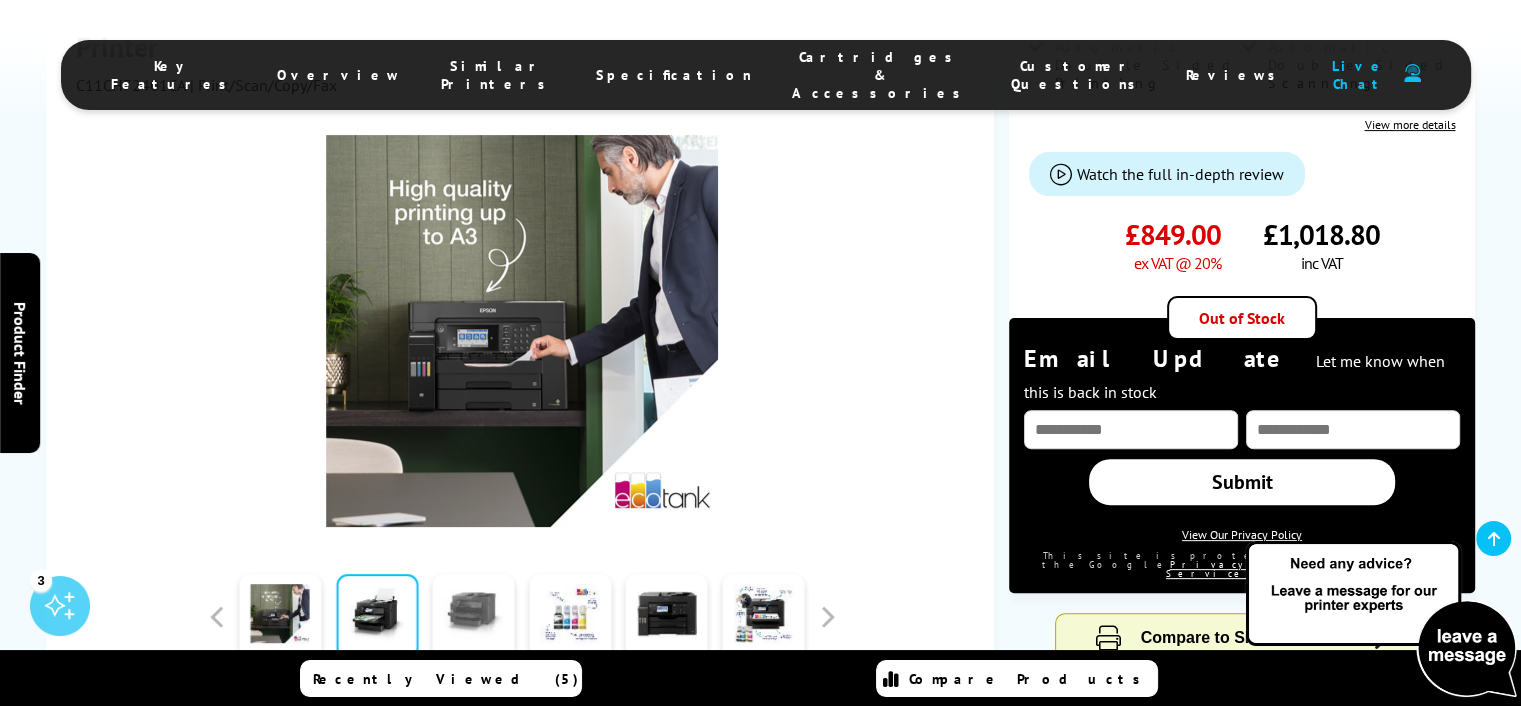 click at bounding box center [474, 617] 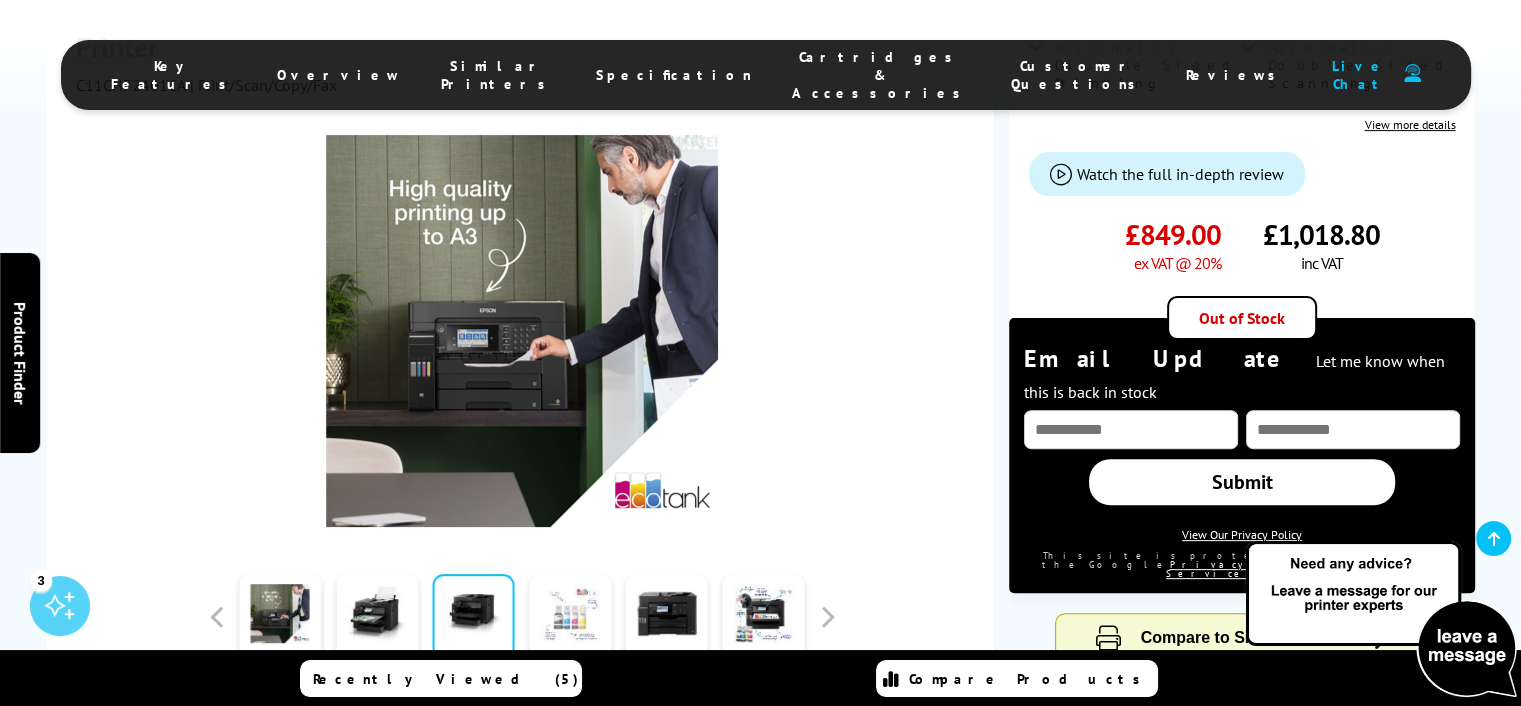 click at bounding box center [570, 617] 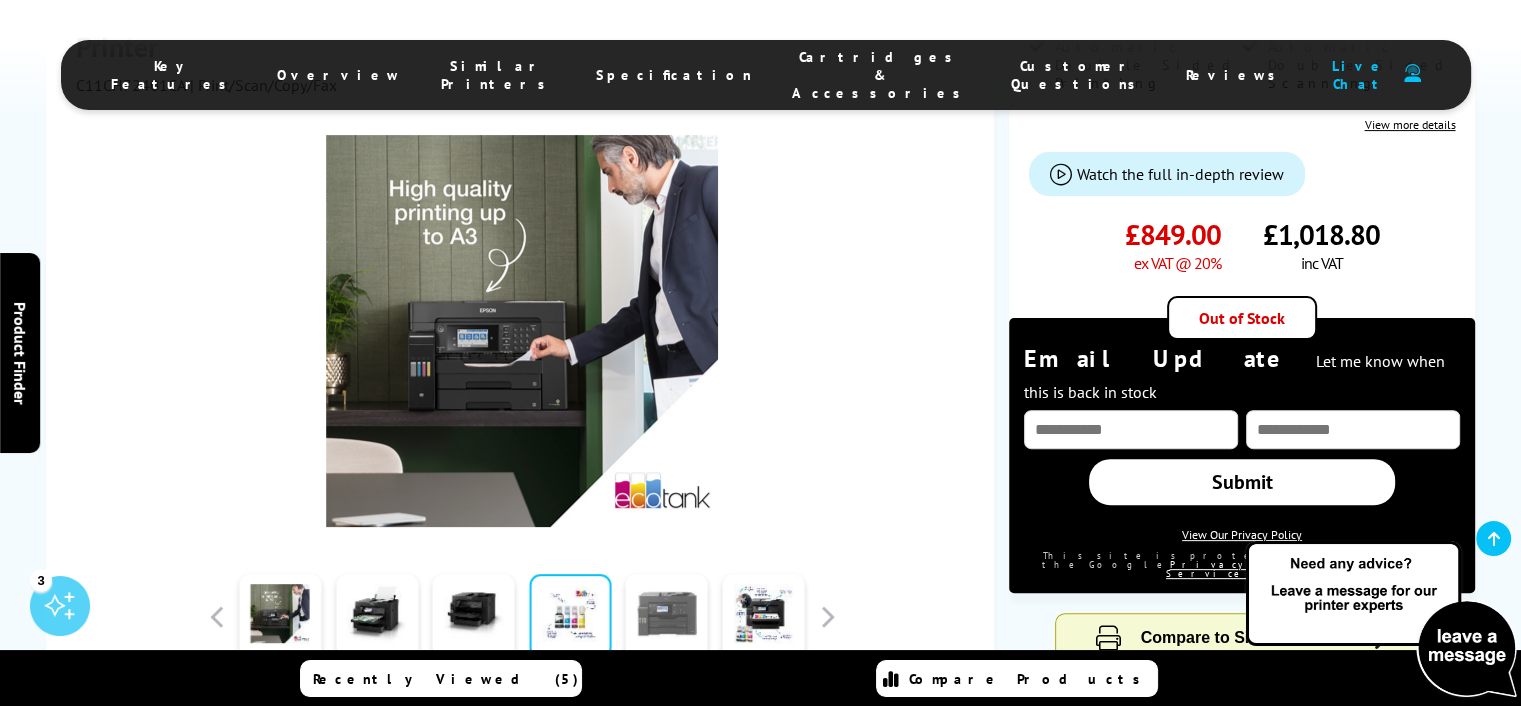 click at bounding box center (667, 617) 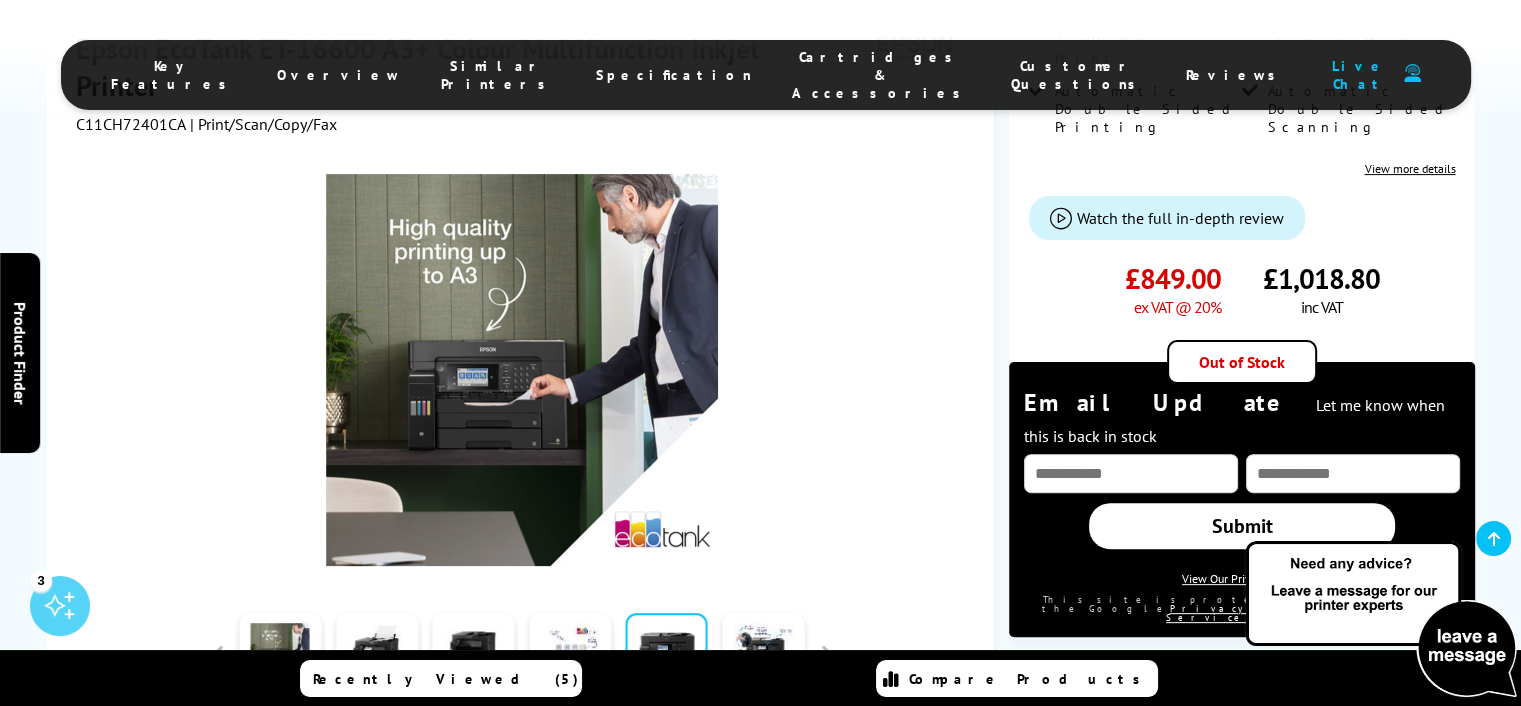 scroll, scrollTop: 600, scrollLeft: 0, axis: vertical 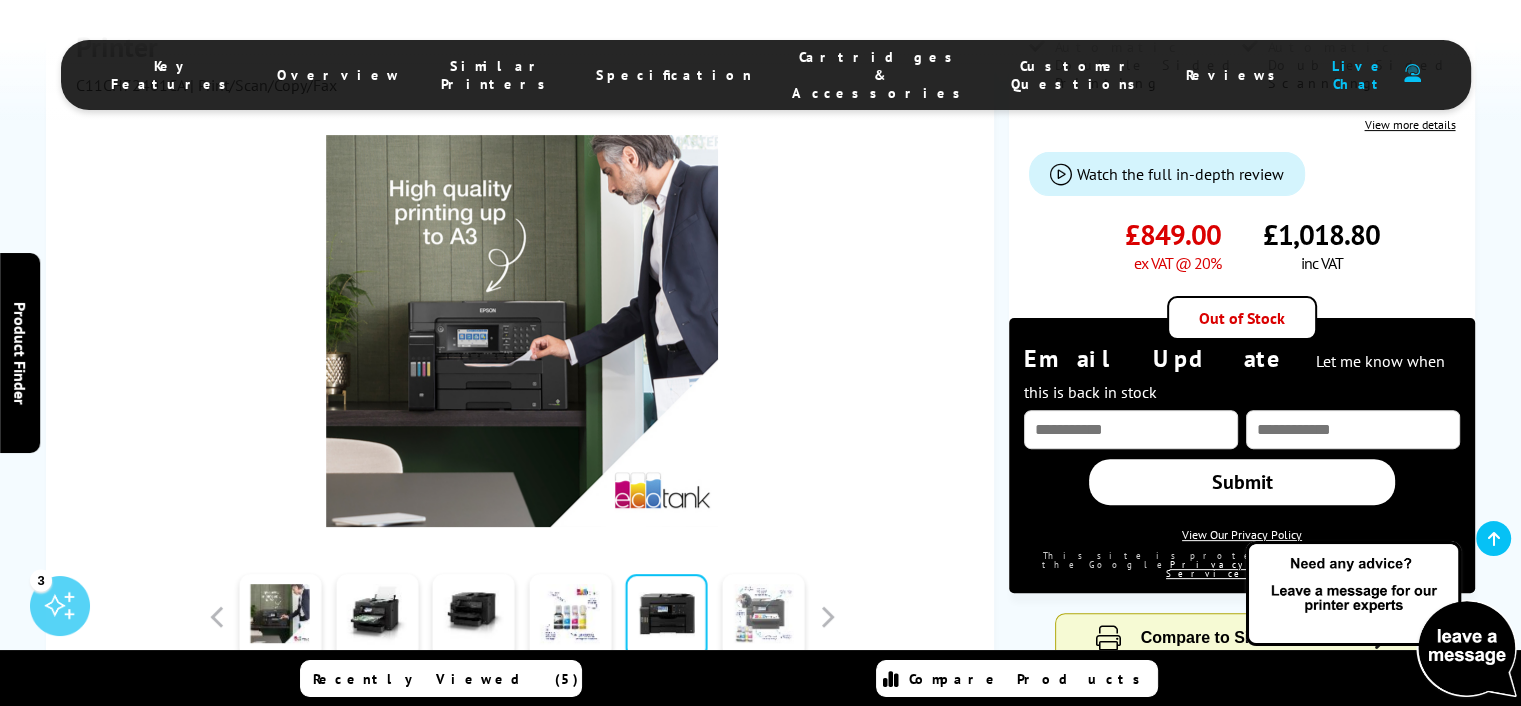 click at bounding box center (764, 617) 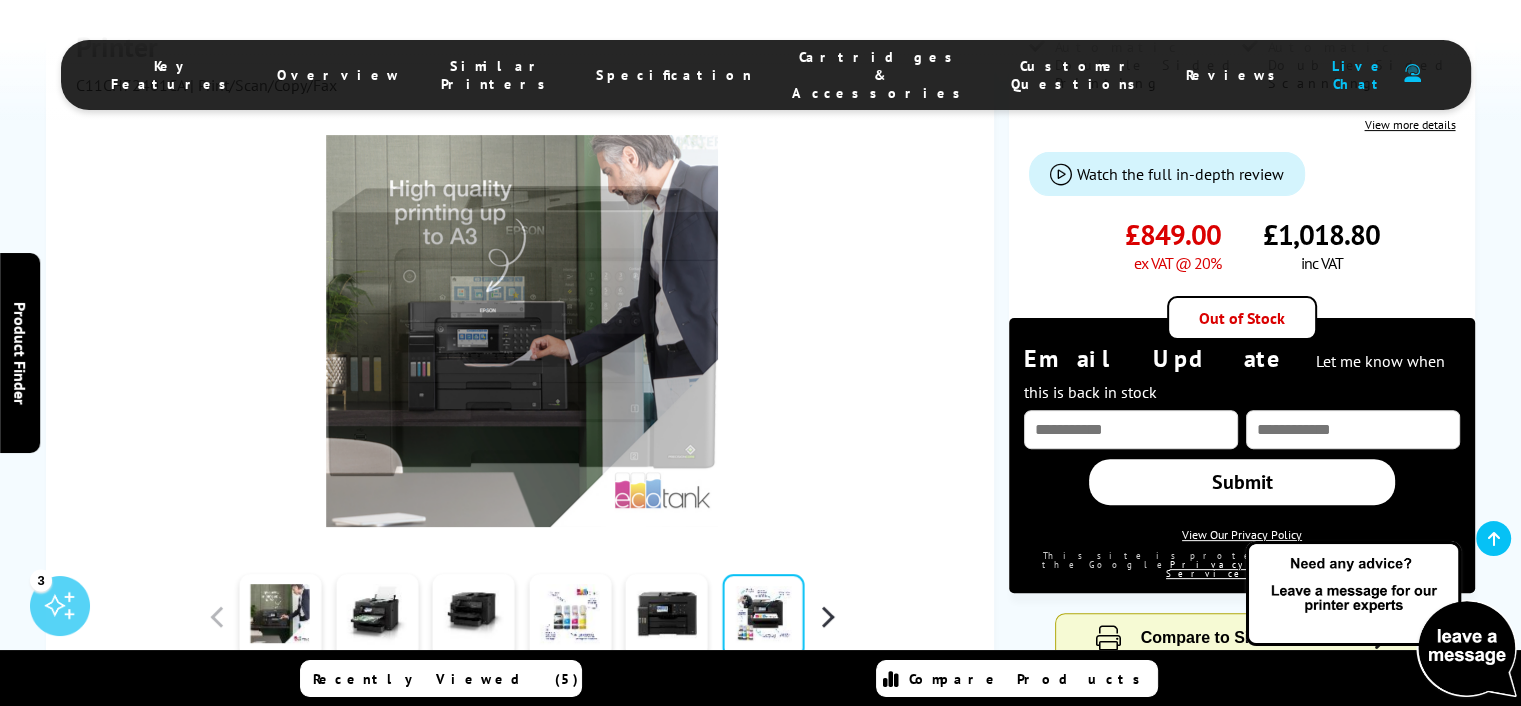 click at bounding box center [827, 617] 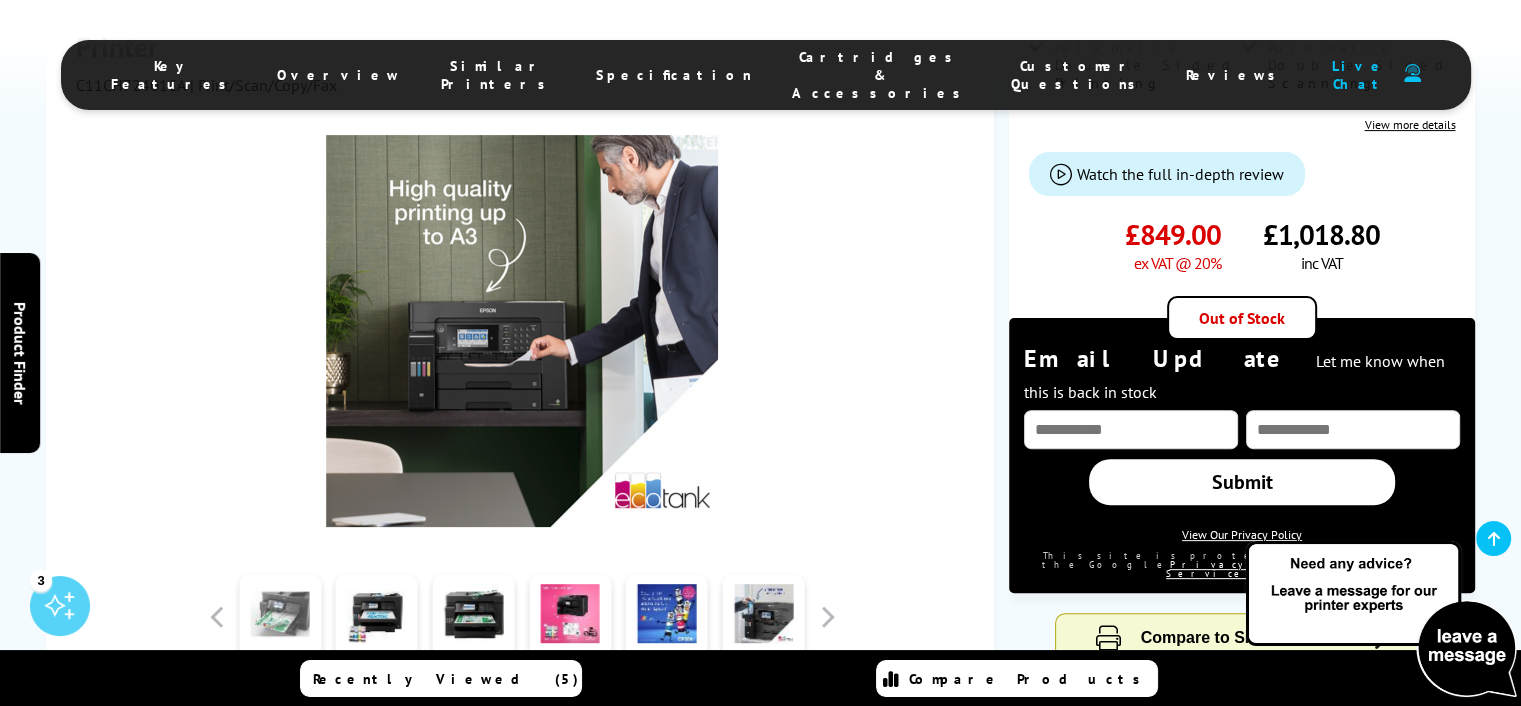 click at bounding box center (280, 617) 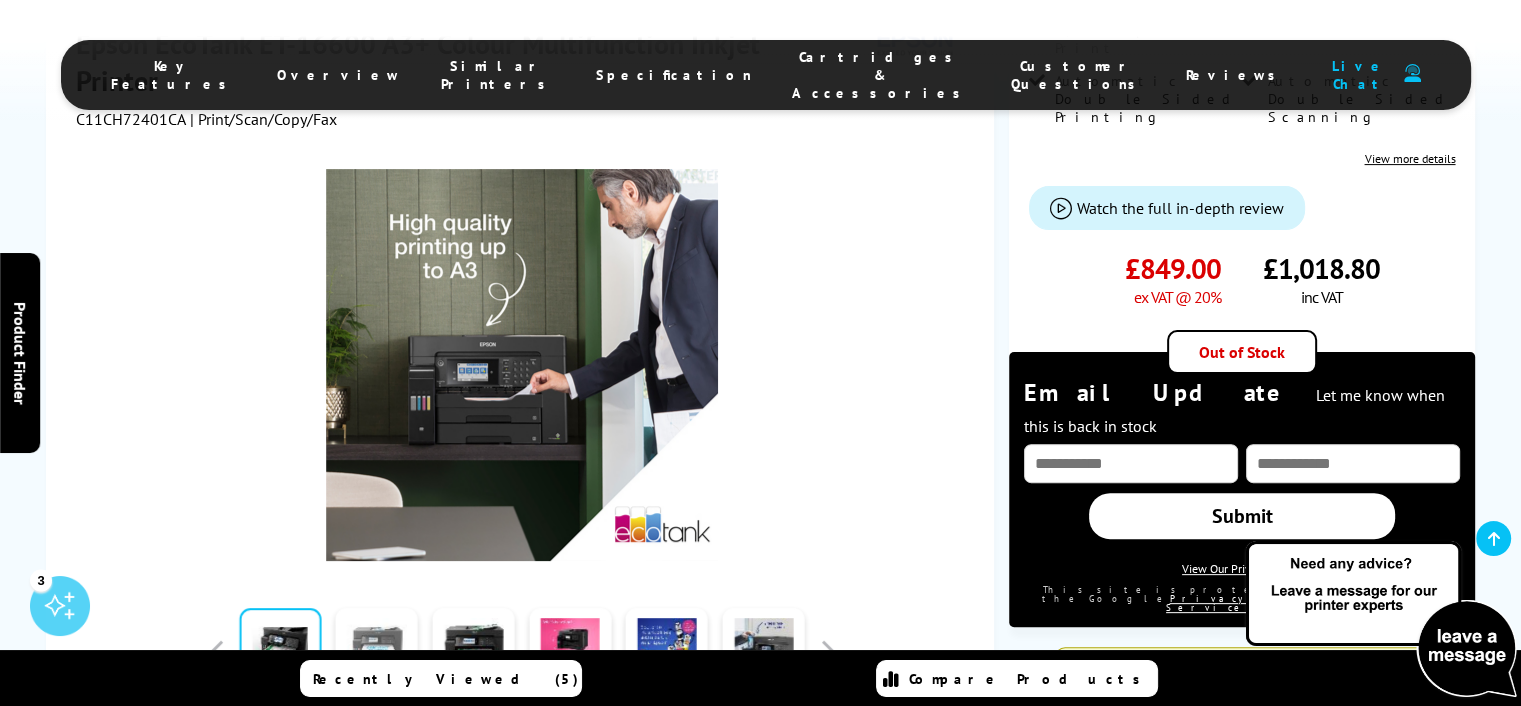 scroll, scrollTop: 600, scrollLeft: 0, axis: vertical 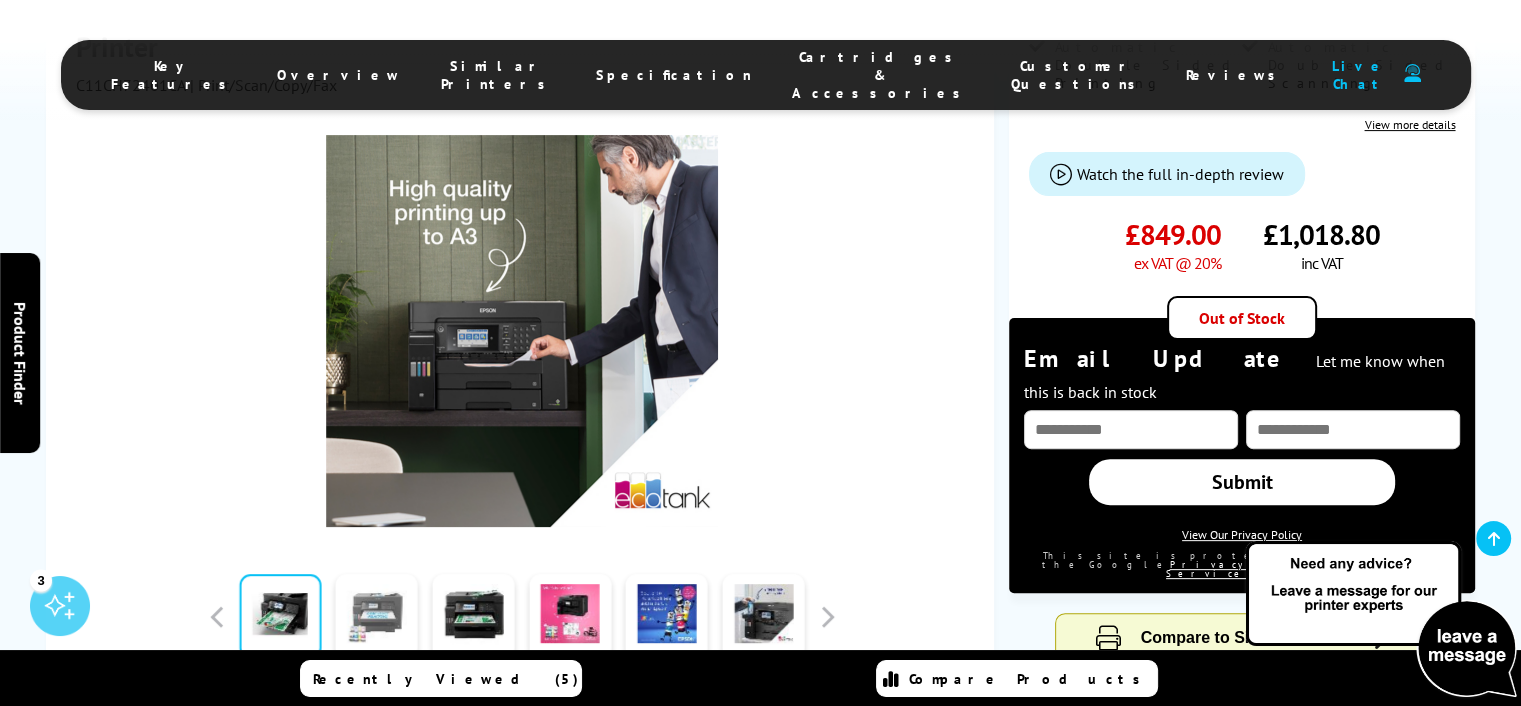 click at bounding box center [377, 617] 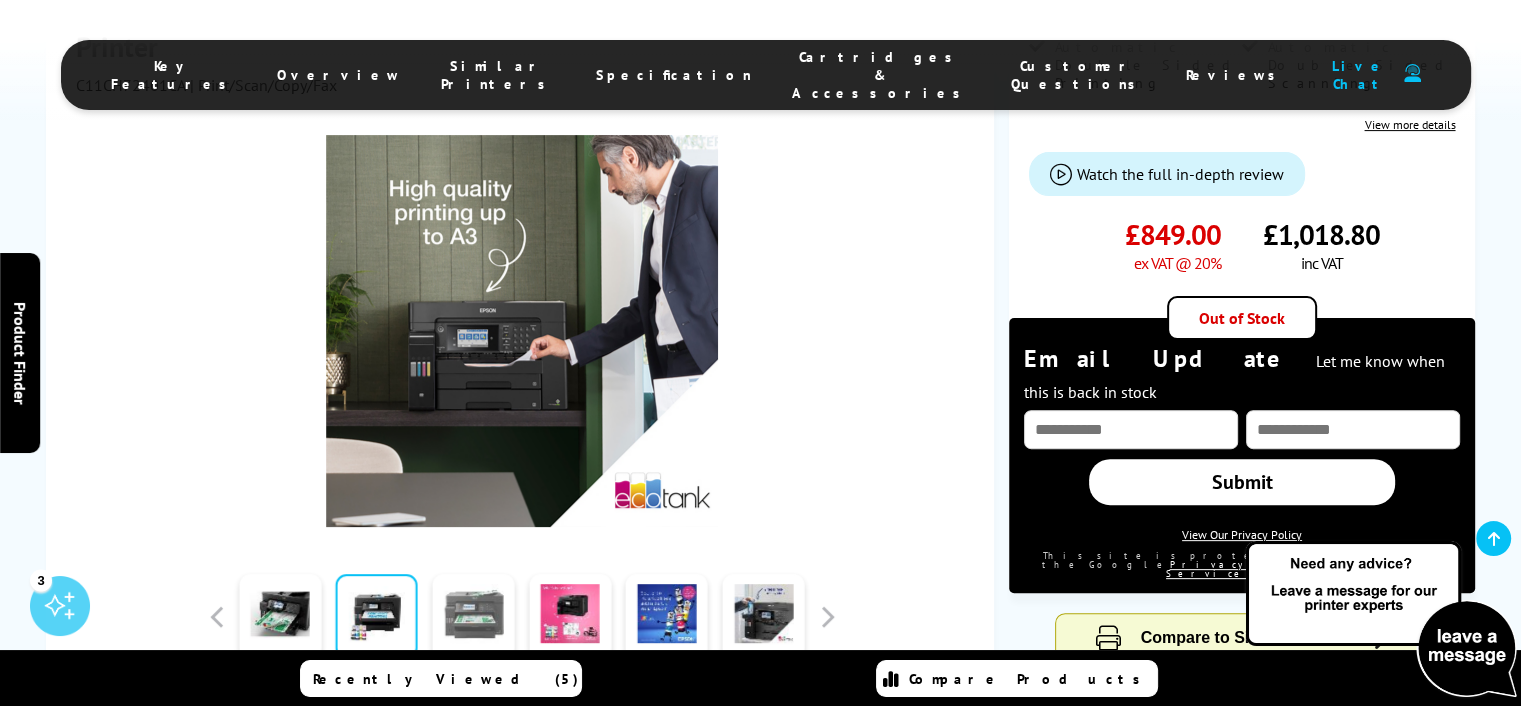 click at bounding box center (474, 617) 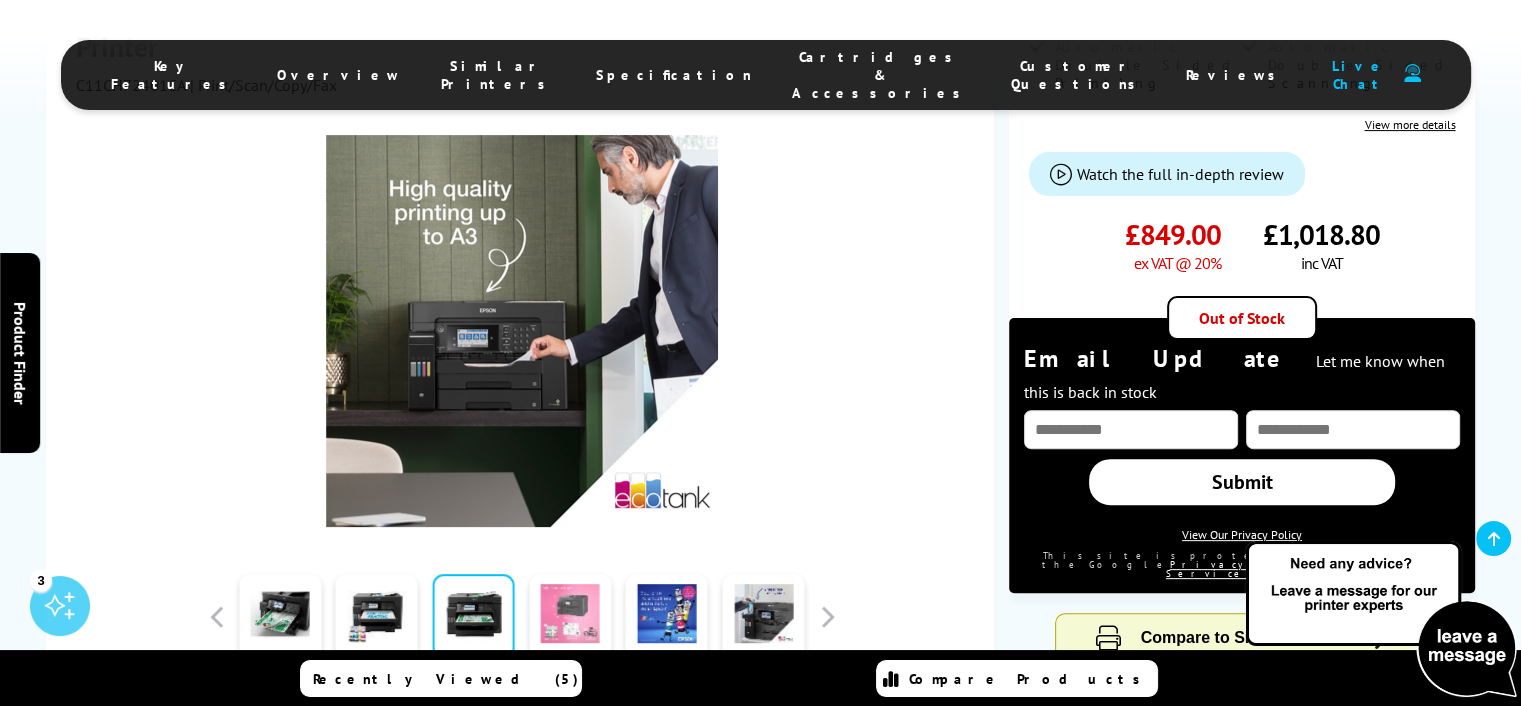 click at bounding box center [570, 617] 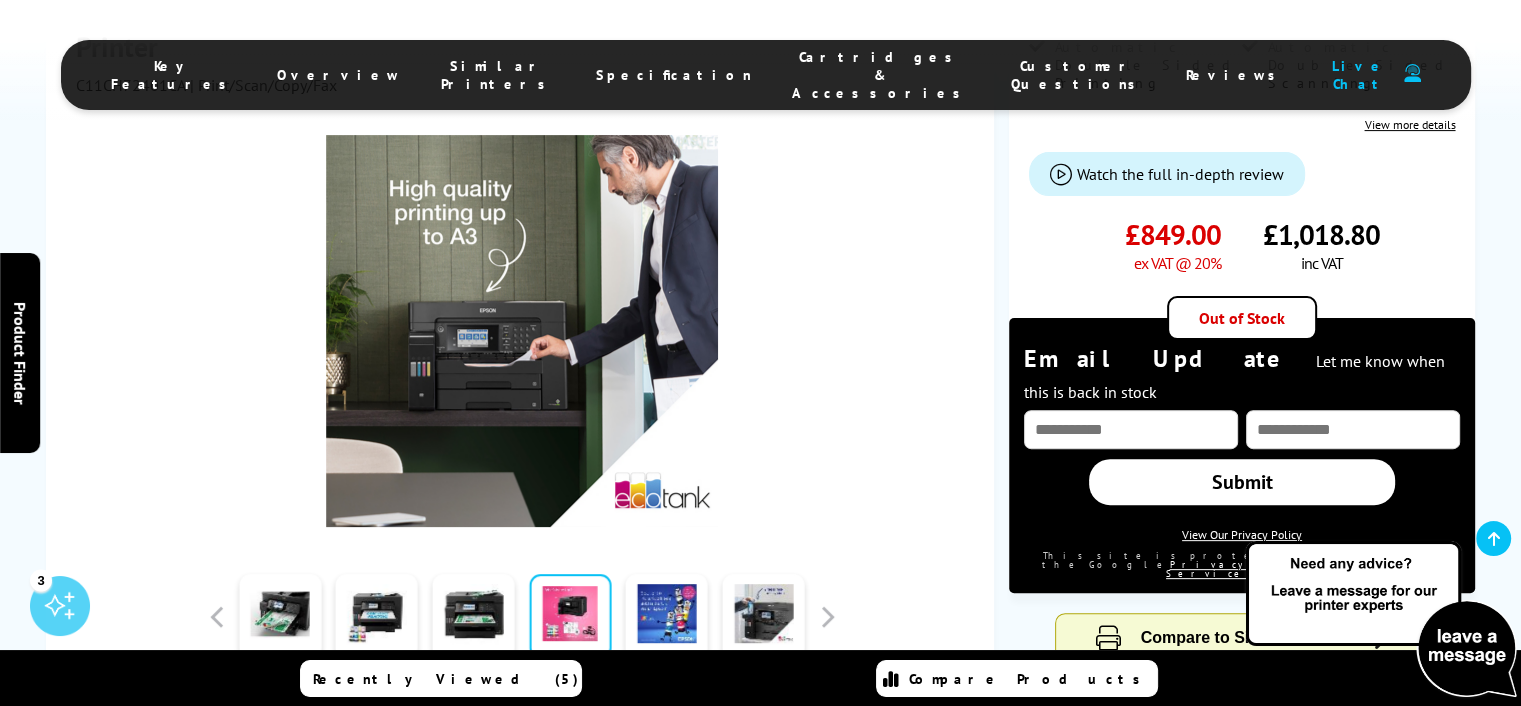 click at bounding box center [570, 617] 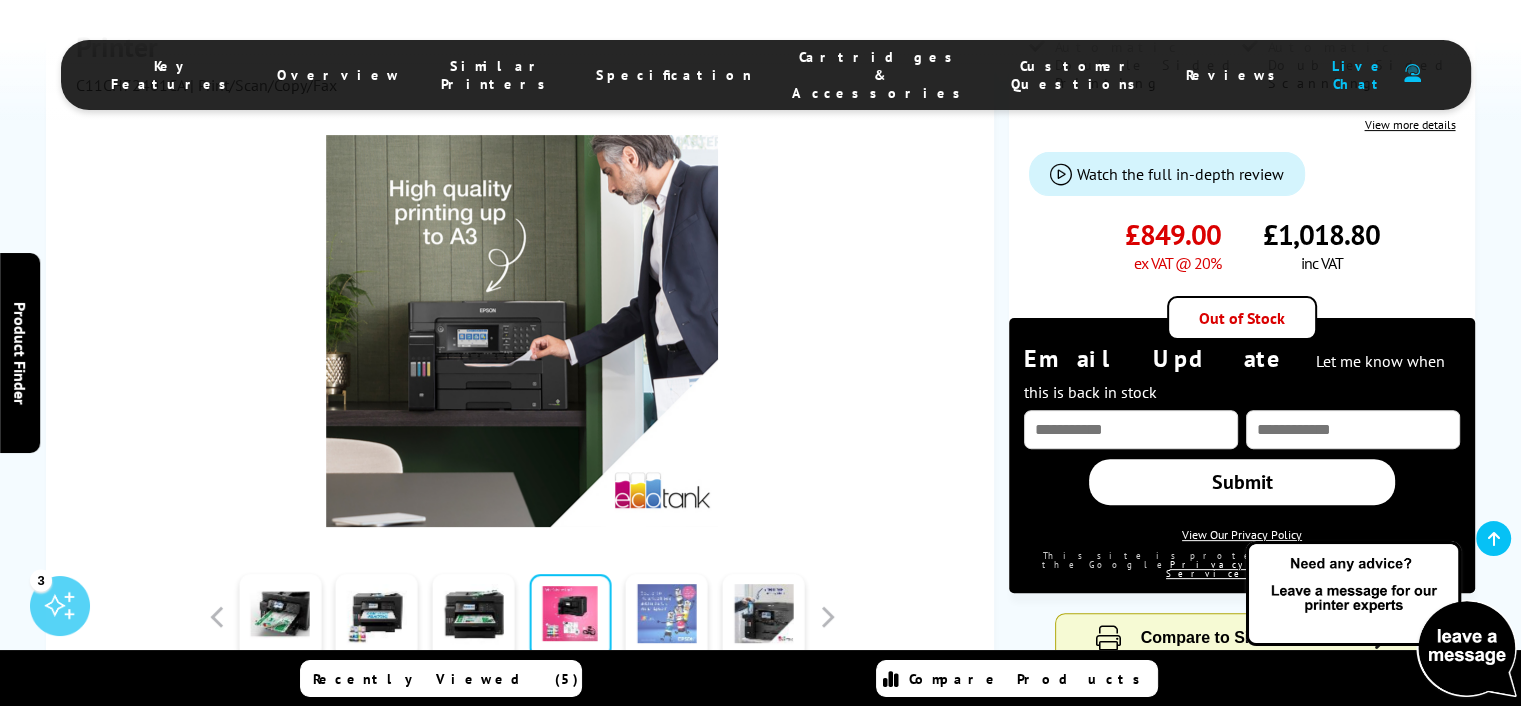 click at bounding box center (667, 617) 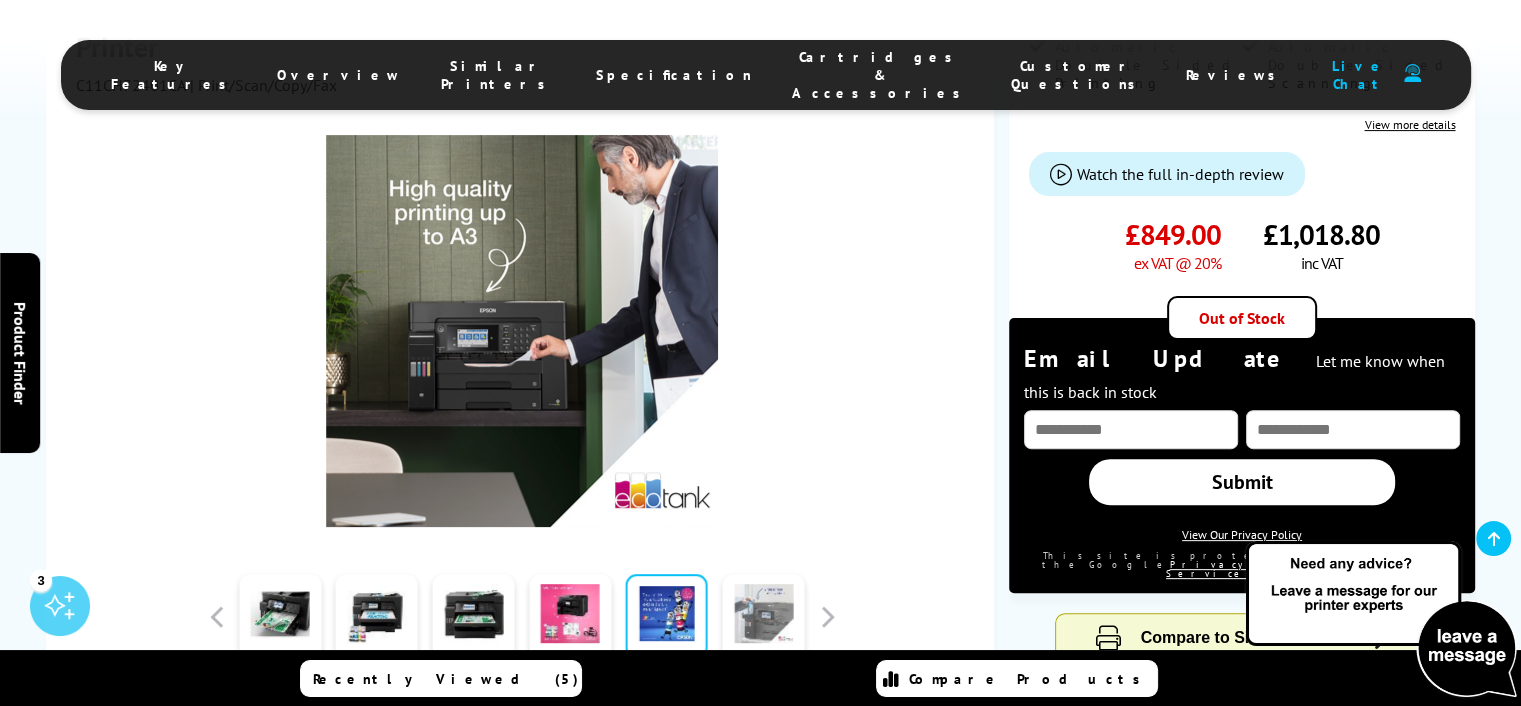click at bounding box center (764, 617) 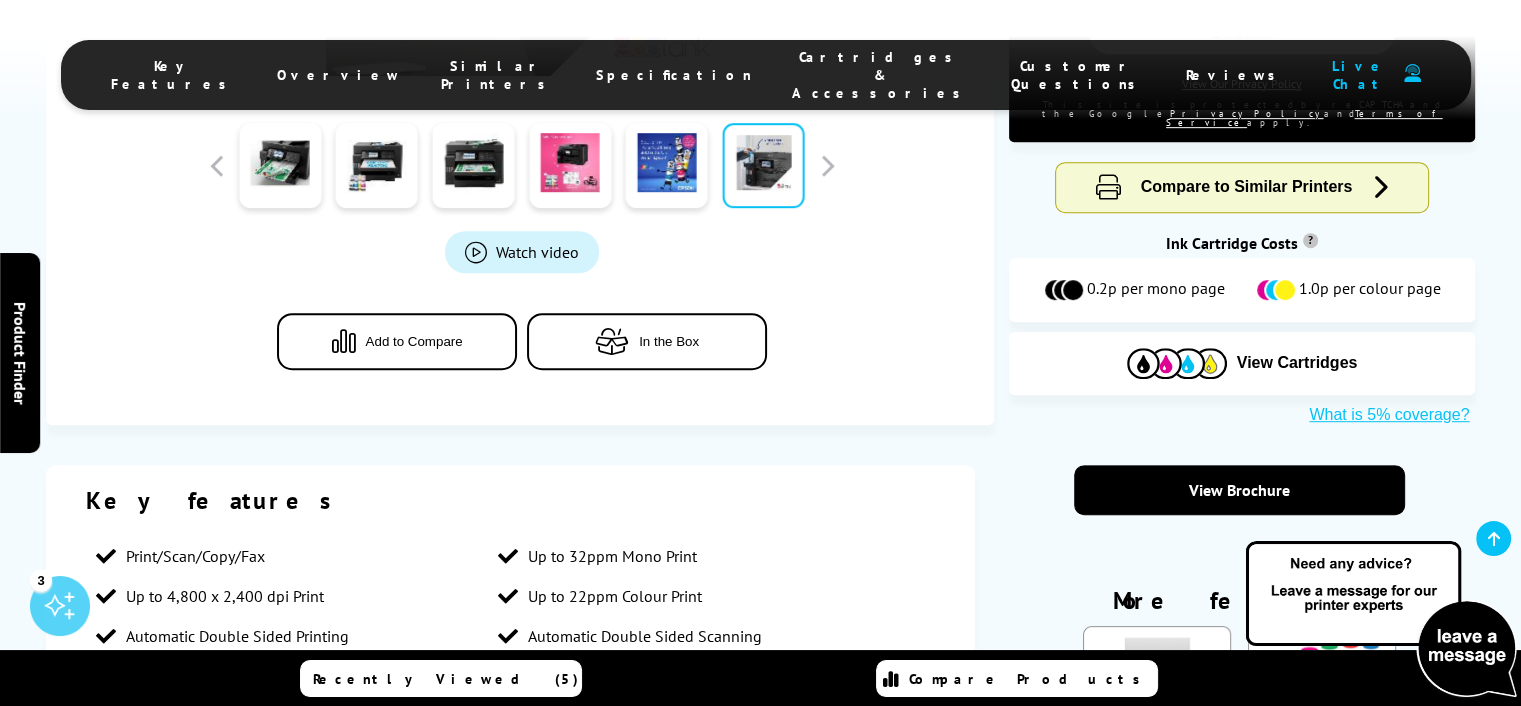 scroll, scrollTop: 900, scrollLeft: 0, axis: vertical 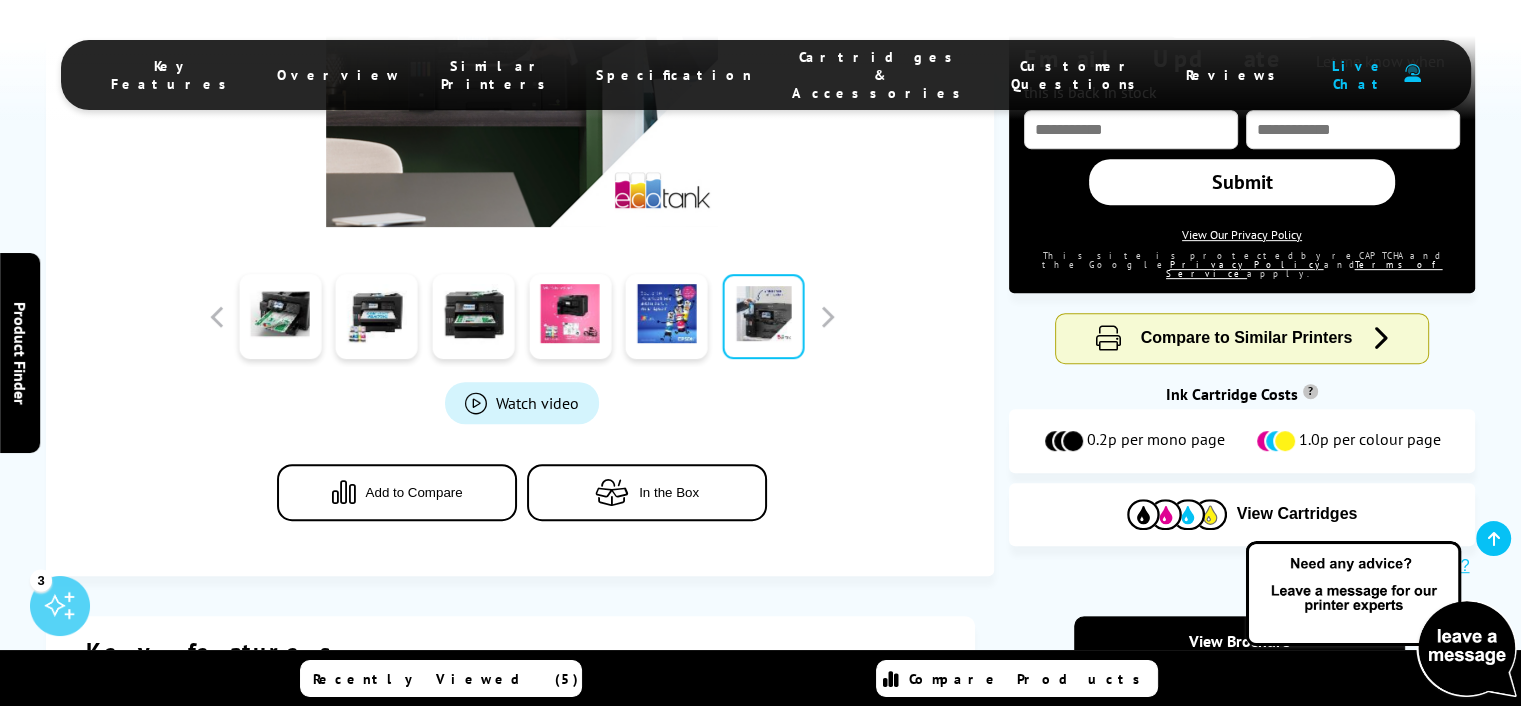 click at bounding box center (612, 492) 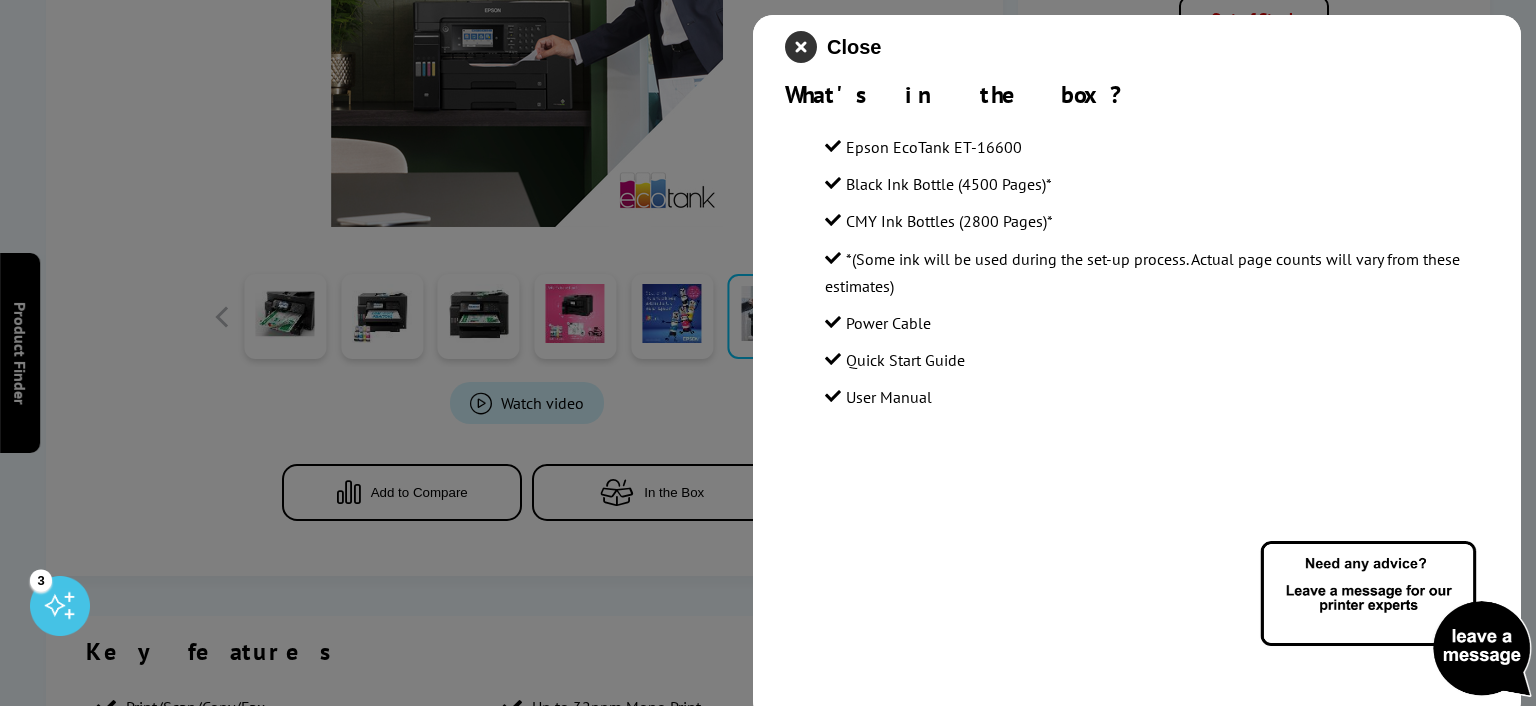 click at bounding box center [801, 47] 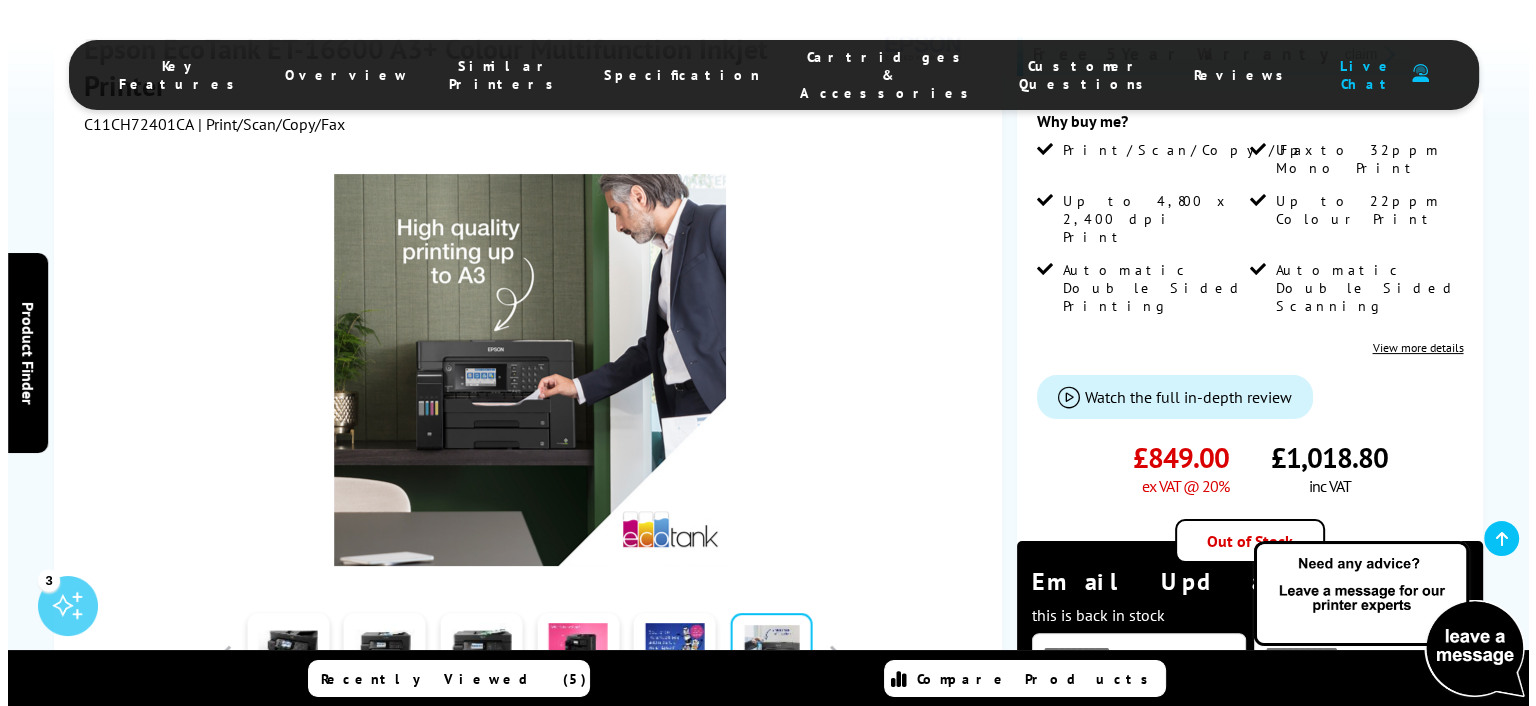 scroll, scrollTop: 400, scrollLeft: 0, axis: vertical 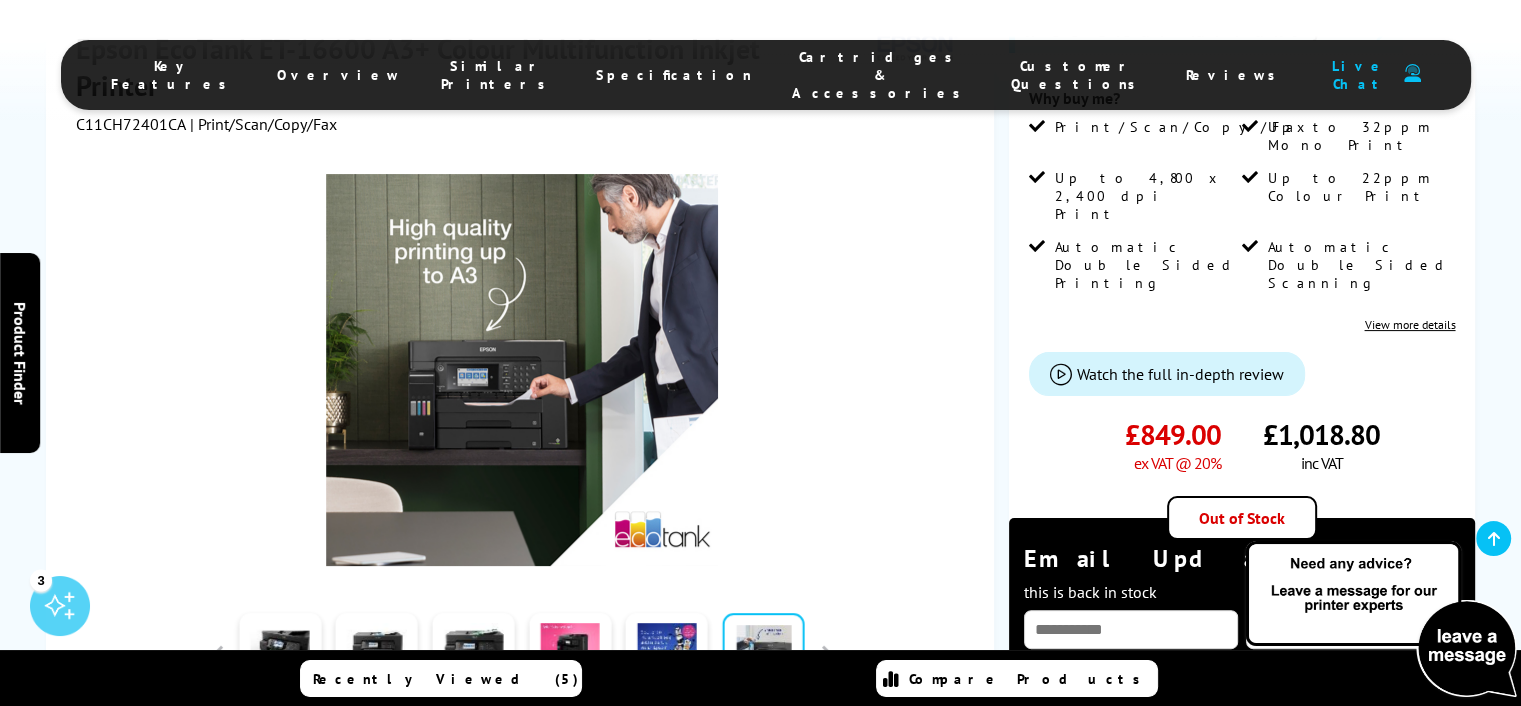 click on "Watch the full in-depth review" at bounding box center (1180, 374) 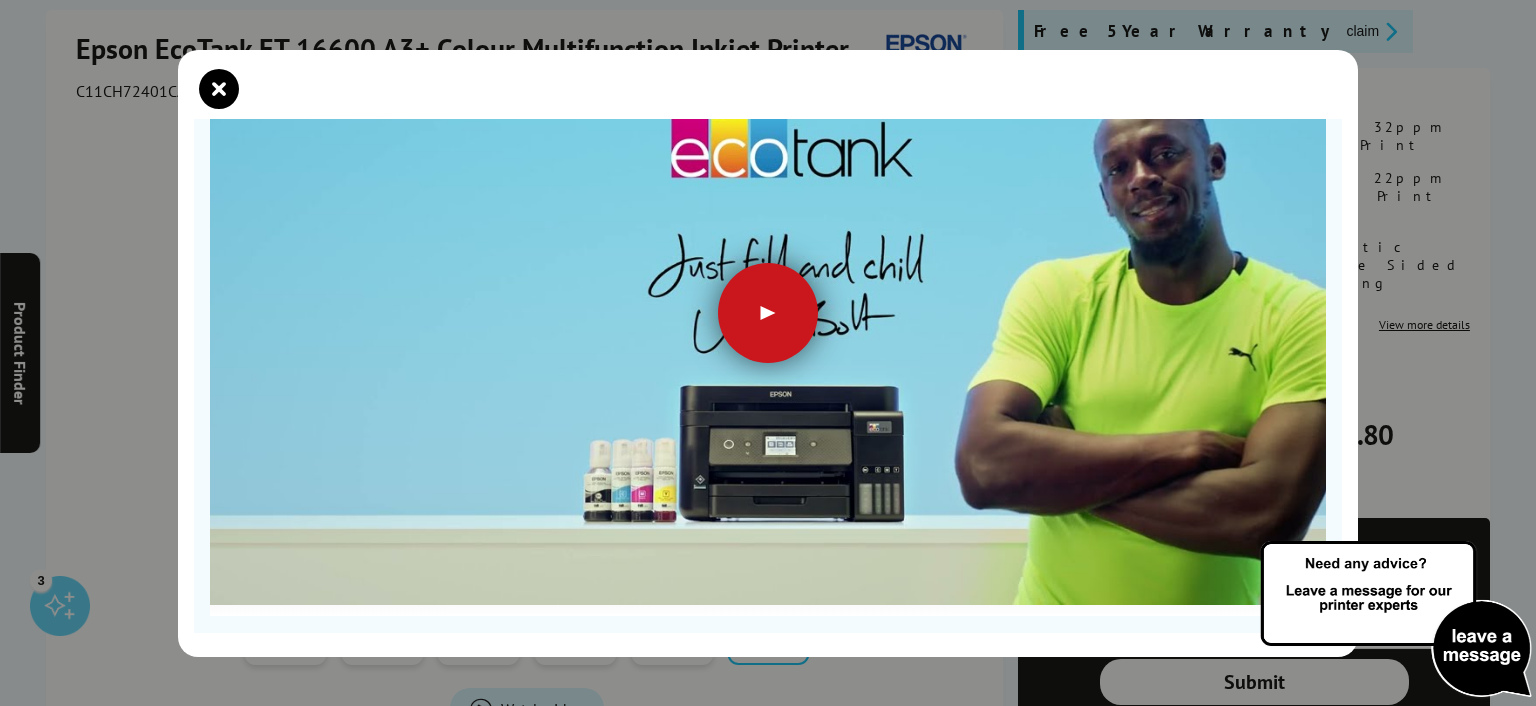 scroll, scrollTop: 265, scrollLeft: 0, axis: vertical 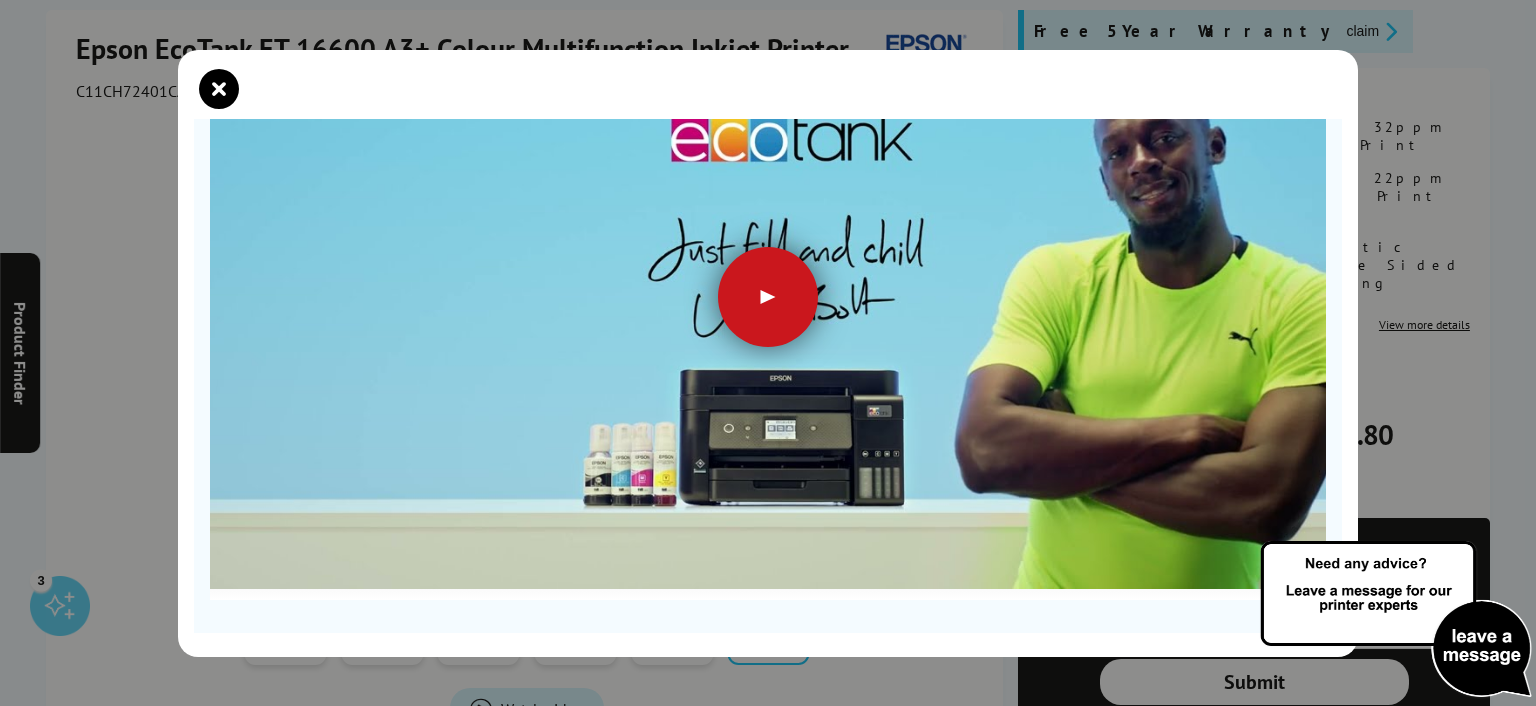 click at bounding box center [768, 297] 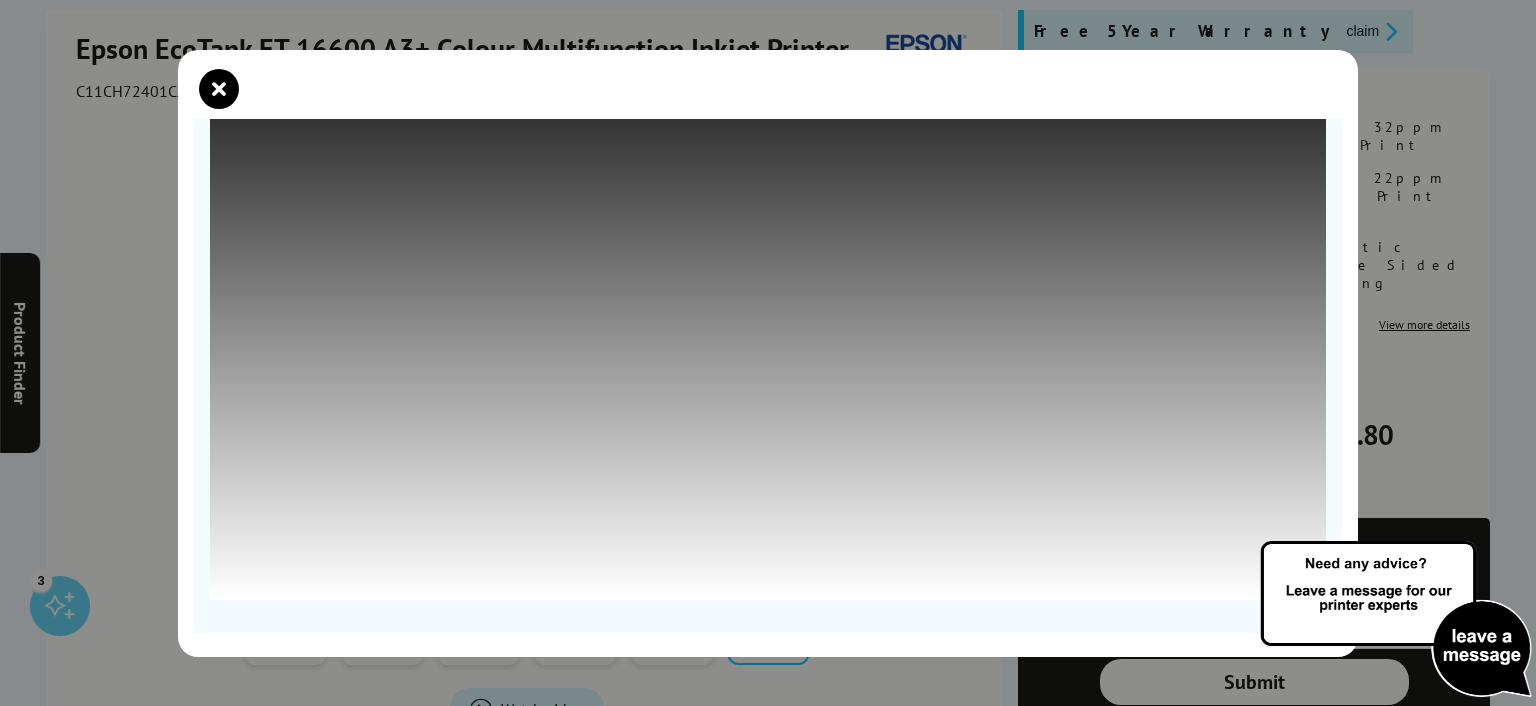 scroll, scrollTop: 0, scrollLeft: 0, axis: both 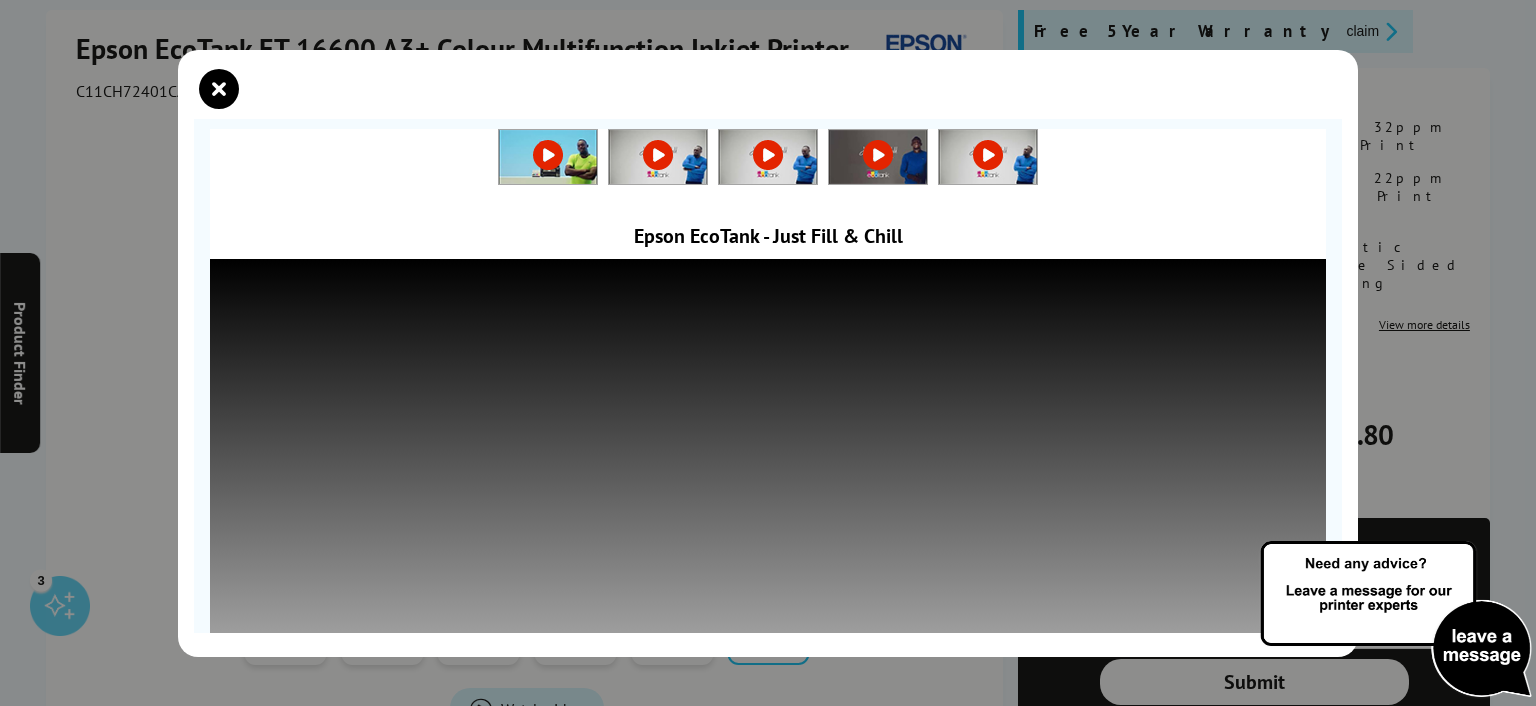 click at bounding box center (548, 157) 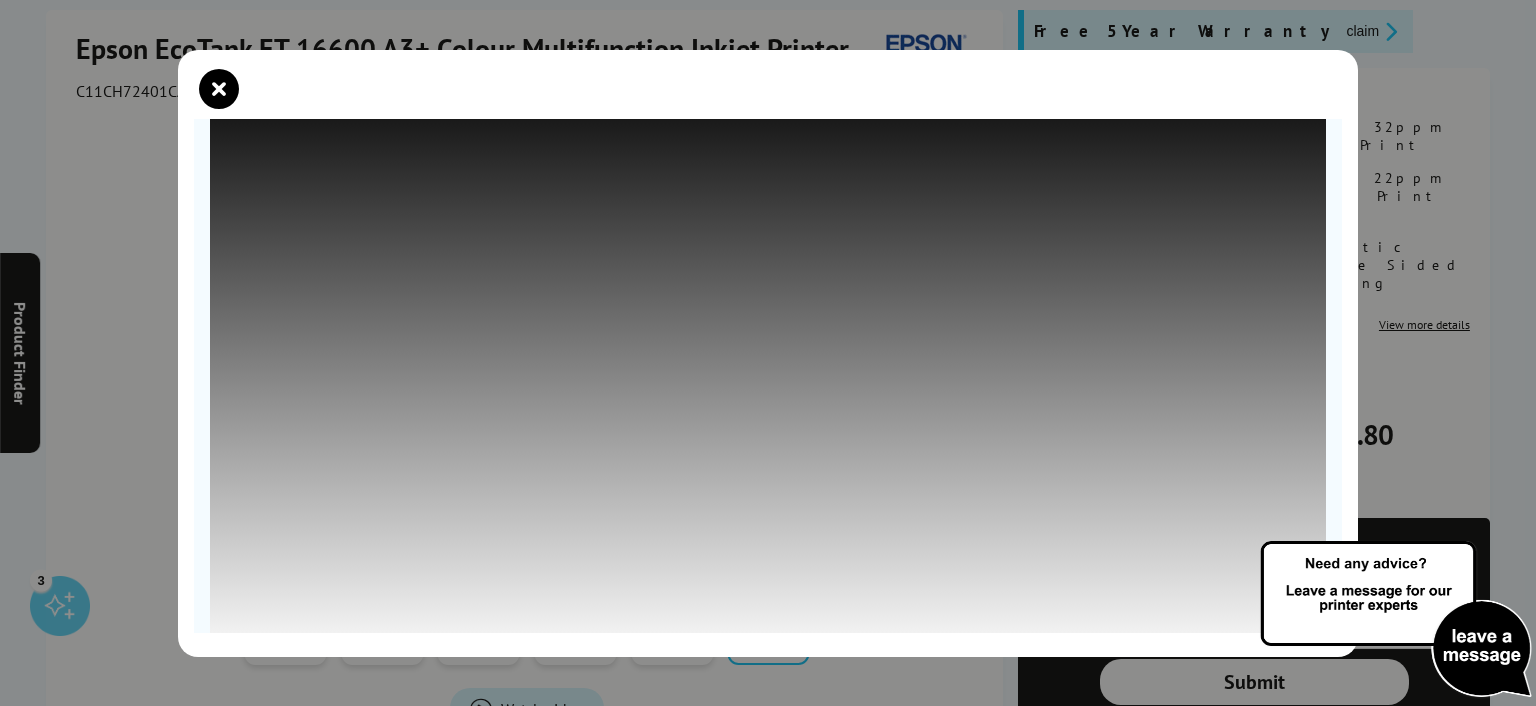 scroll, scrollTop: 0, scrollLeft: 0, axis: both 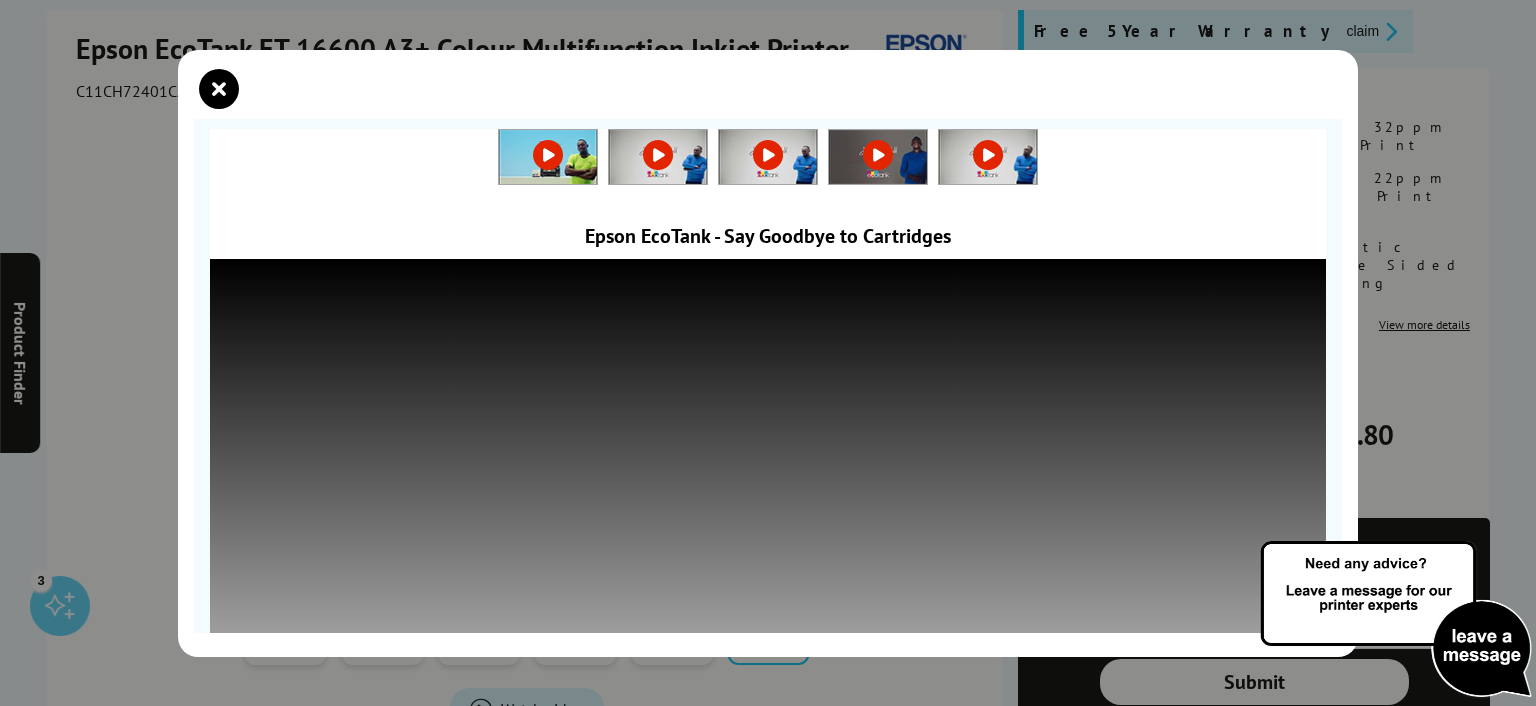 click at bounding box center (548, 155) 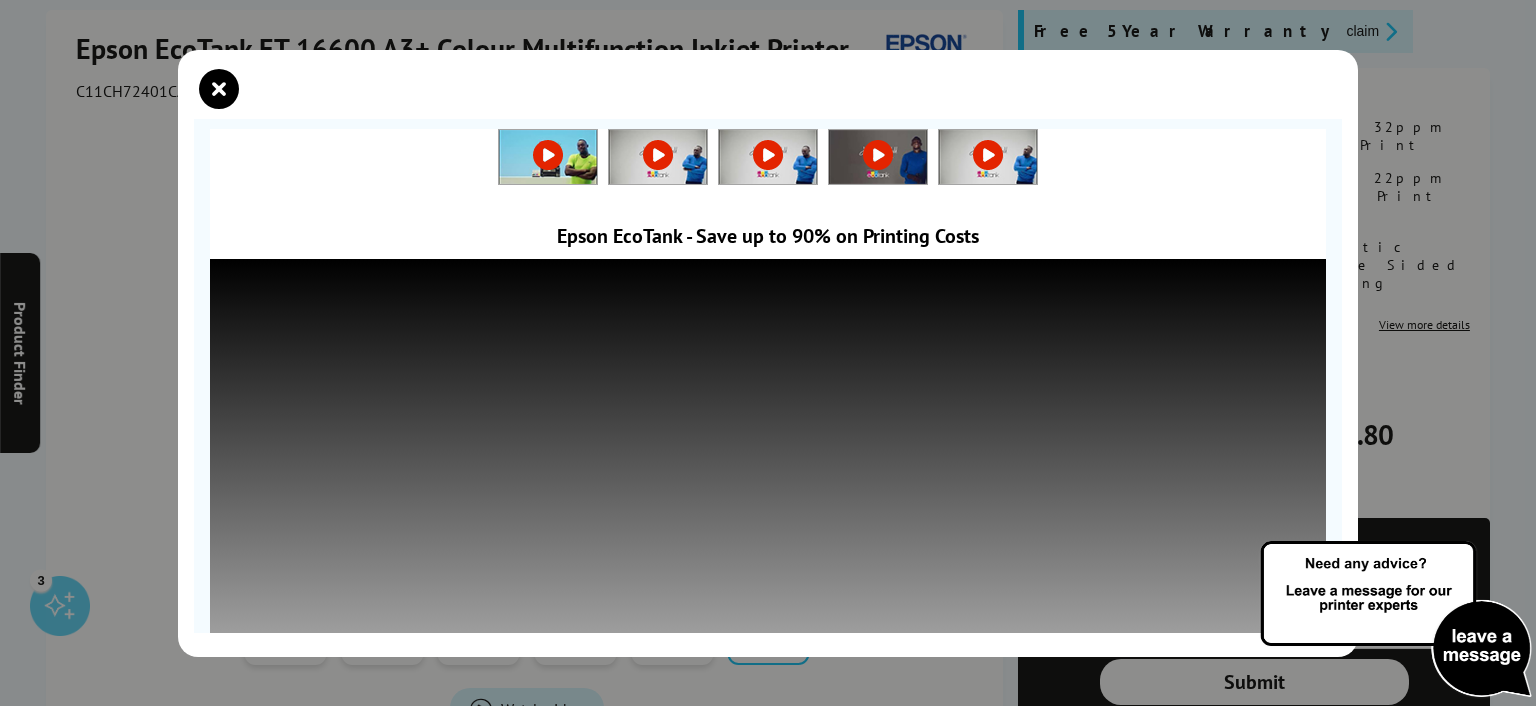 click at bounding box center [548, 157] 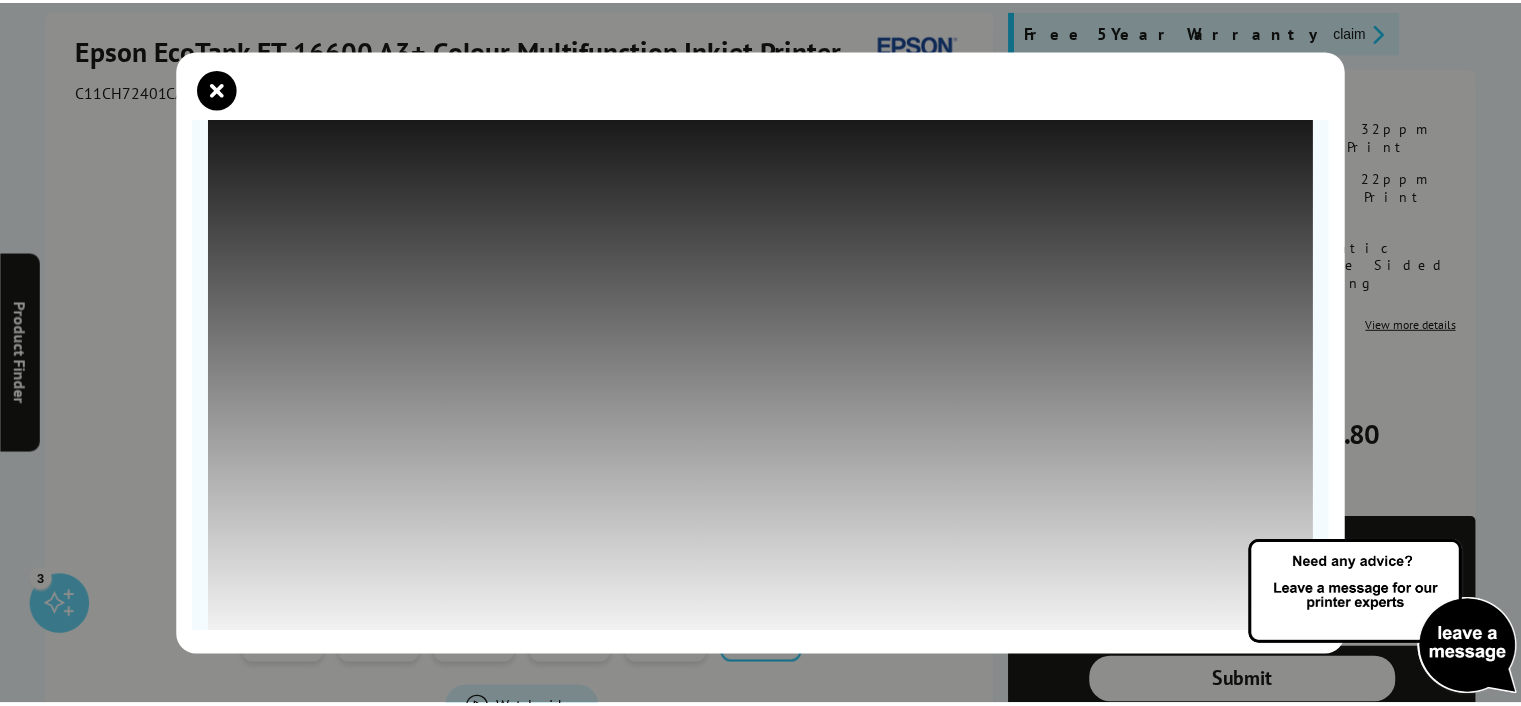 scroll, scrollTop: 0, scrollLeft: 0, axis: both 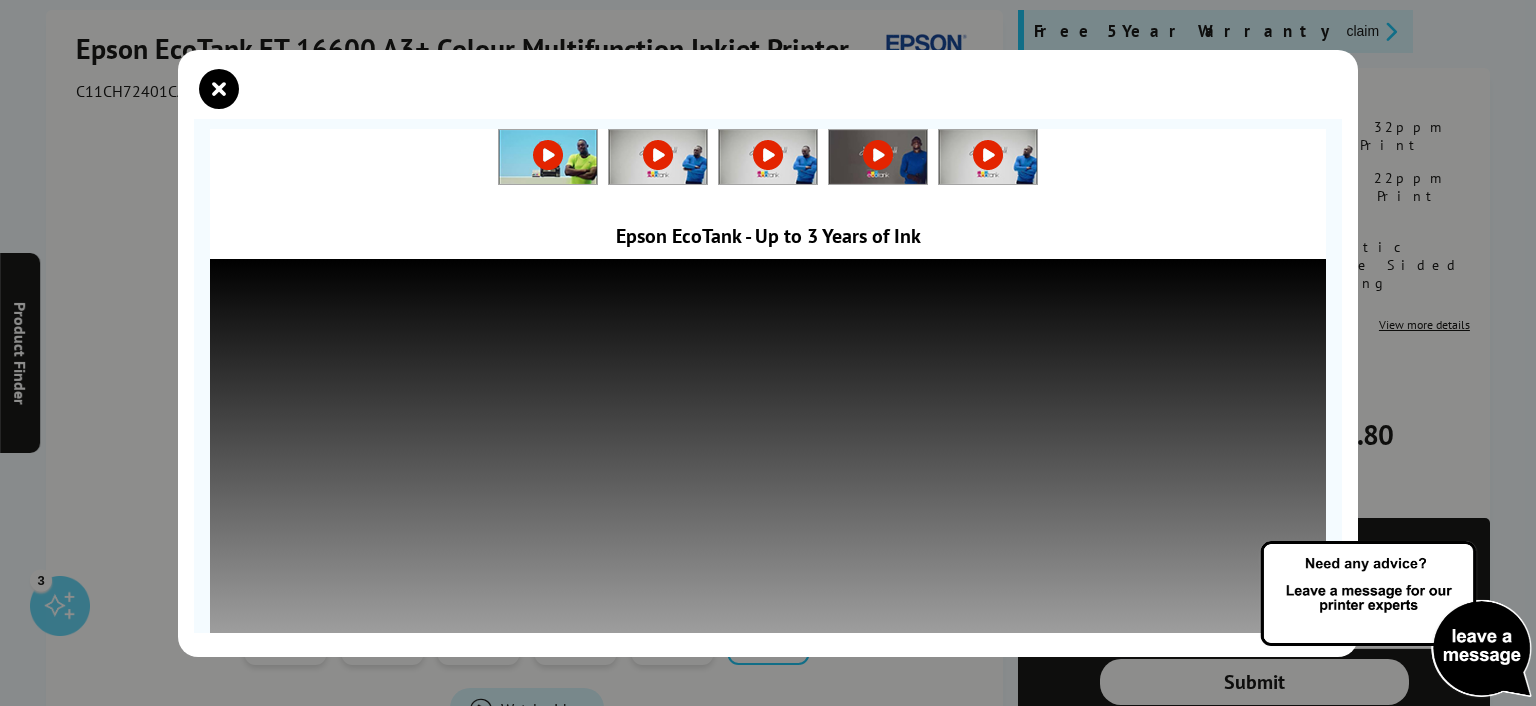 click at bounding box center [548, 157] 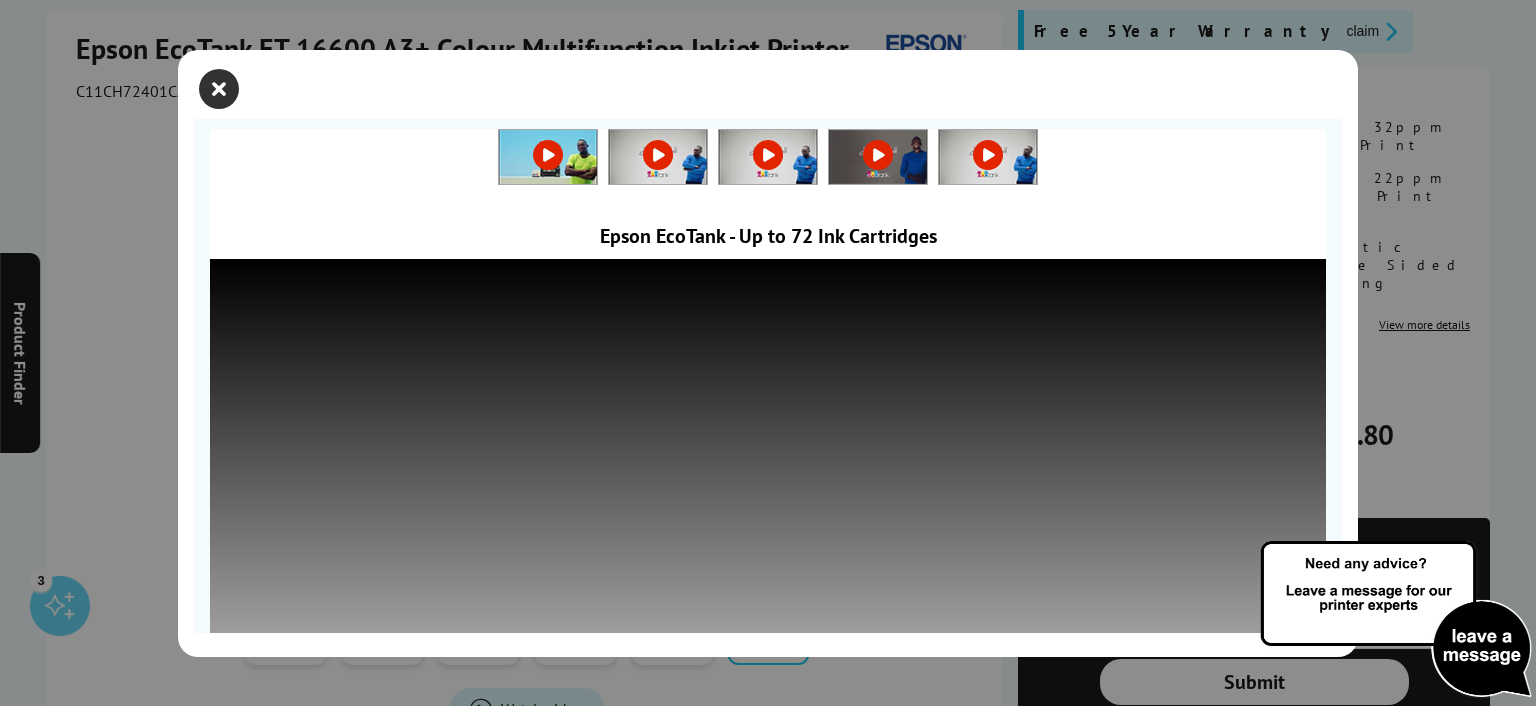 click at bounding box center [219, 89] 